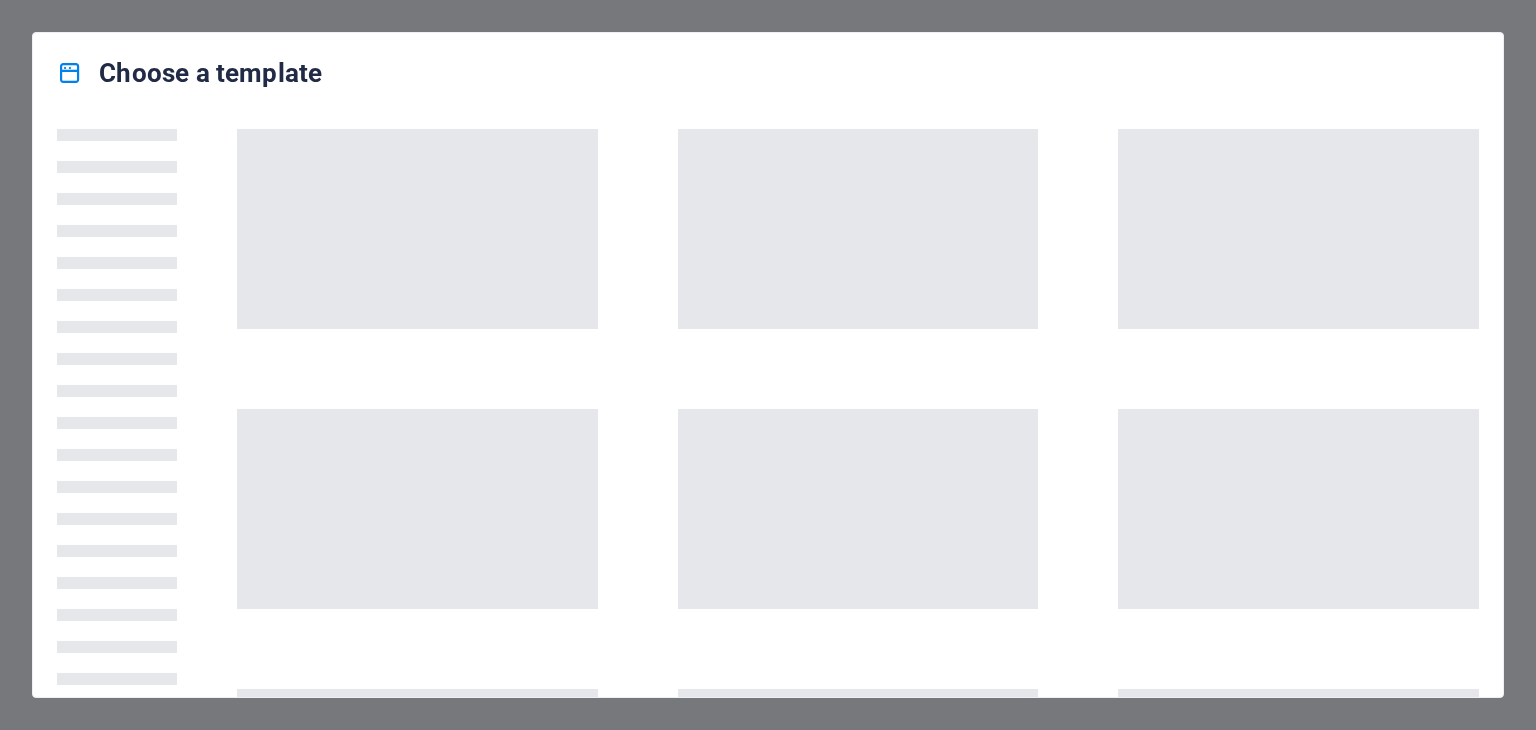 scroll, scrollTop: 0, scrollLeft: 0, axis: both 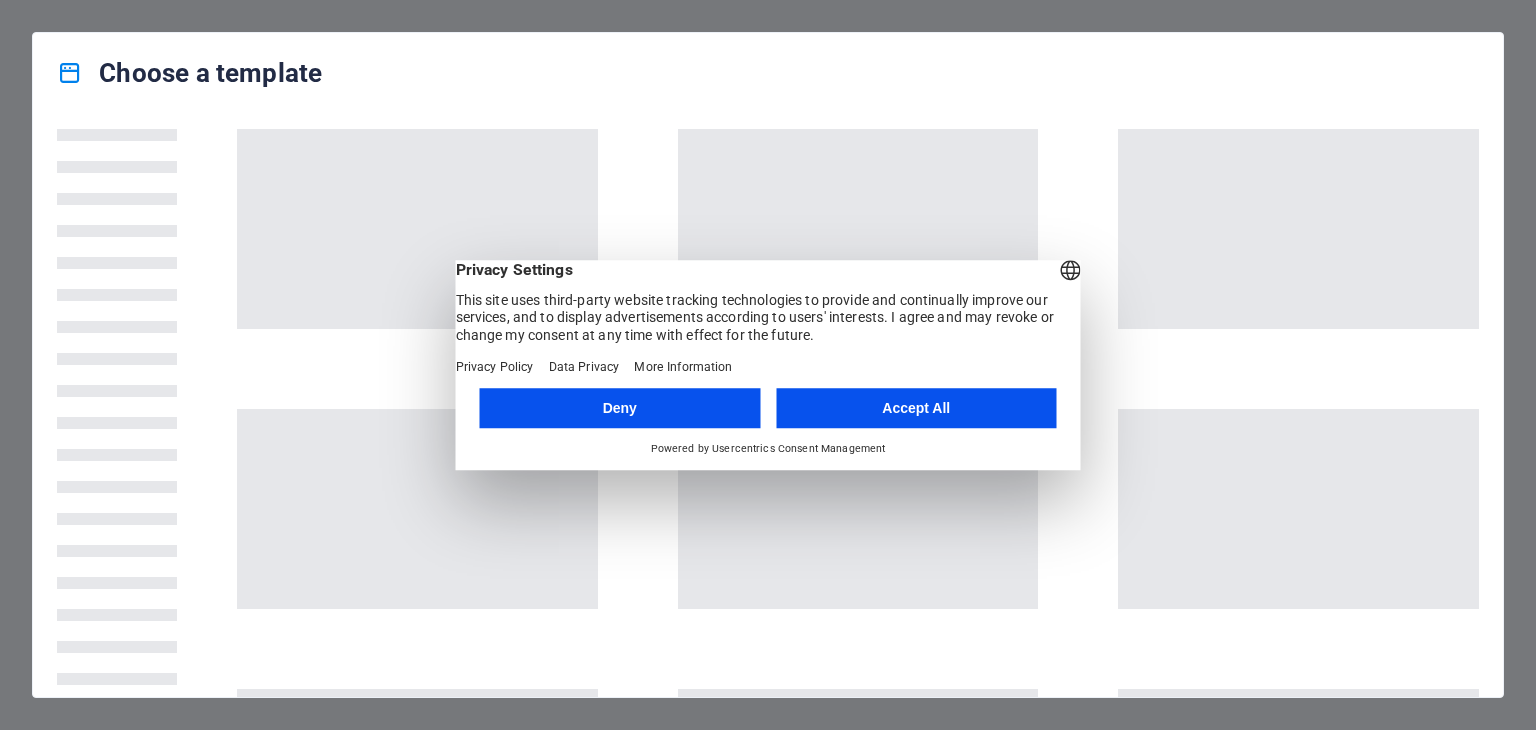 click on "Deny" at bounding box center (620, 408) 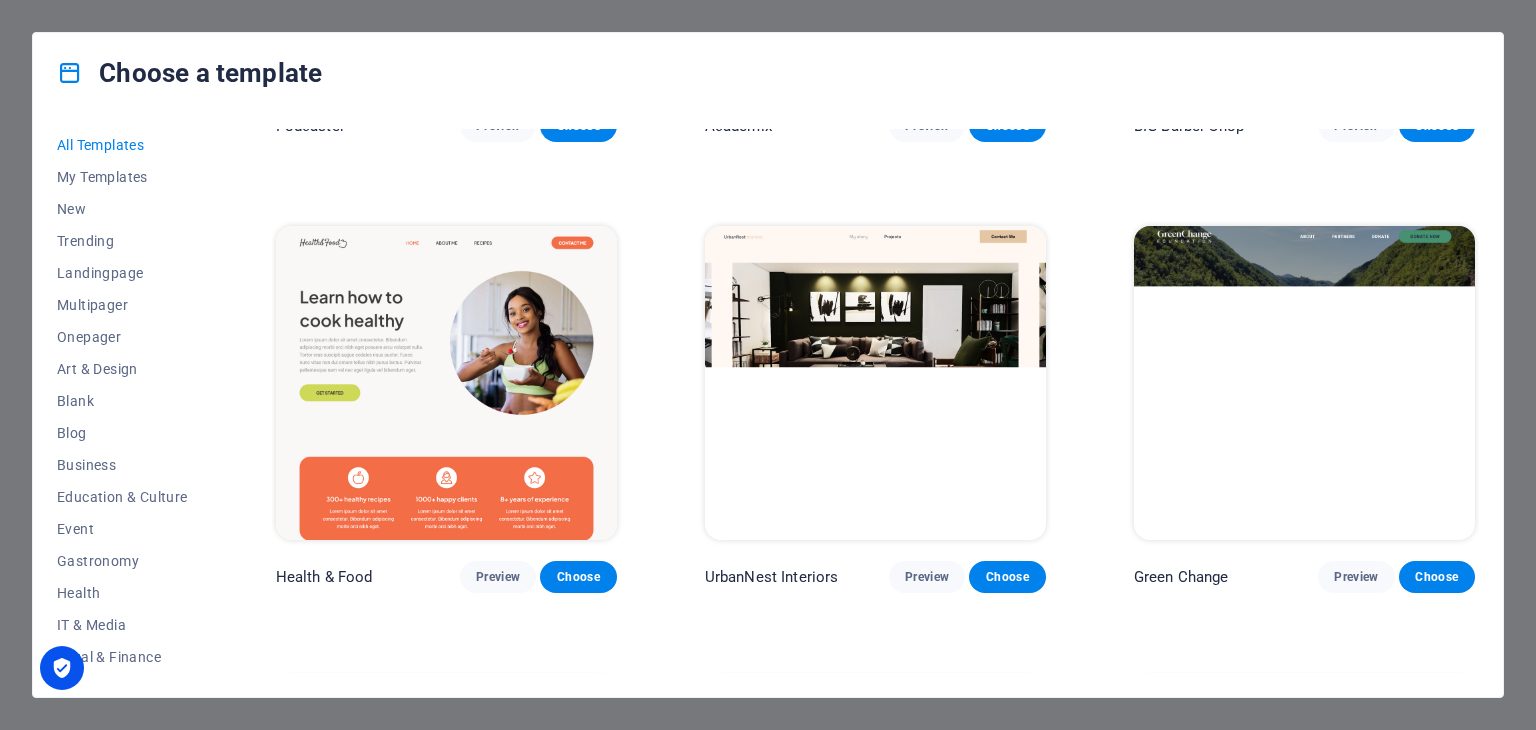 scroll, scrollTop: 1714, scrollLeft: 0, axis: vertical 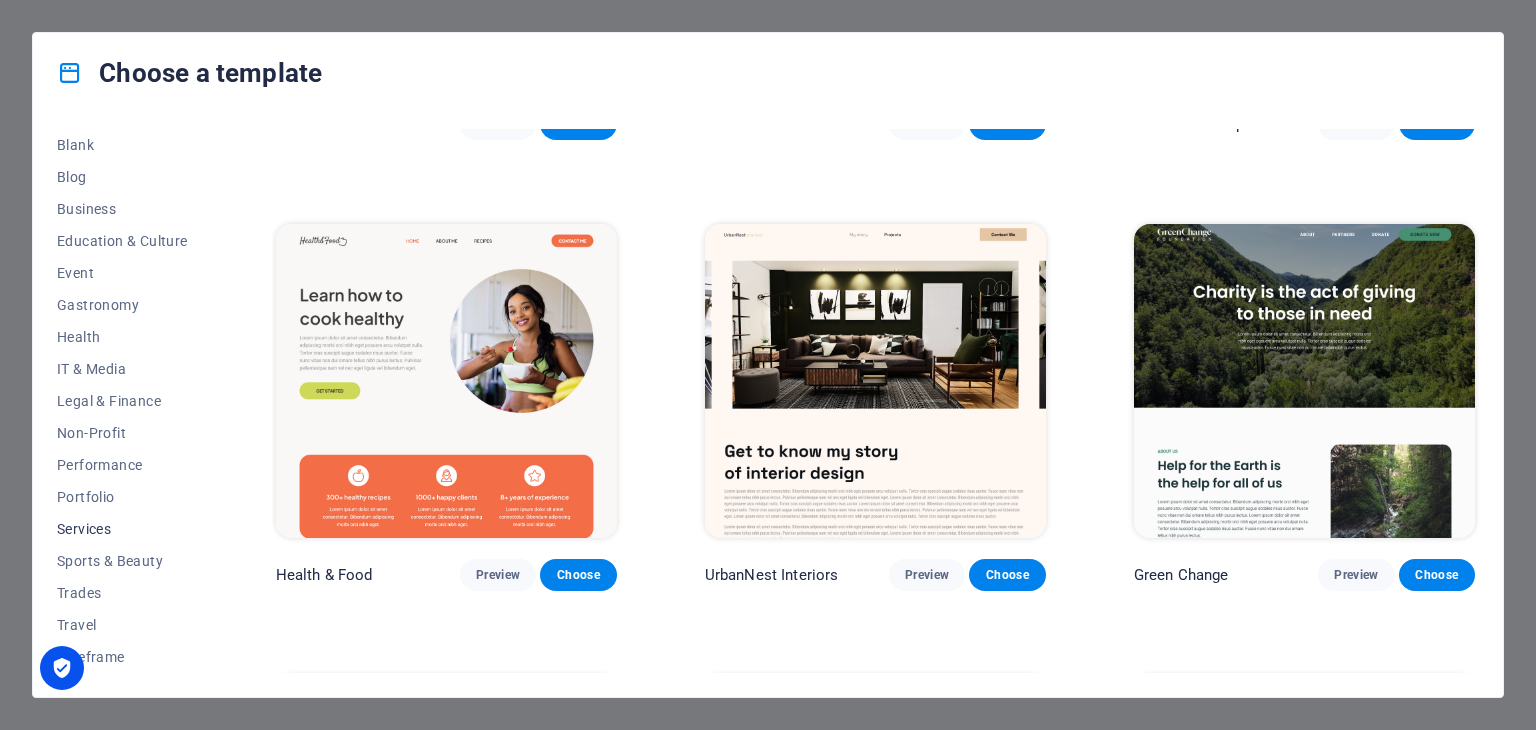 click on "Services" at bounding box center [122, 529] 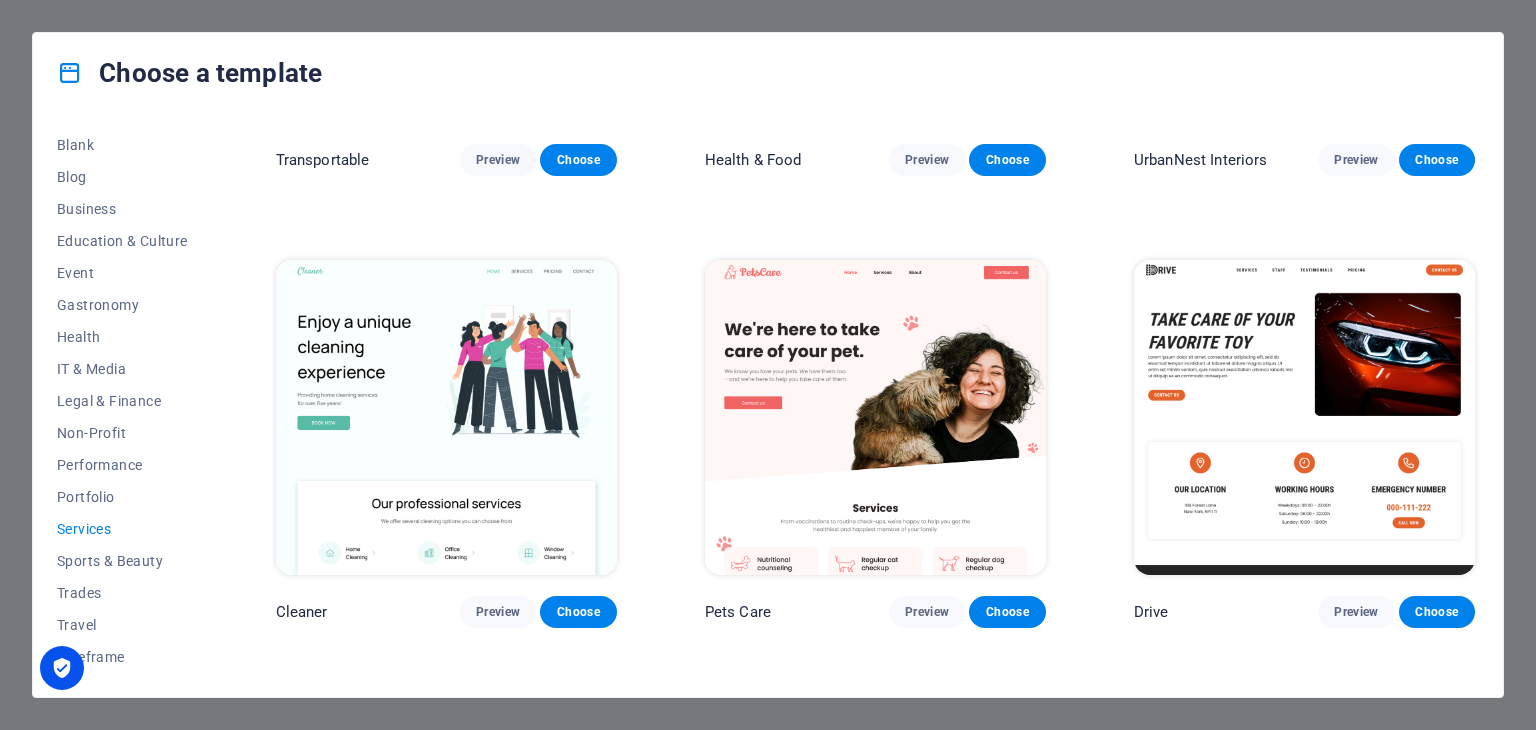 scroll, scrollTop: 324, scrollLeft: 0, axis: vertical 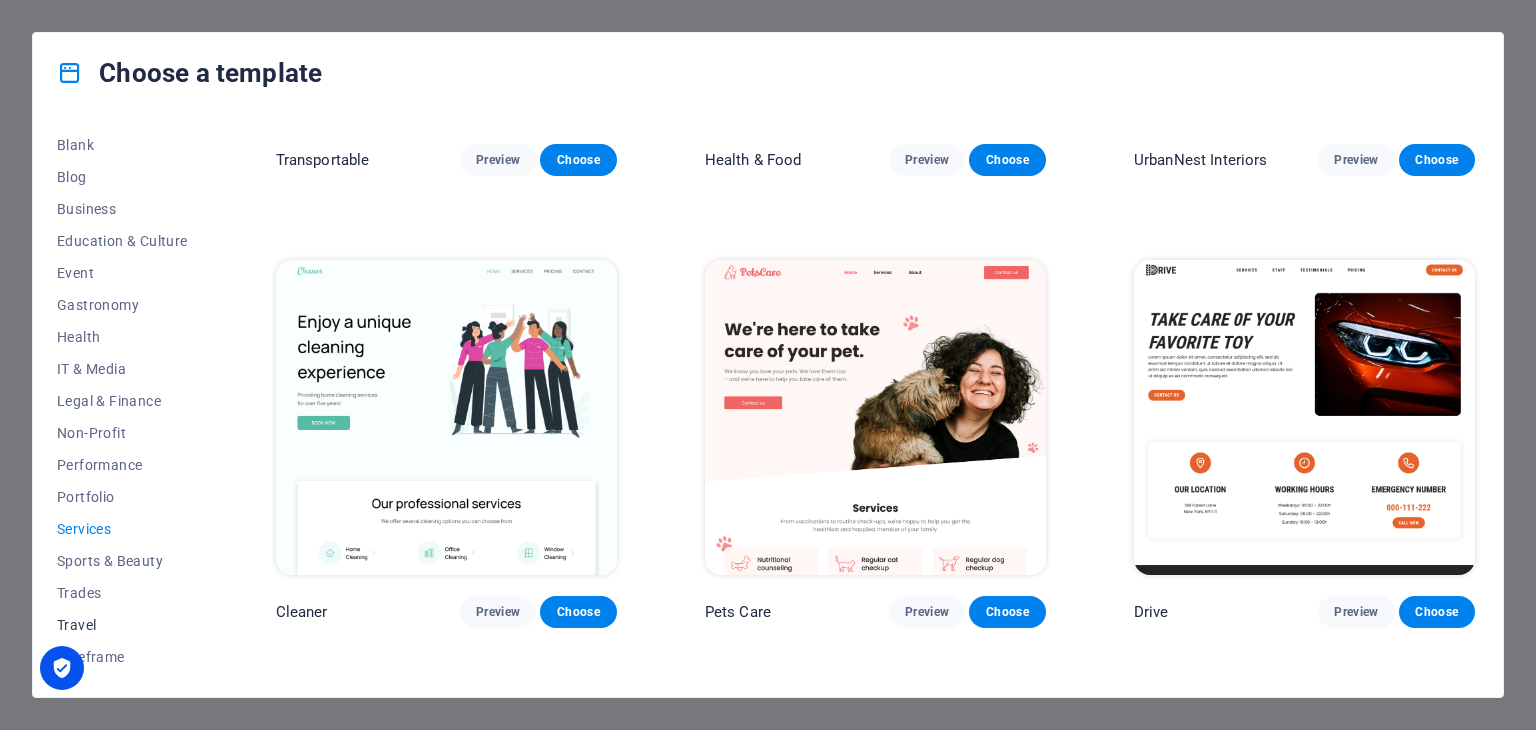 click on "Travel" at bounding box center (122, 625) 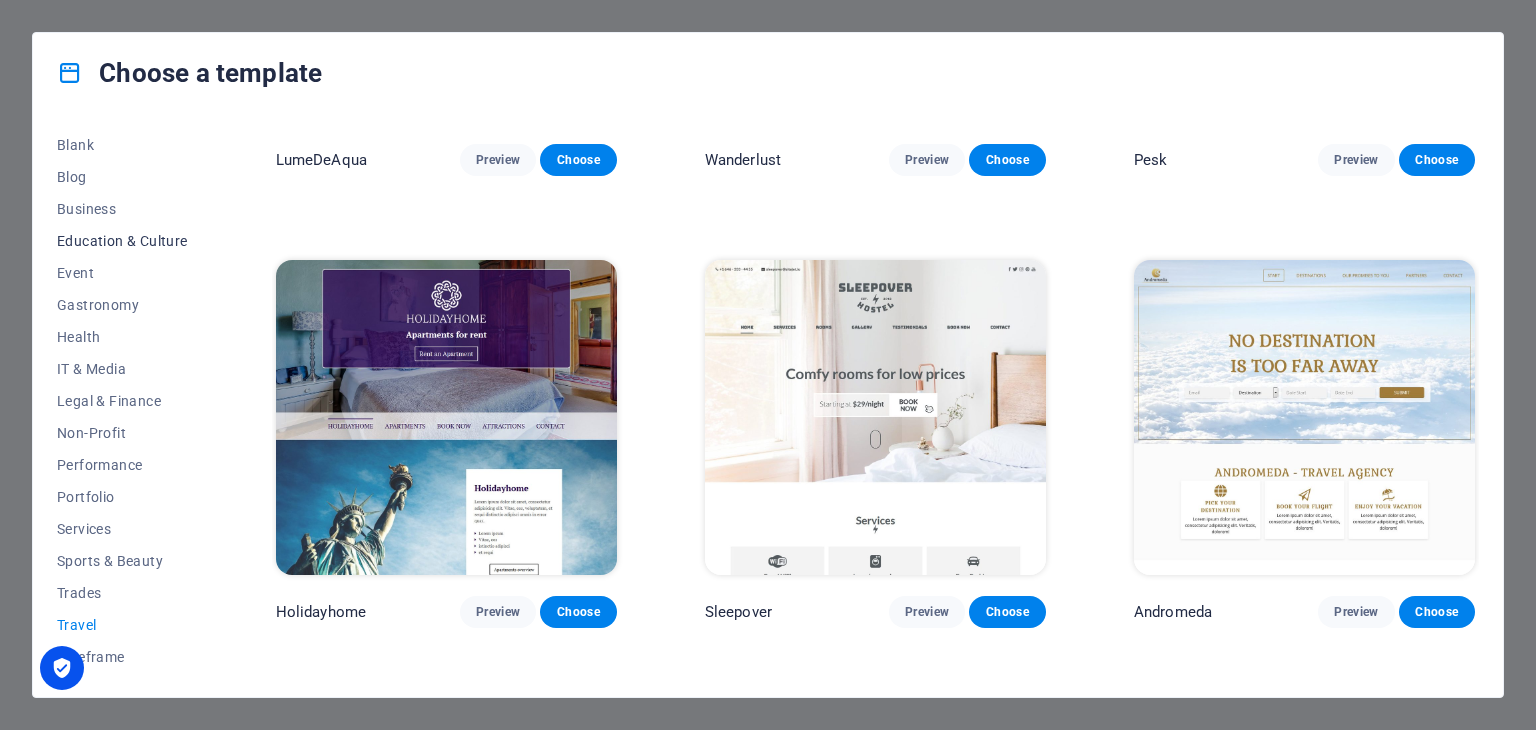 click on "Education & Culture" at bounding box center (122, 241) 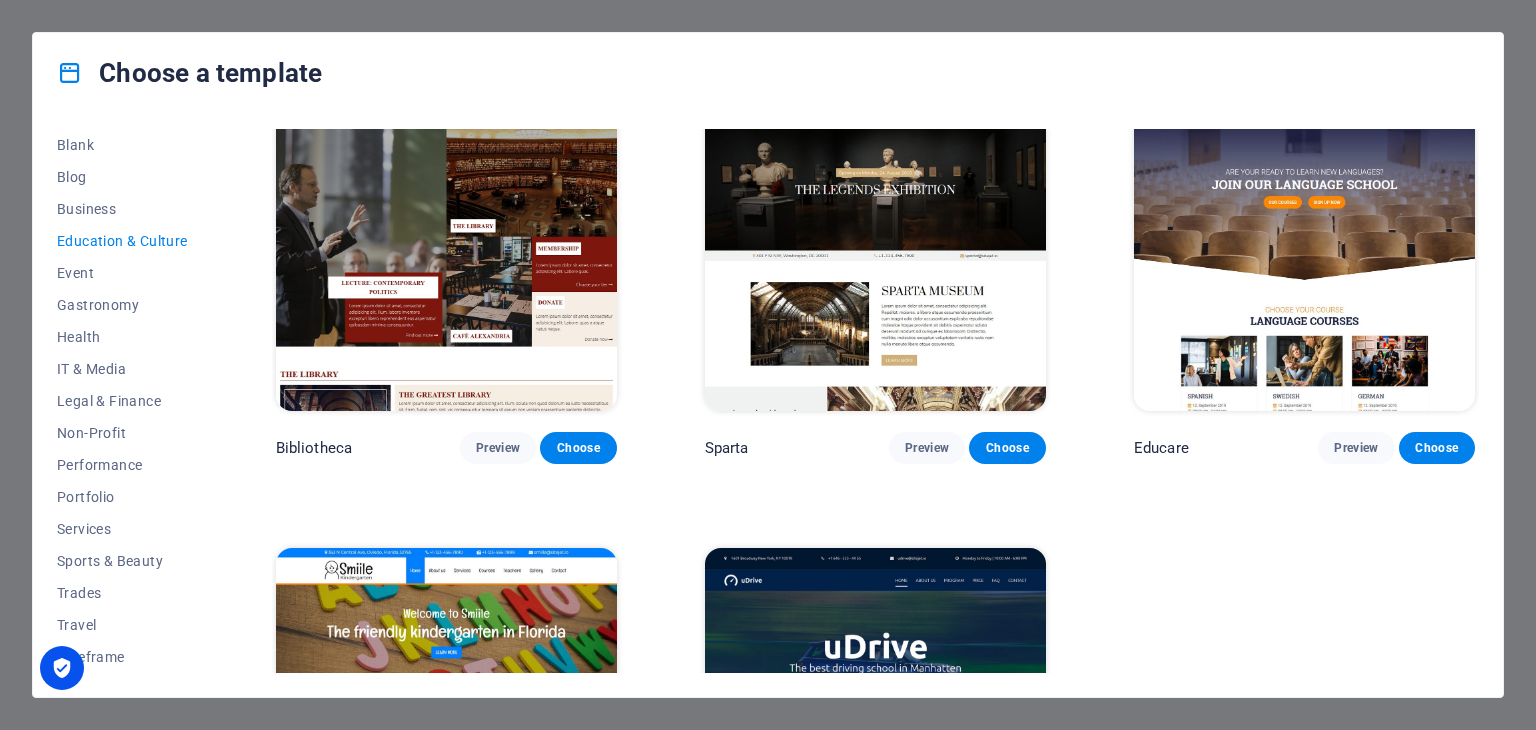 scroll, scrollTop: 435, scrollLeft: 0, axis: vertical 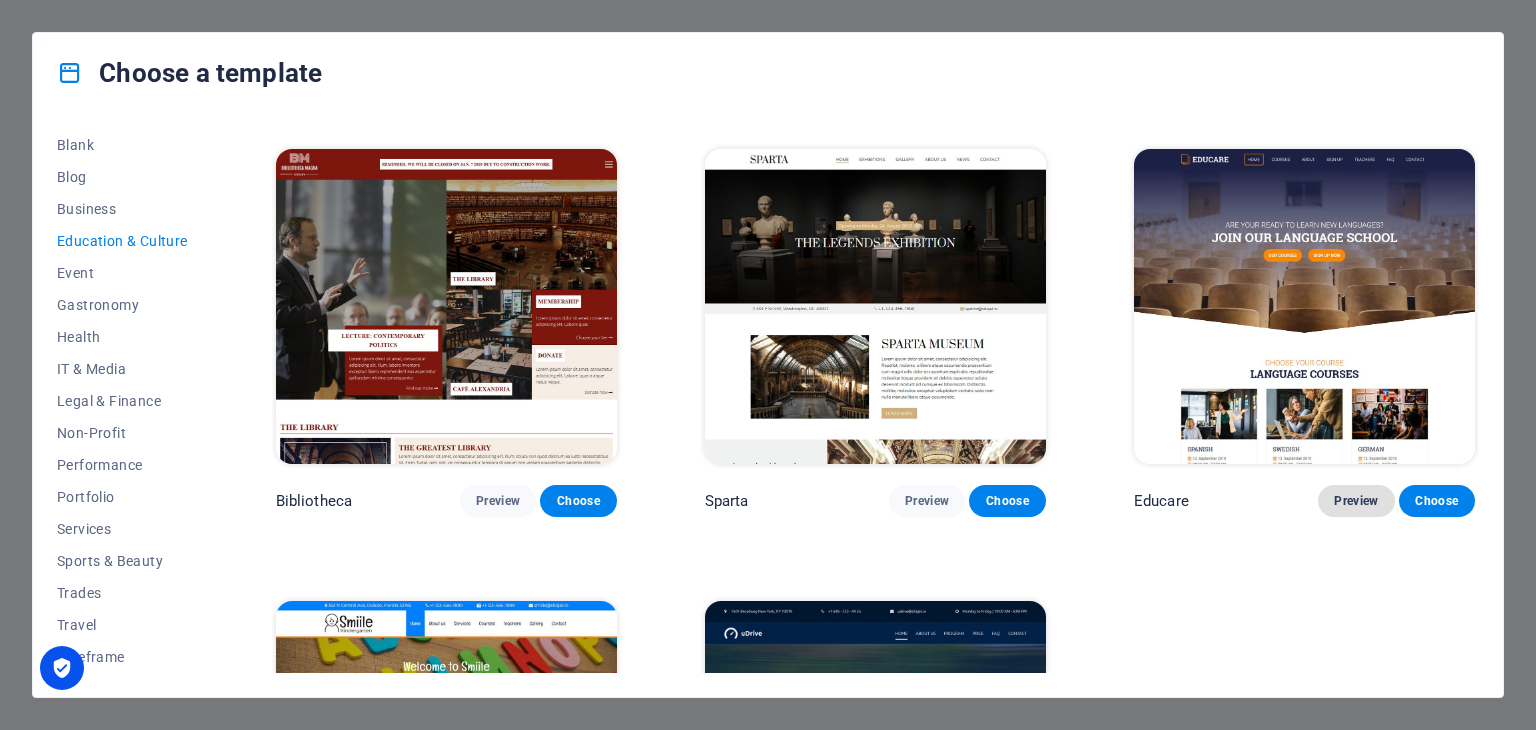 click on "Preview" at bounding box center (1356, 501) 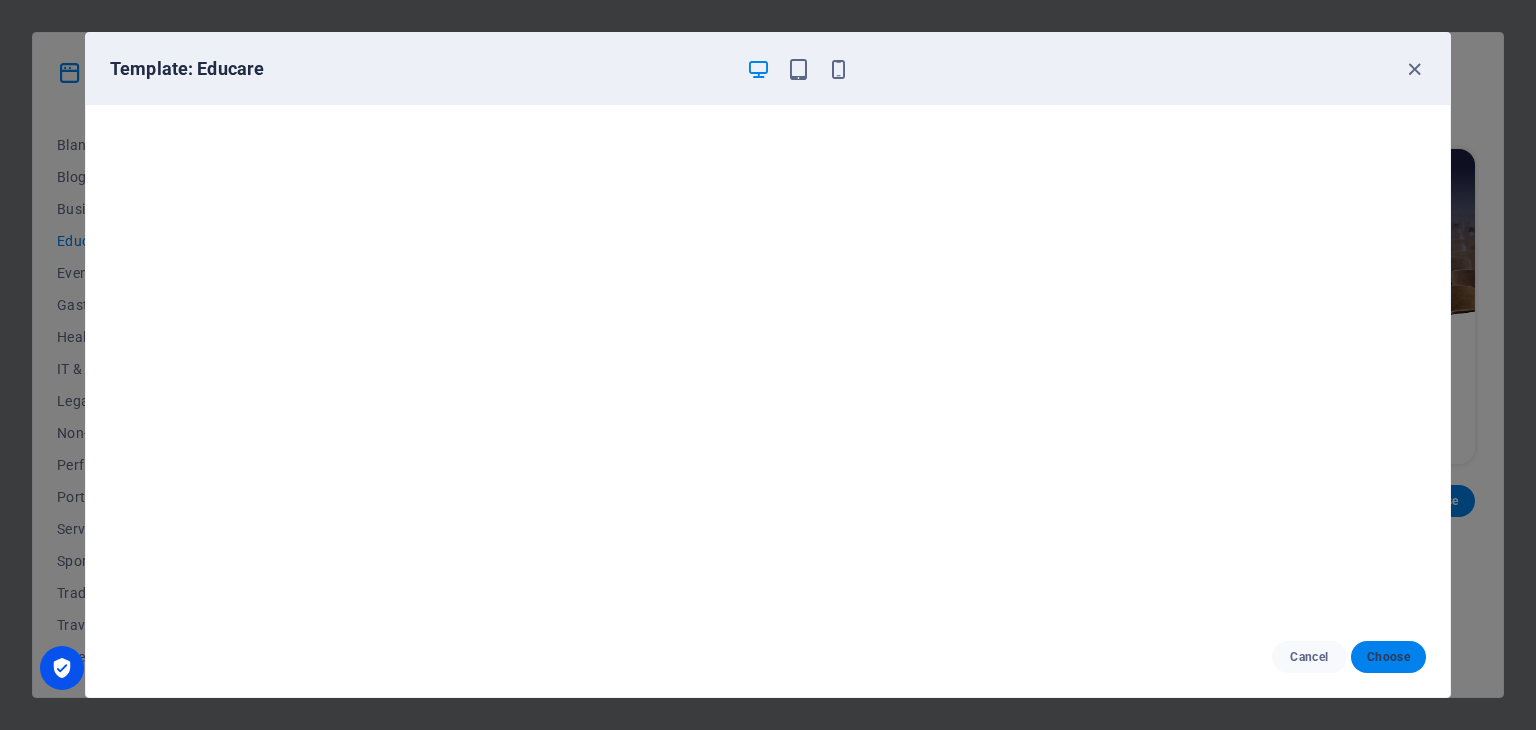 click on "Choose" at bounding box center (1388, 657) 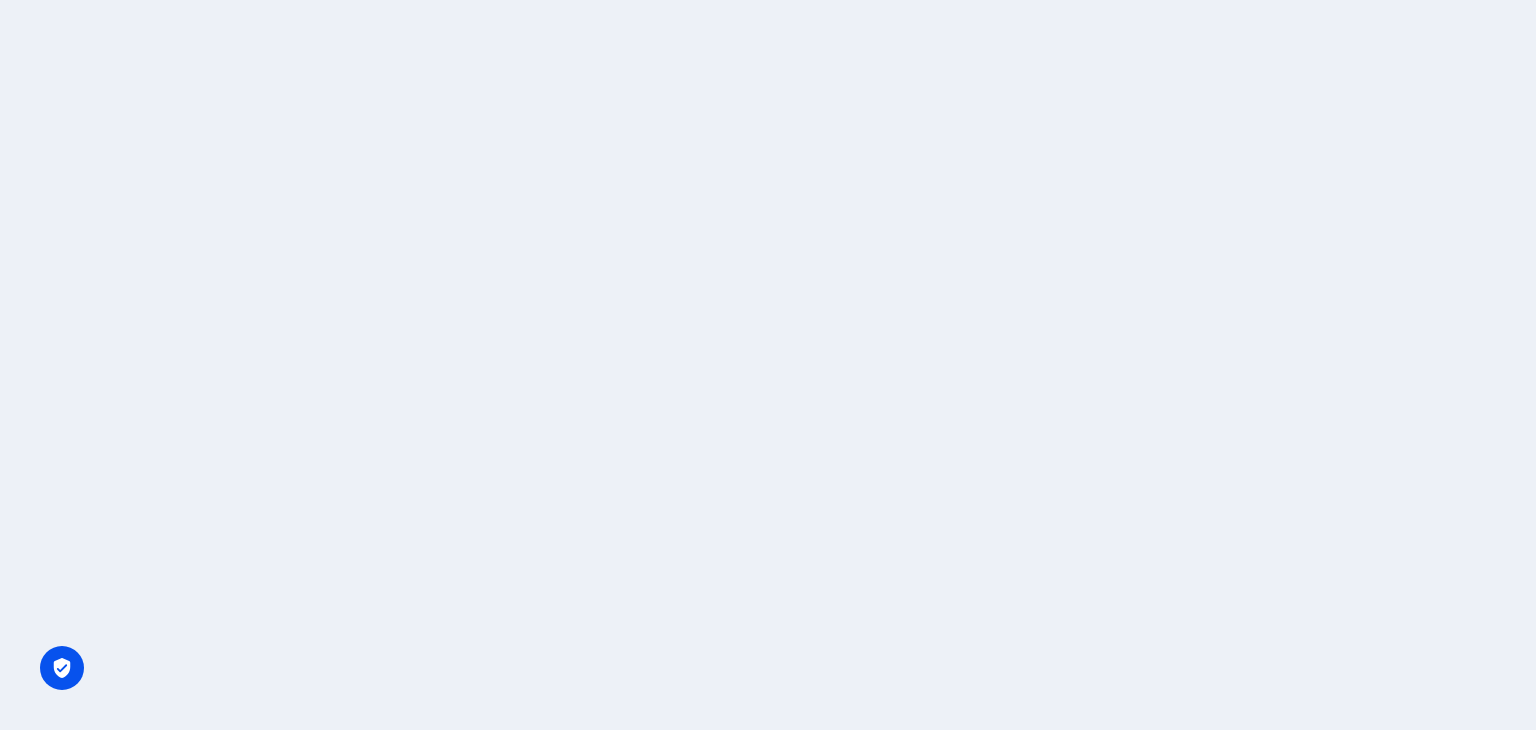 scroll, scrollTop: 0, scrollLeft: 0, axis: both 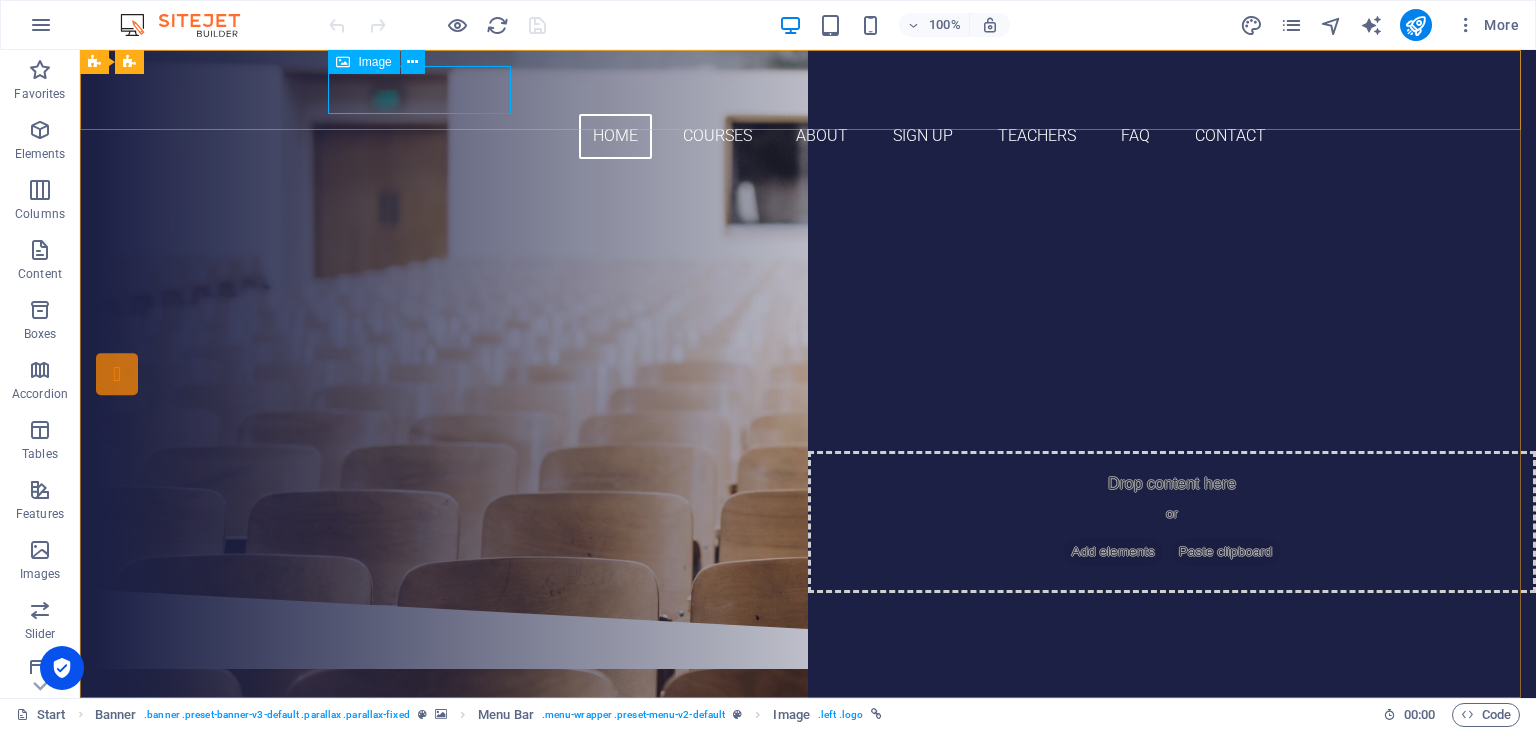 click on "Image" at bounding box center [374, 62] 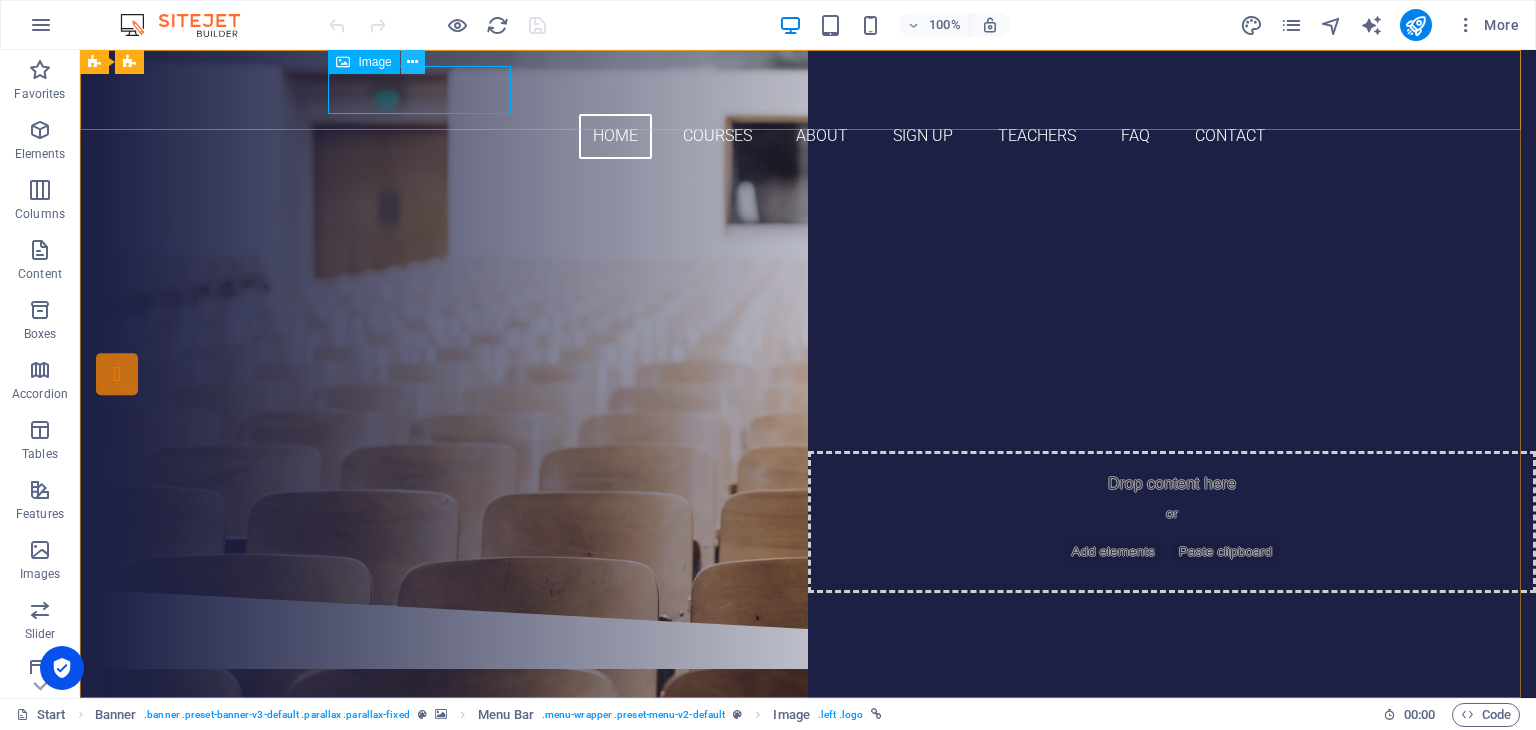 click at bounding box center [412, 62] 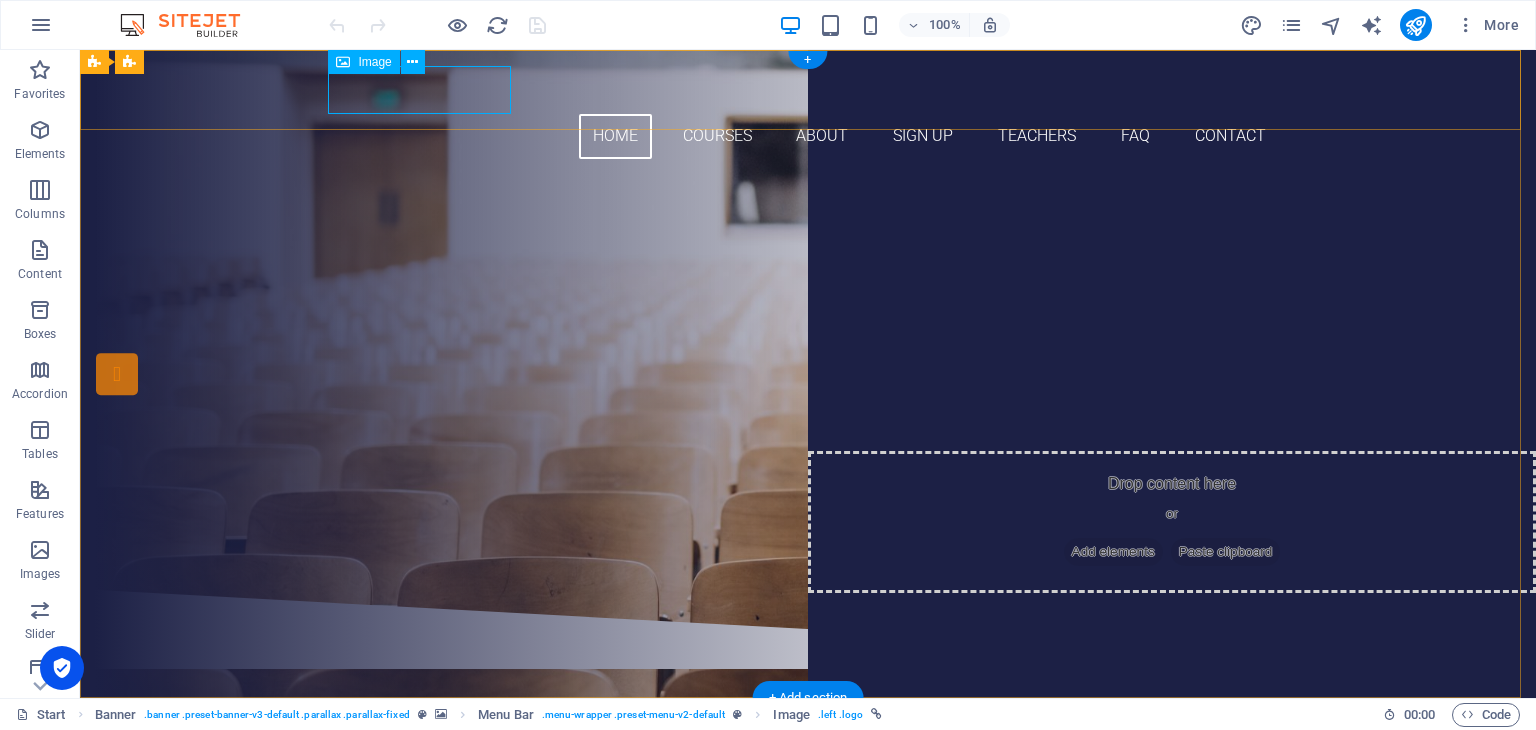 select on "px" 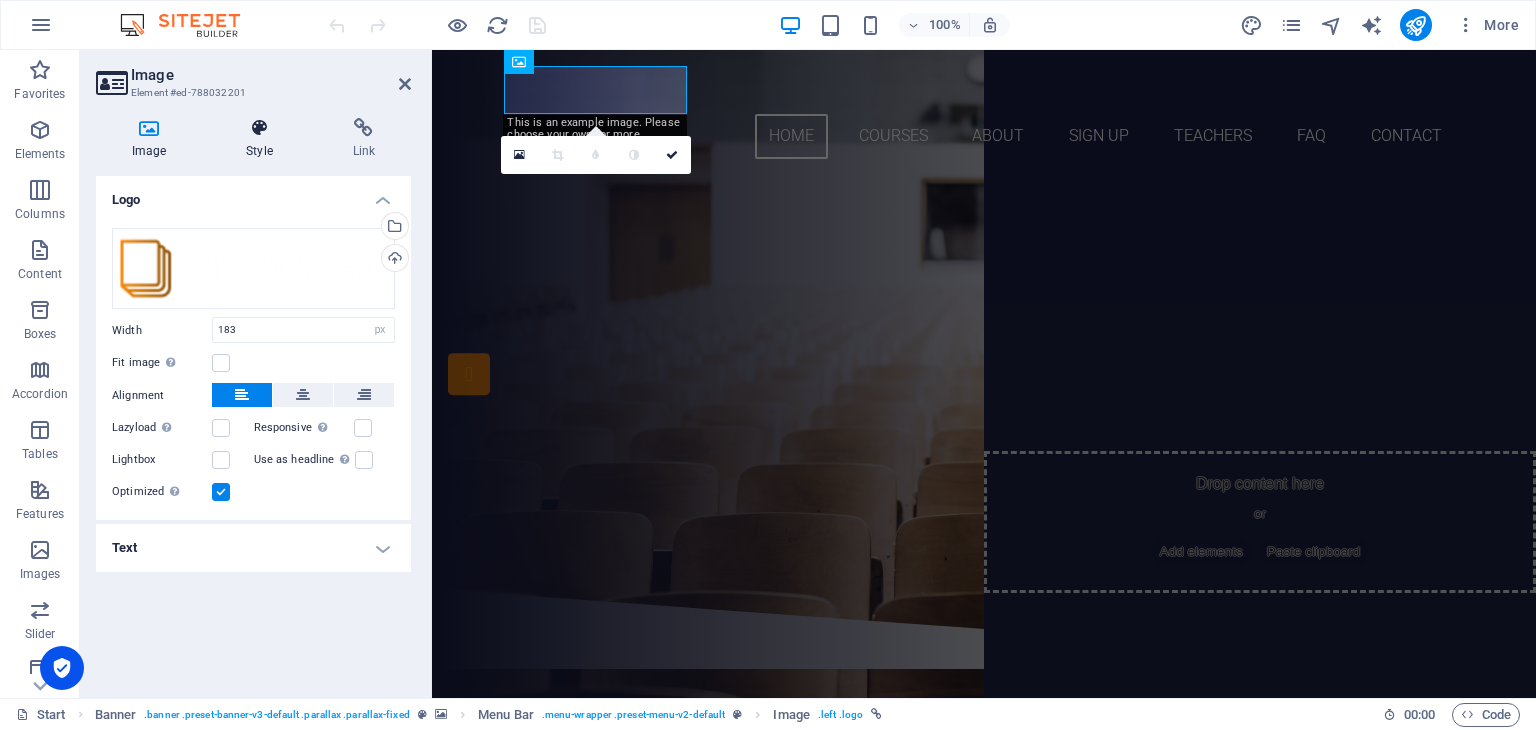 click on "Style" at bounding box center (263, 139) 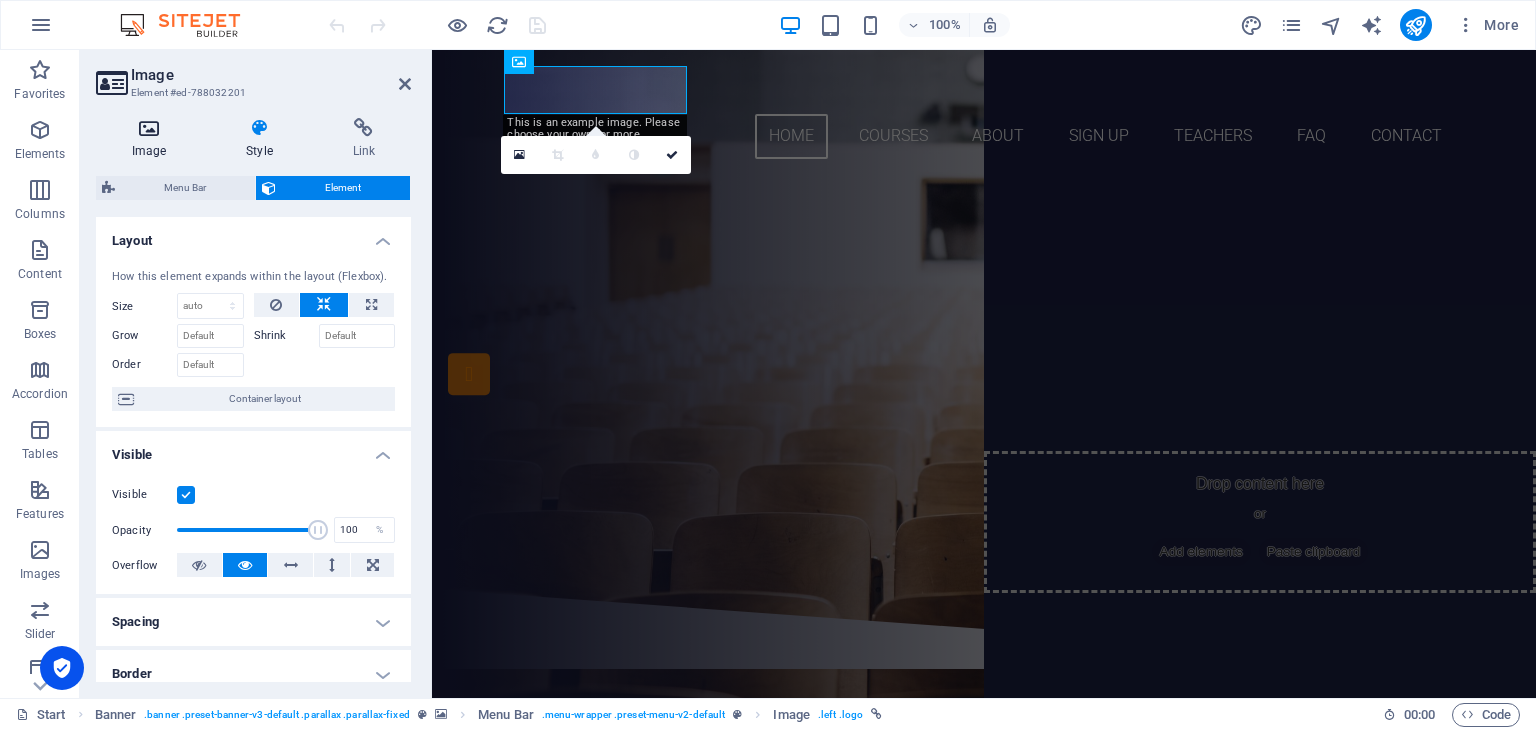click at bounding box center (149, 128) 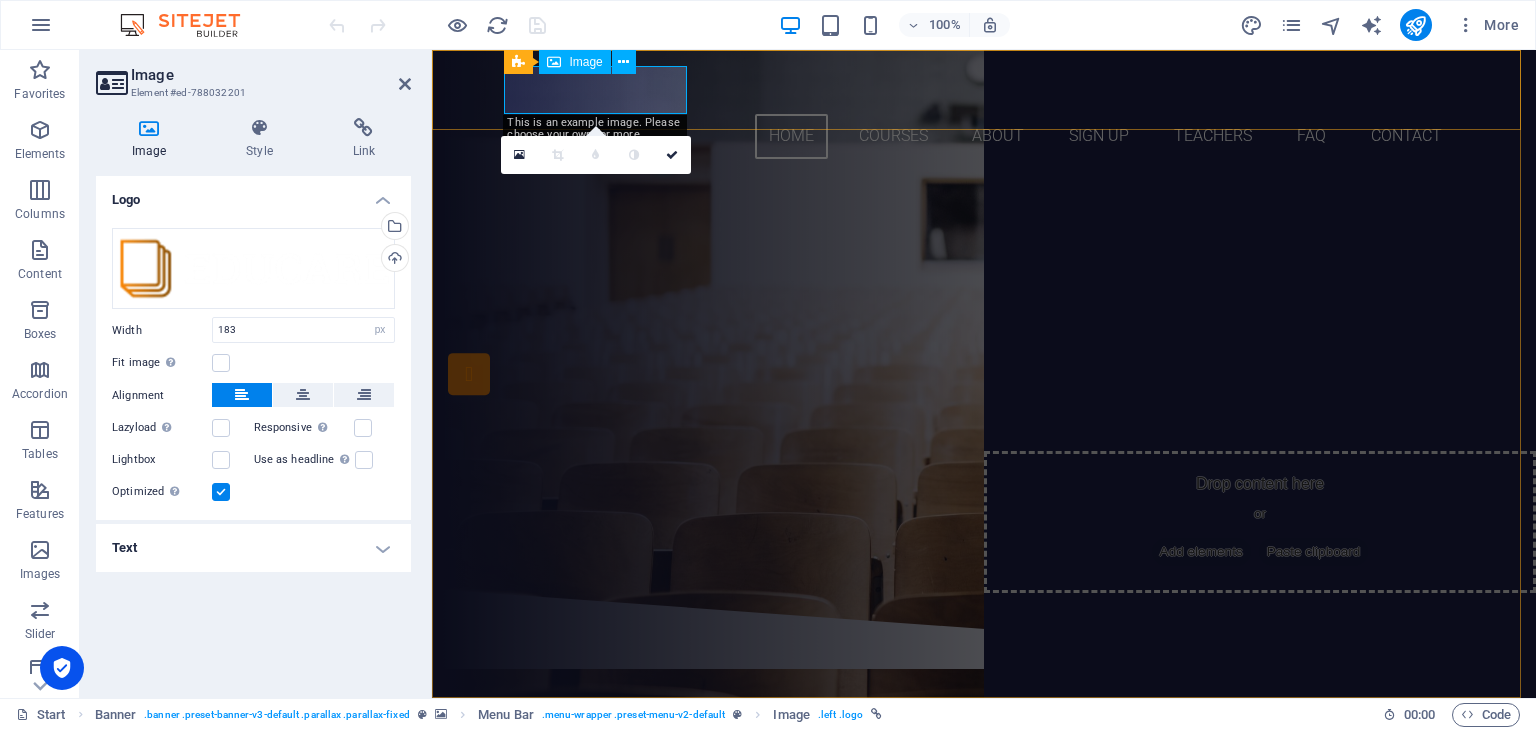 click at bounding box center [984, 90] 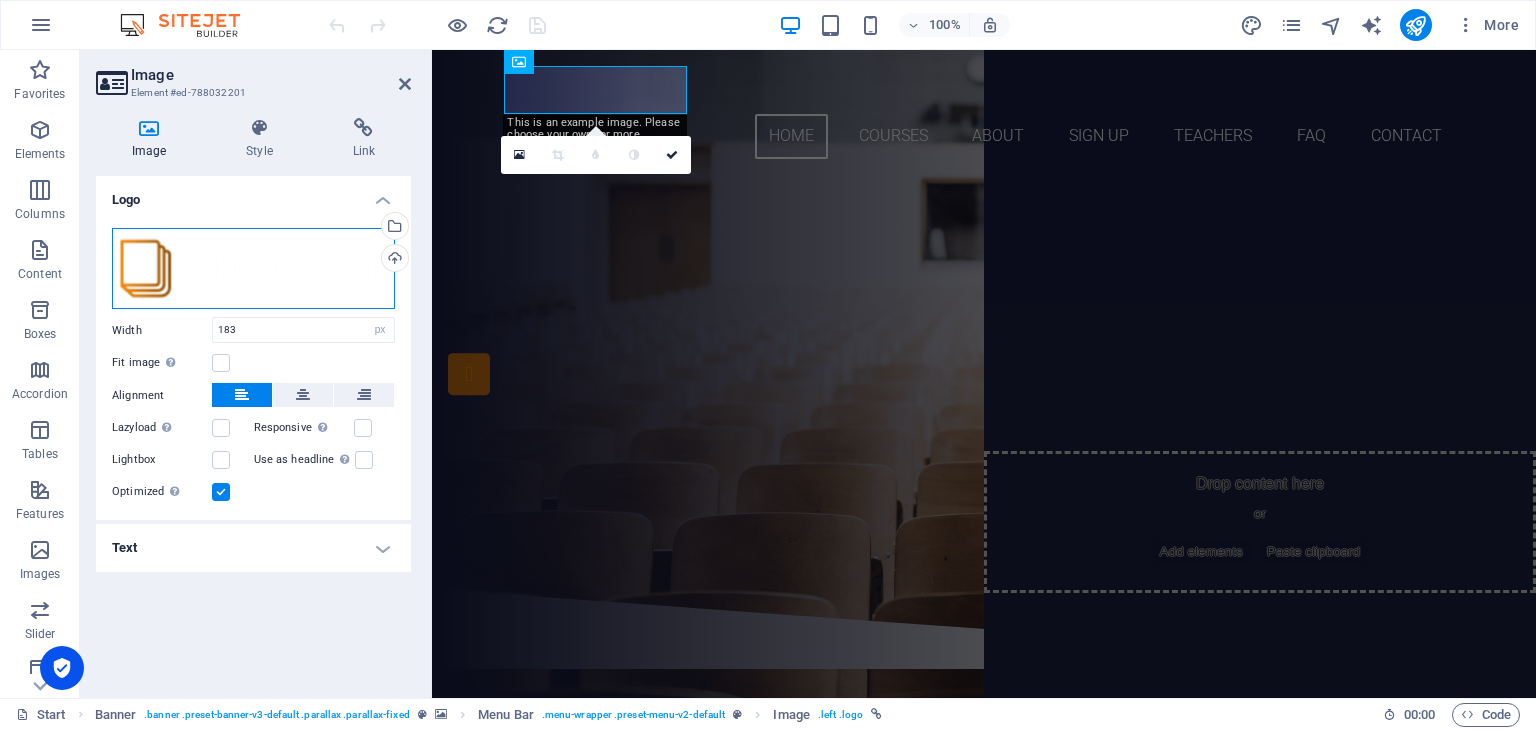 click on "Drag files here, click to choose files or select files from Files or our free stock photos & videos" at bounding box center (253, 269) 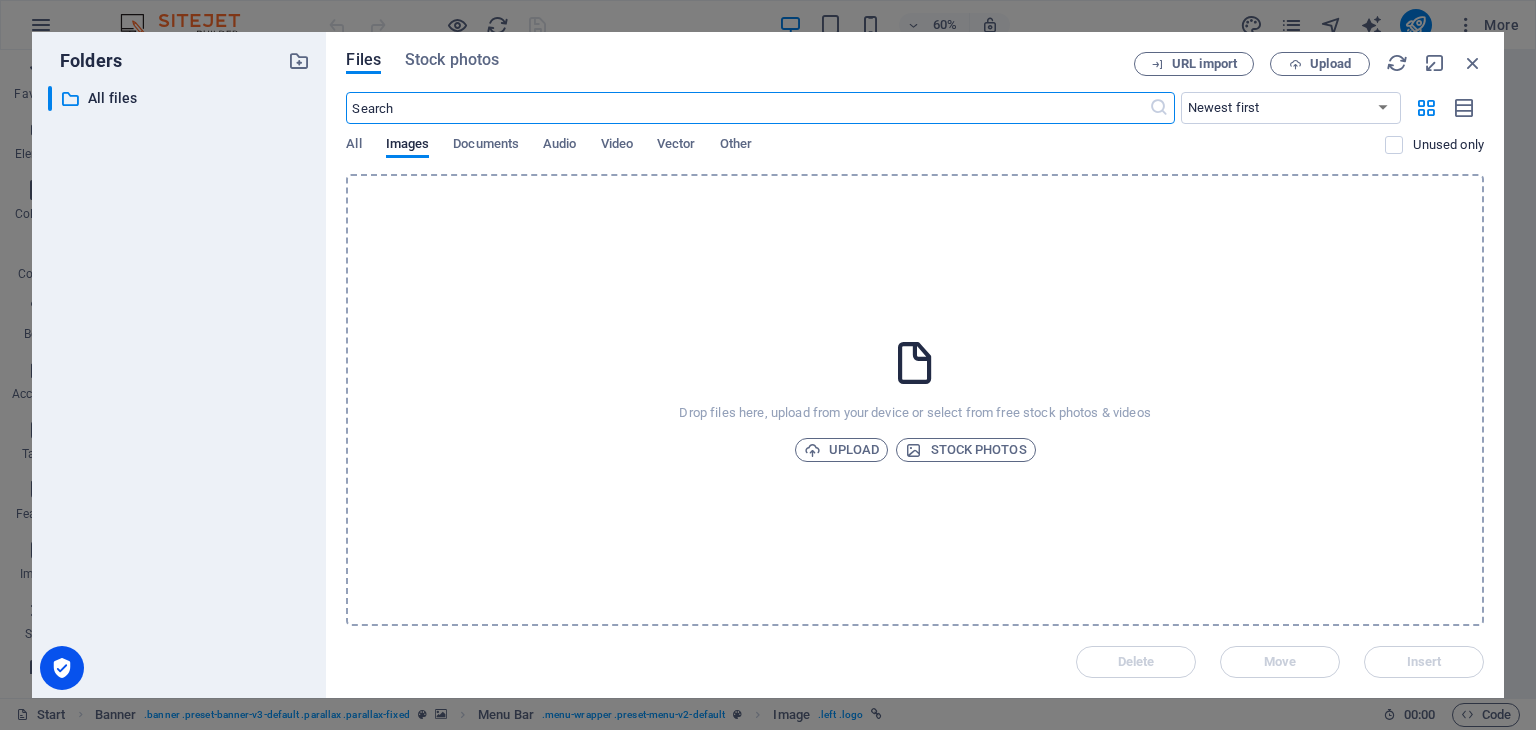 click on "All Images Documents Audio Video Vector Other" at bounding box center [865, 155] 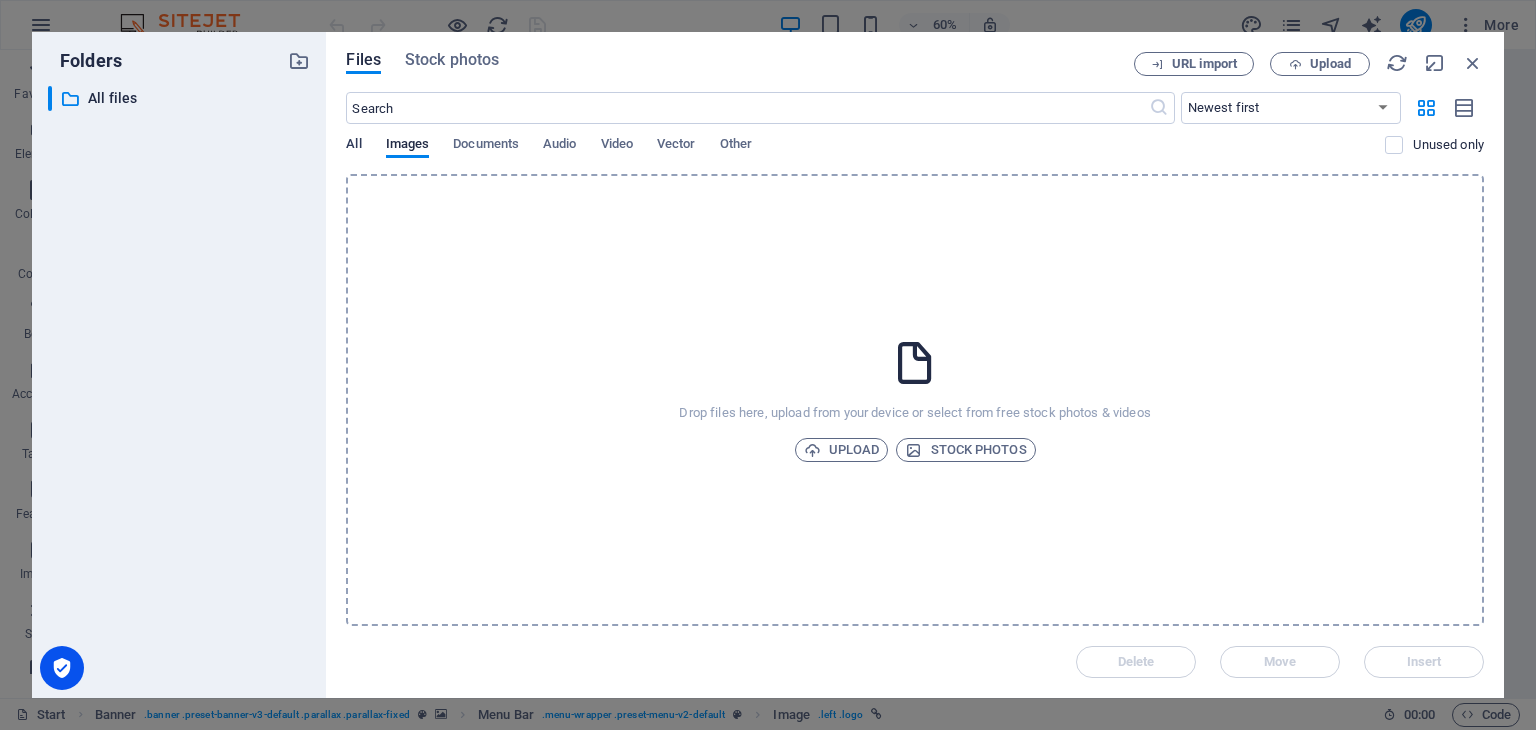 click on "All" at bounding box center (353, 146) 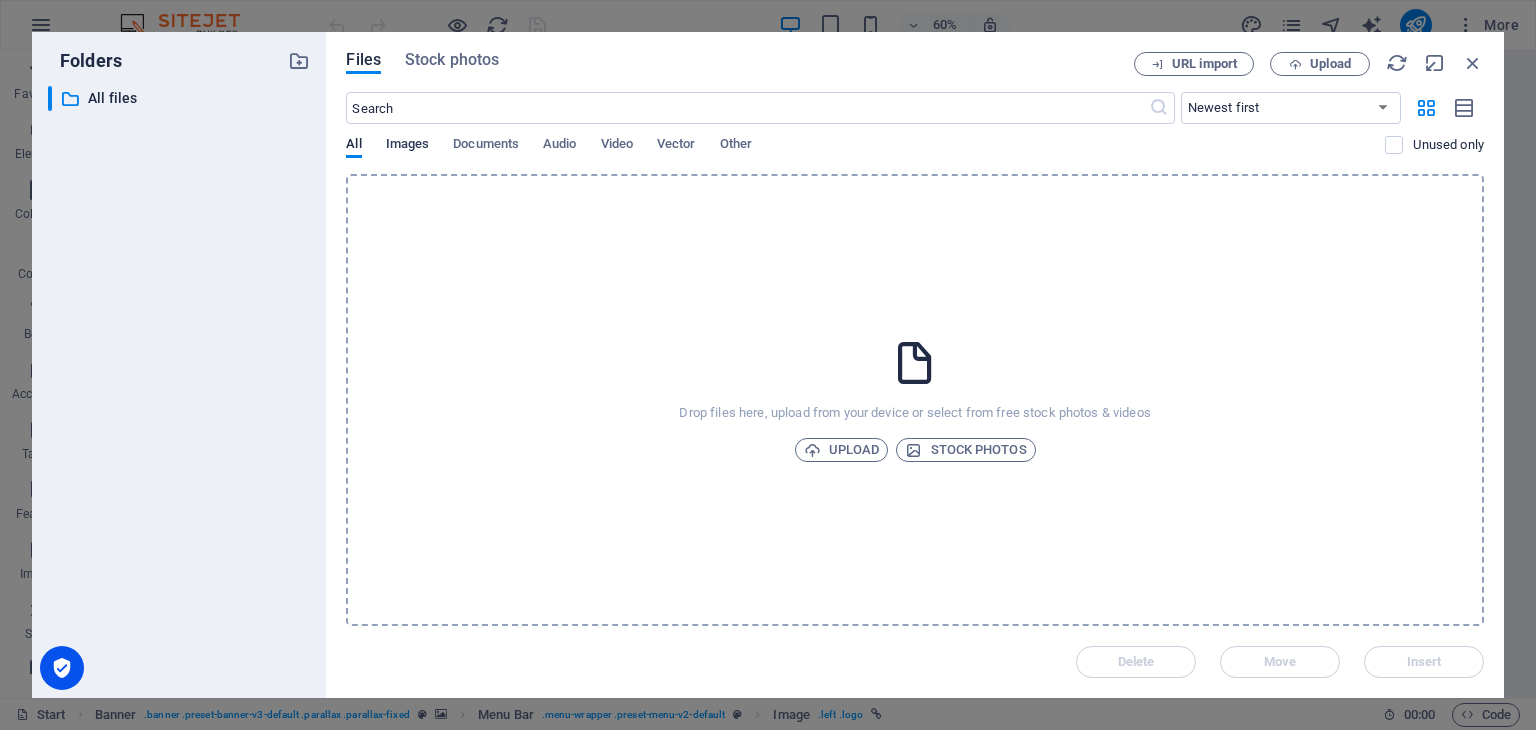 click on "Images" at bounding box center [408, 146] 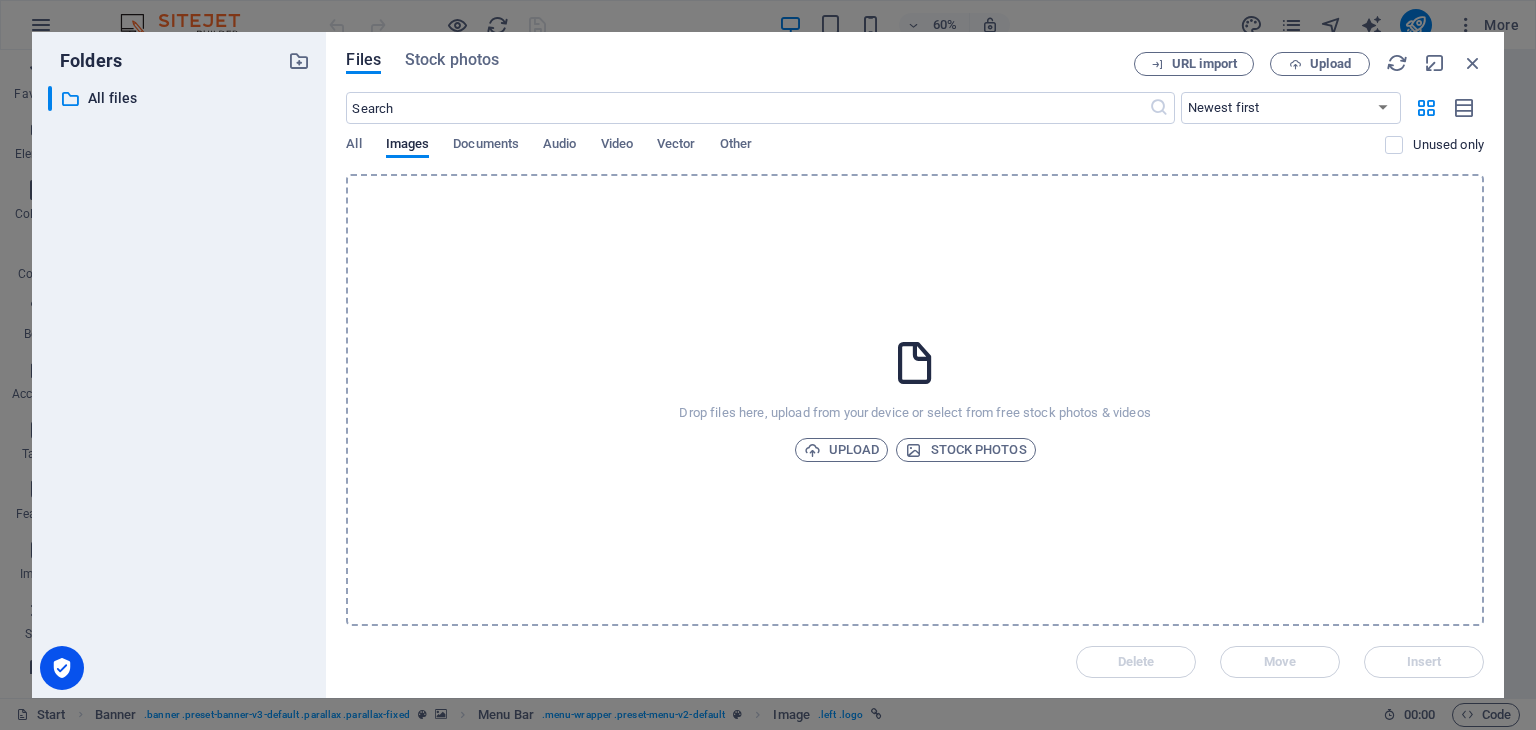 click on "All Images Documents Audio Video Vector Other" at bounding box center (865, 155) 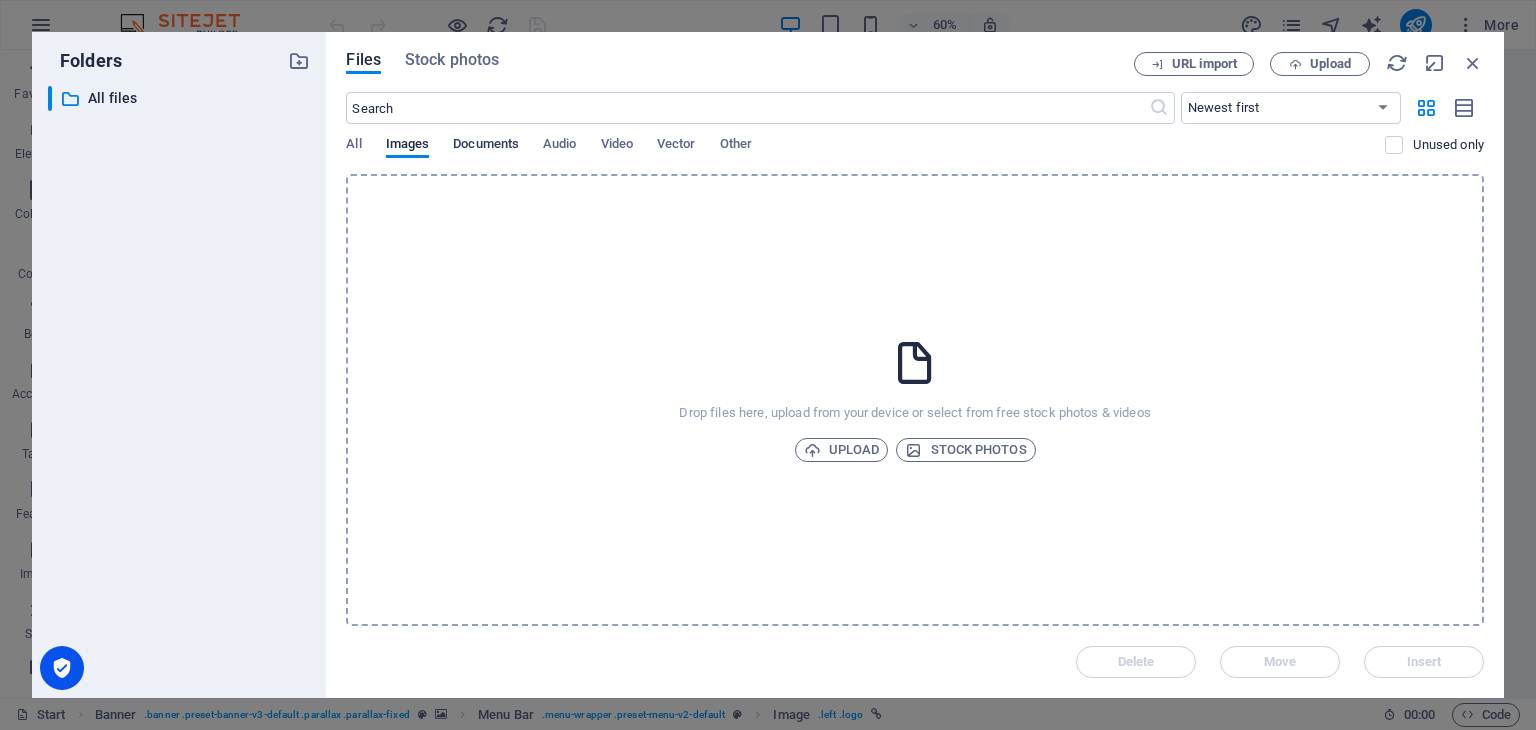 click on "Documents" at bounding box center [486, 146] 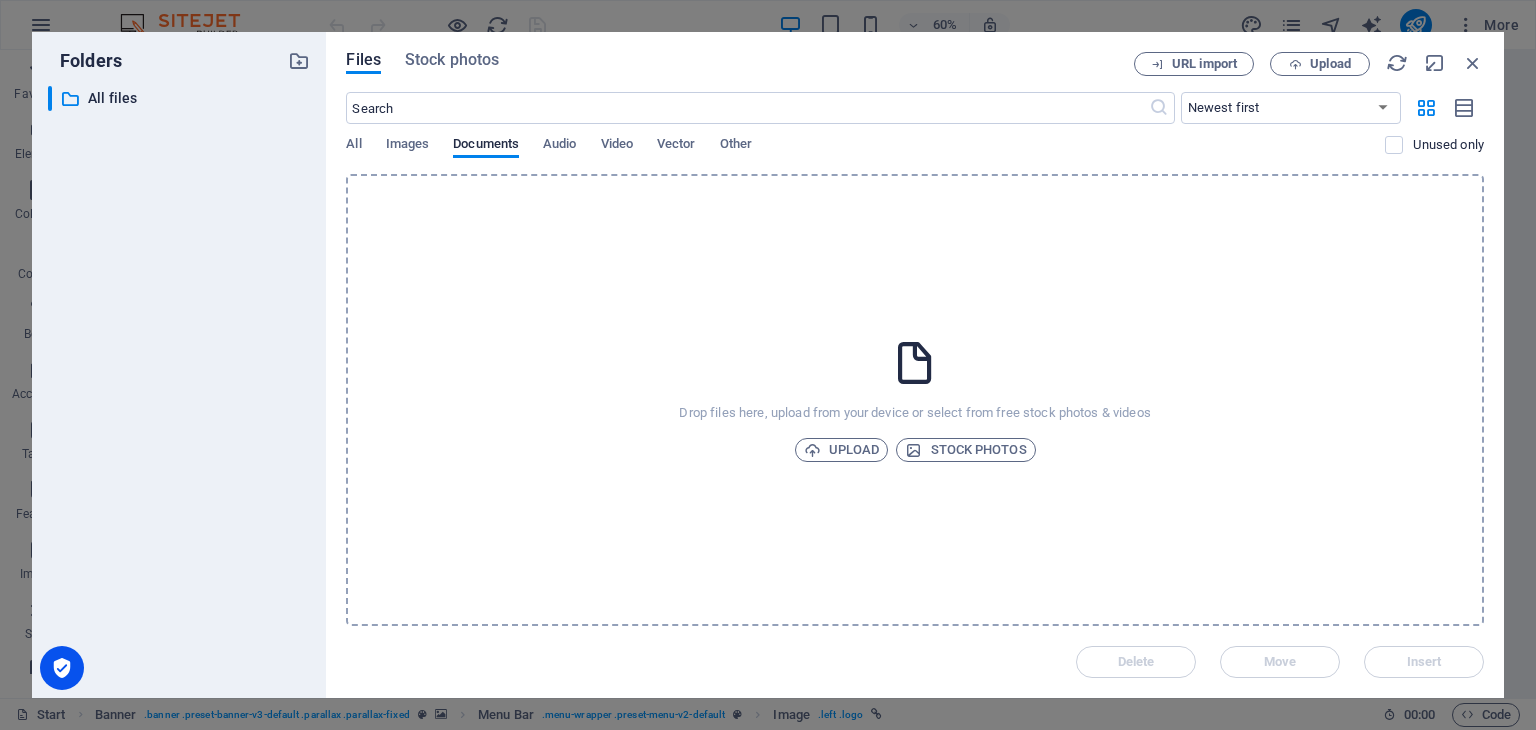 click on "All Images Documents Audio Video Vector Other" at bounding box center (865, 155) 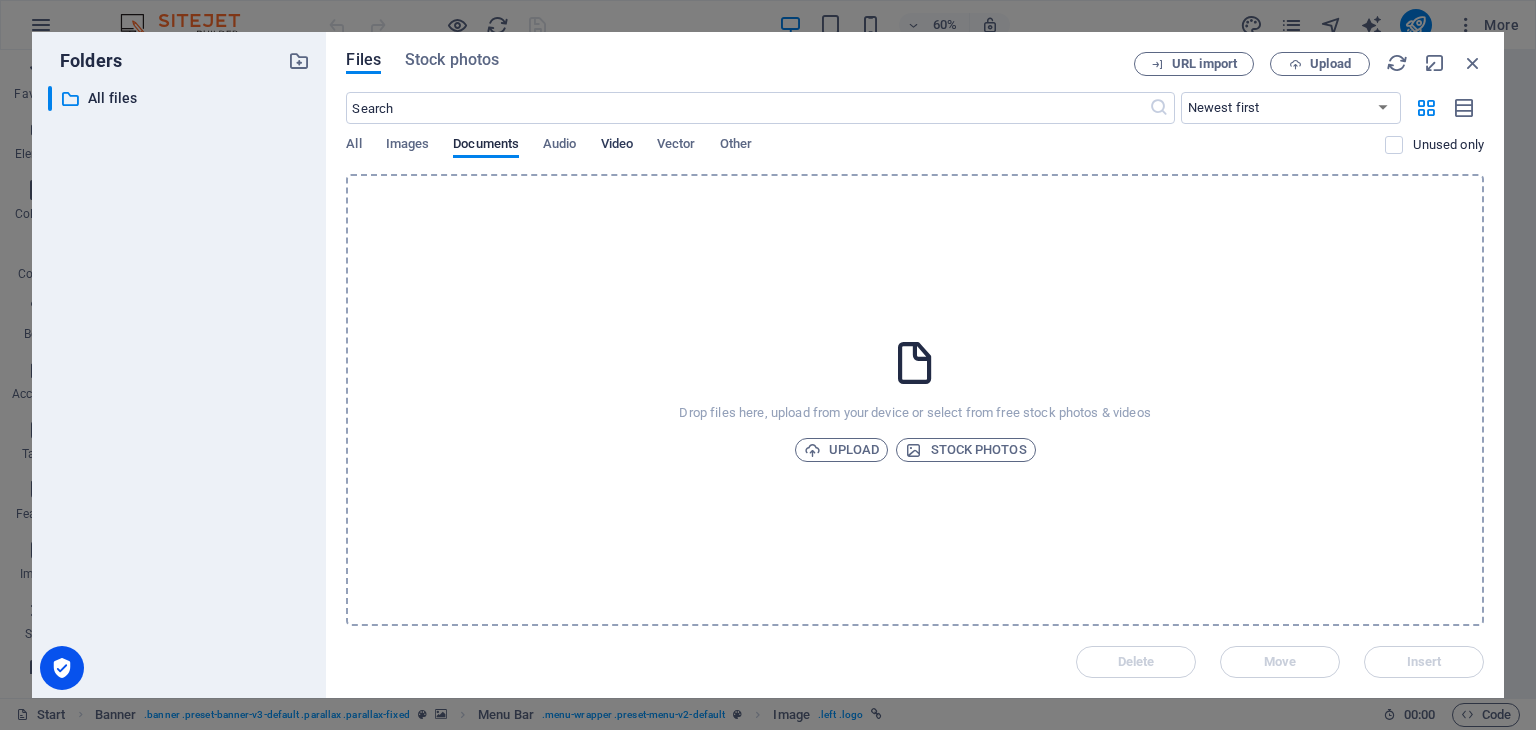 click on "Video" at bounding box center [617, 146] 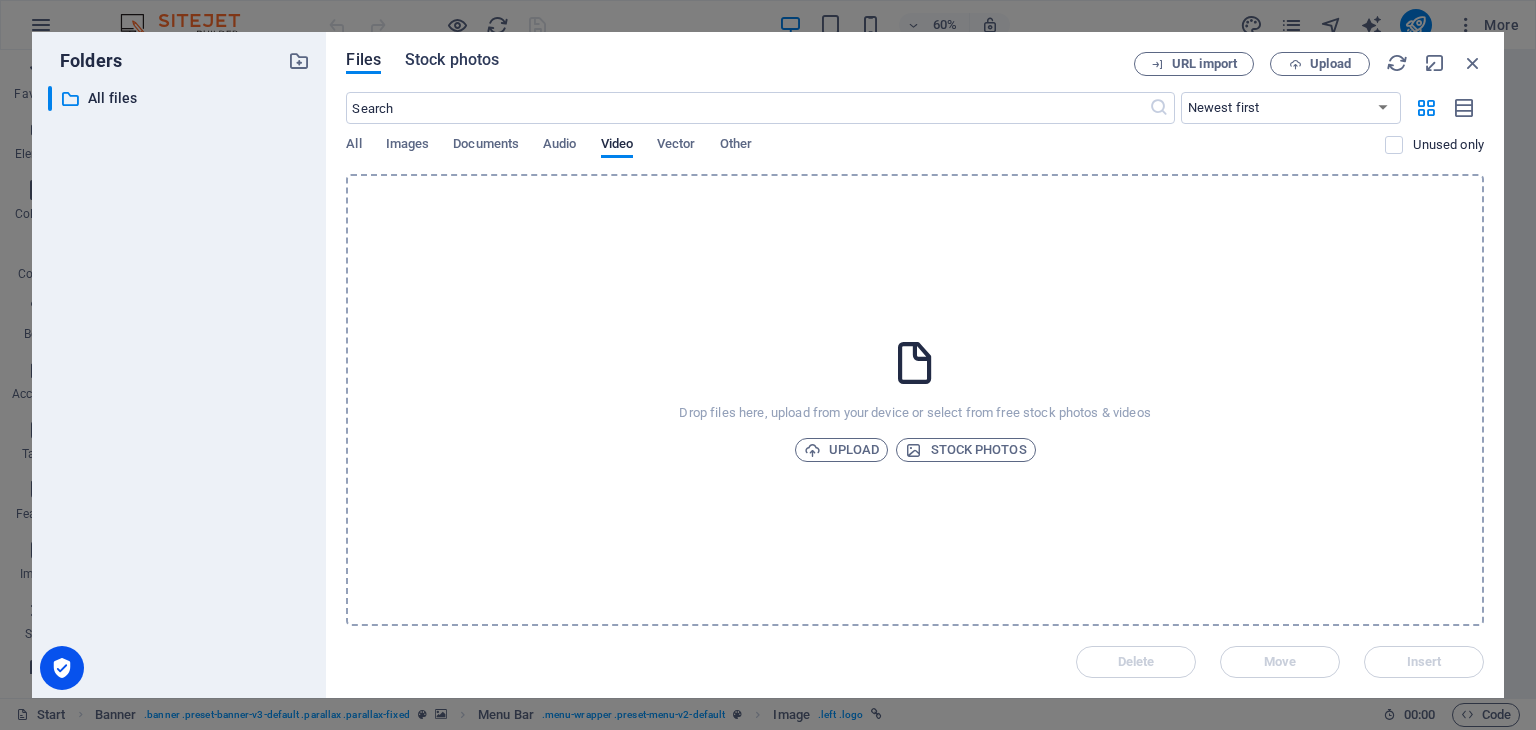 click on "Stock photos" at bounding box center (452, 60) 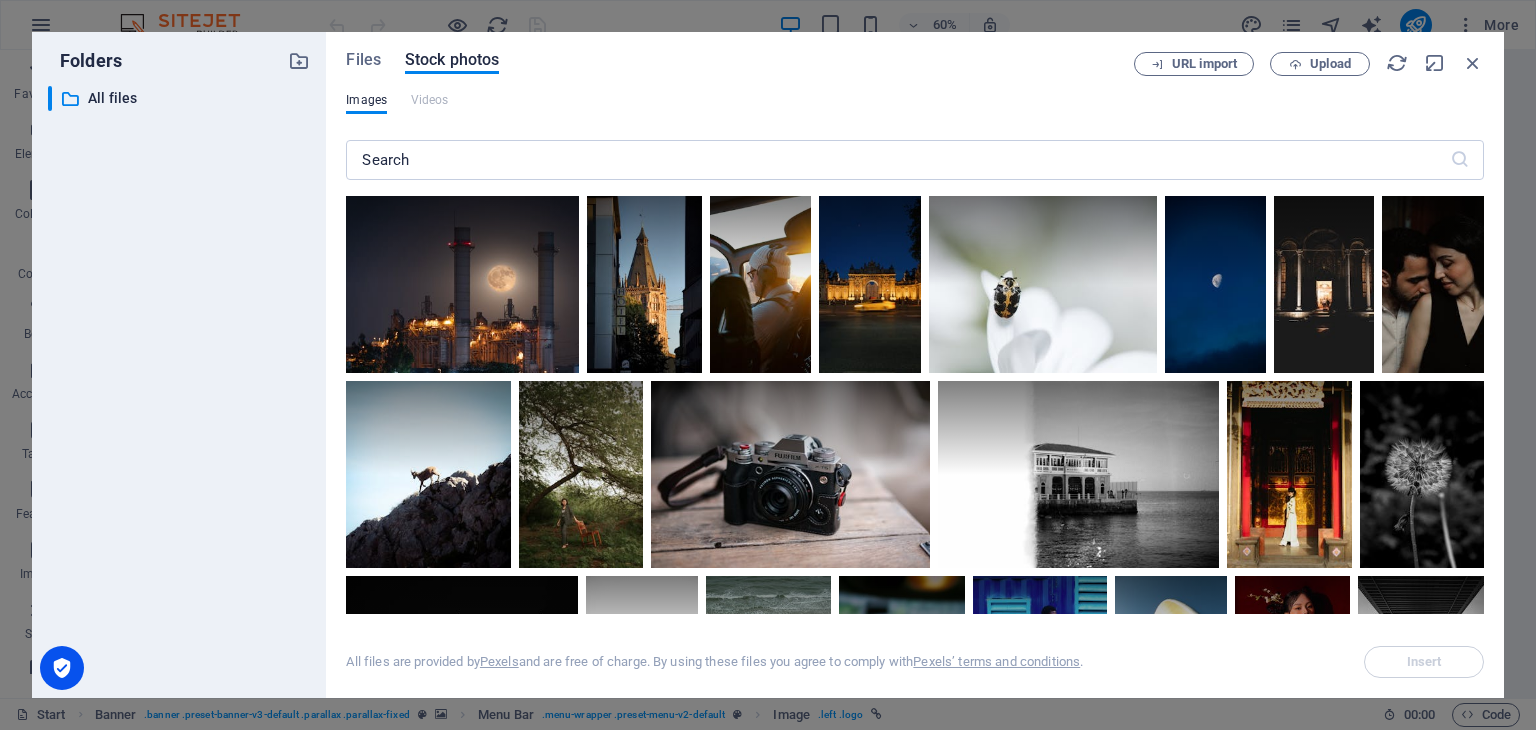 click on "Files Stock photos URL import Upload Images Videos ​ All files are provided by  Pexels  and are free of charge. By using these files you agree to comply with  Pexels’ terms and conditions . Insert" at bounding box center [915, 365] 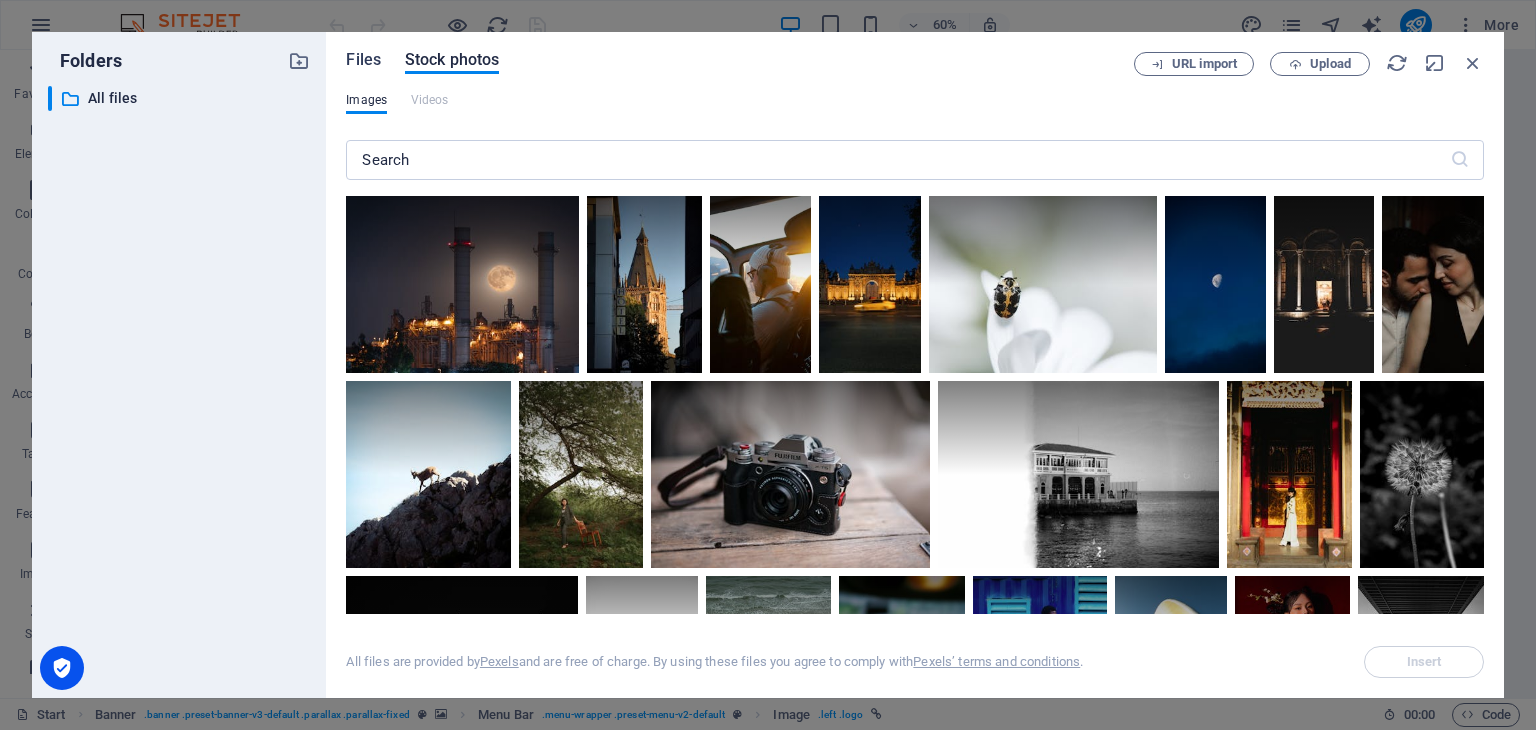 click on "Files" at bounding box center [363, 60] 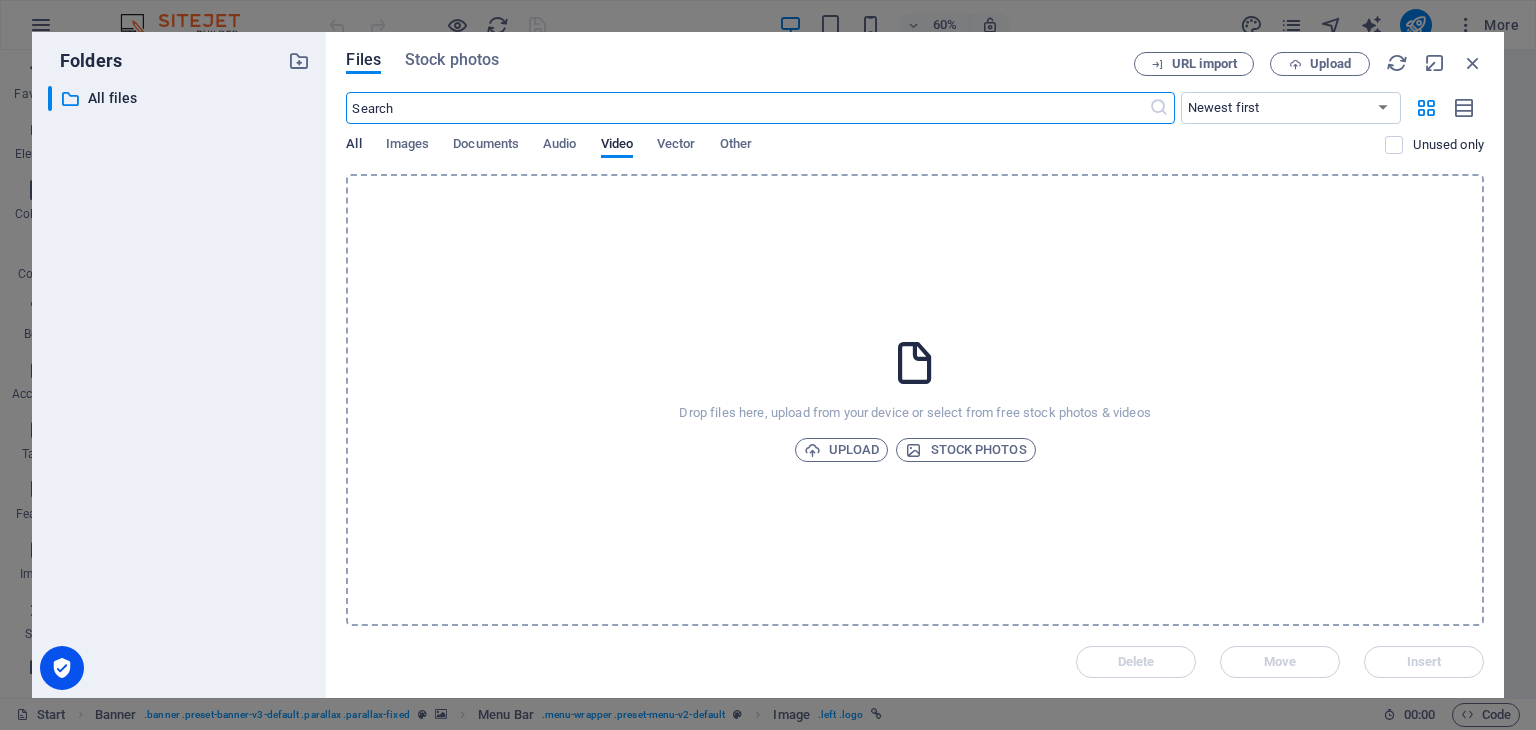 click on "All" at bounding box center (353, 146) 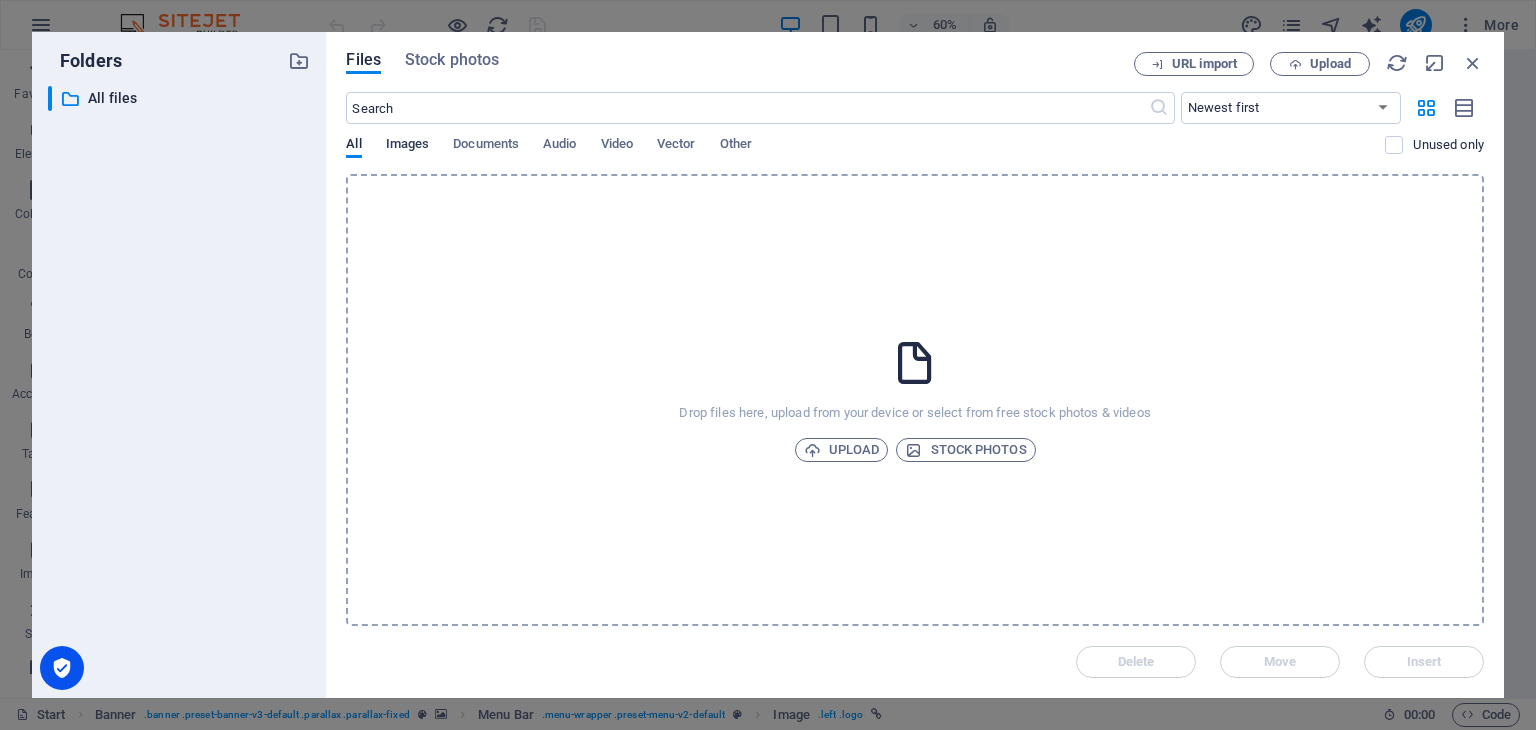 click on "Images" at bounding box center [408, 146] 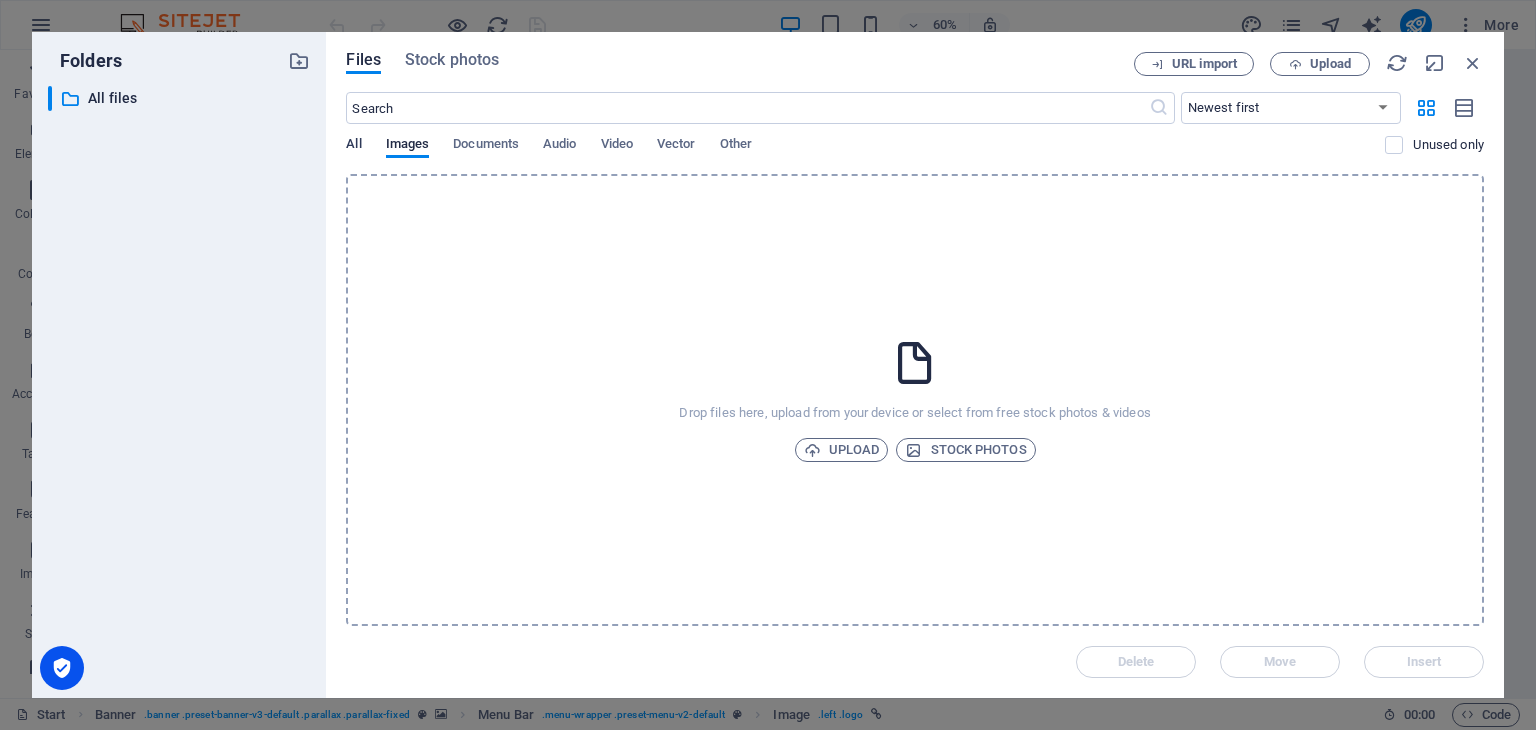 click on "All" at bounding box center (353, 146) 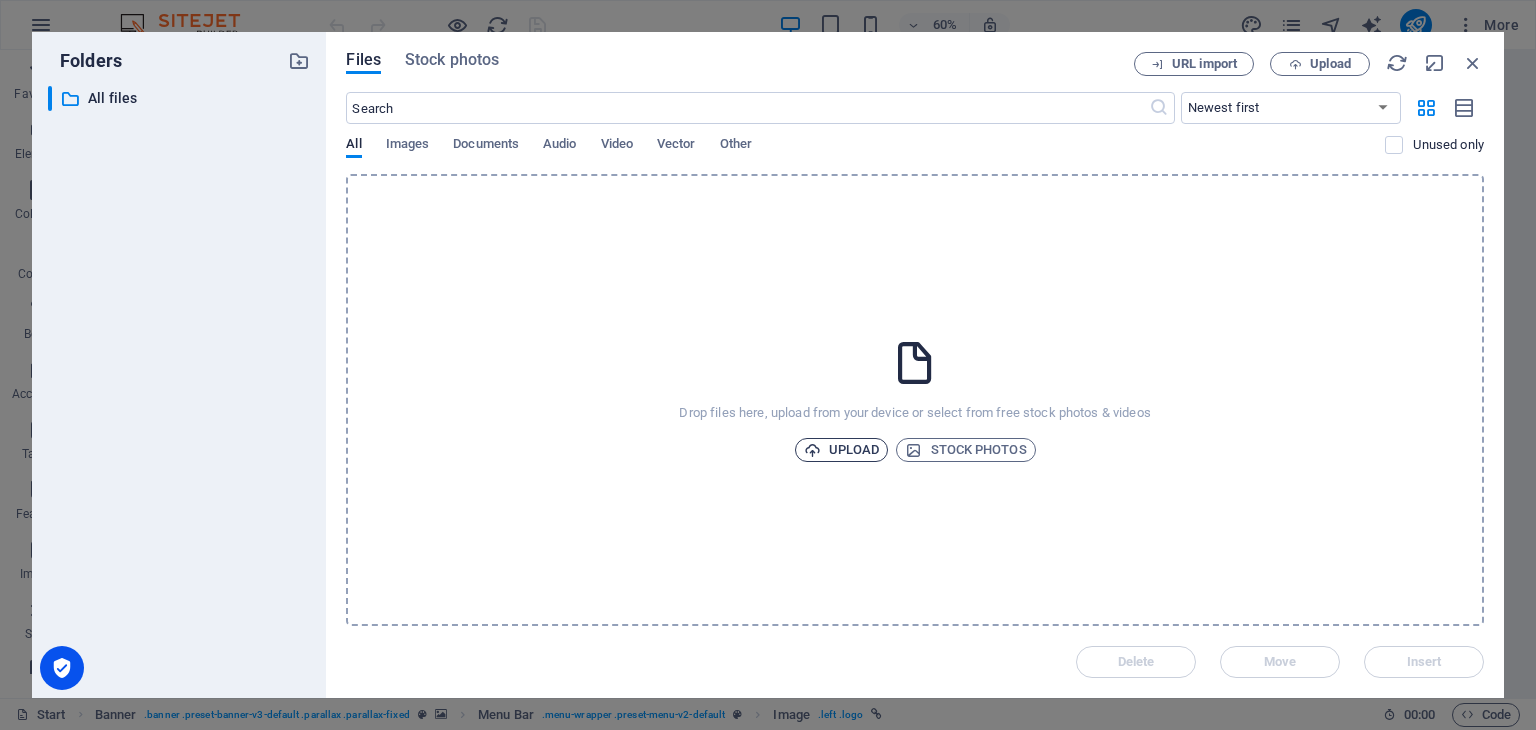 click on "Upload" at bounding box center [842, 450] 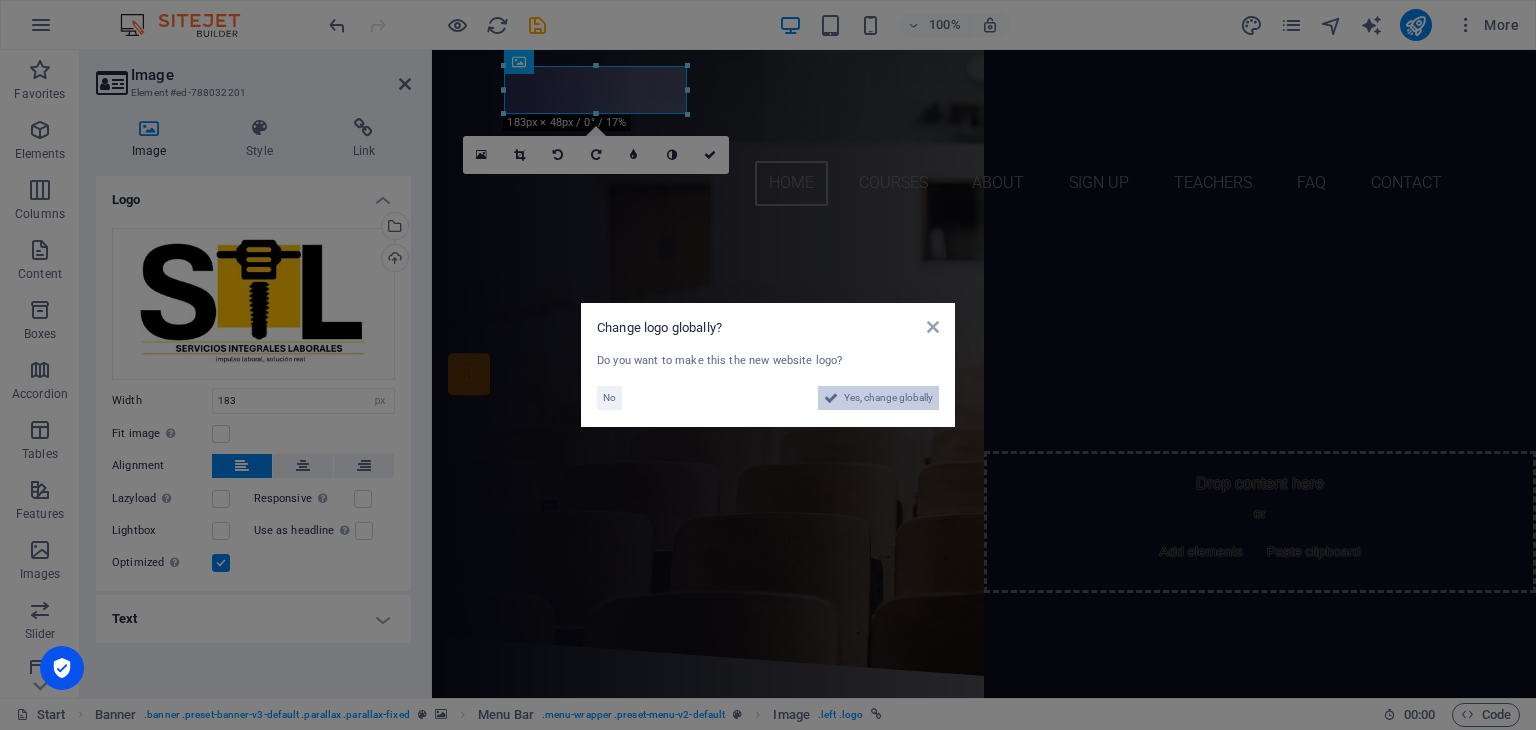 click on "Yes, change globally" at bounding box center [888, 398] 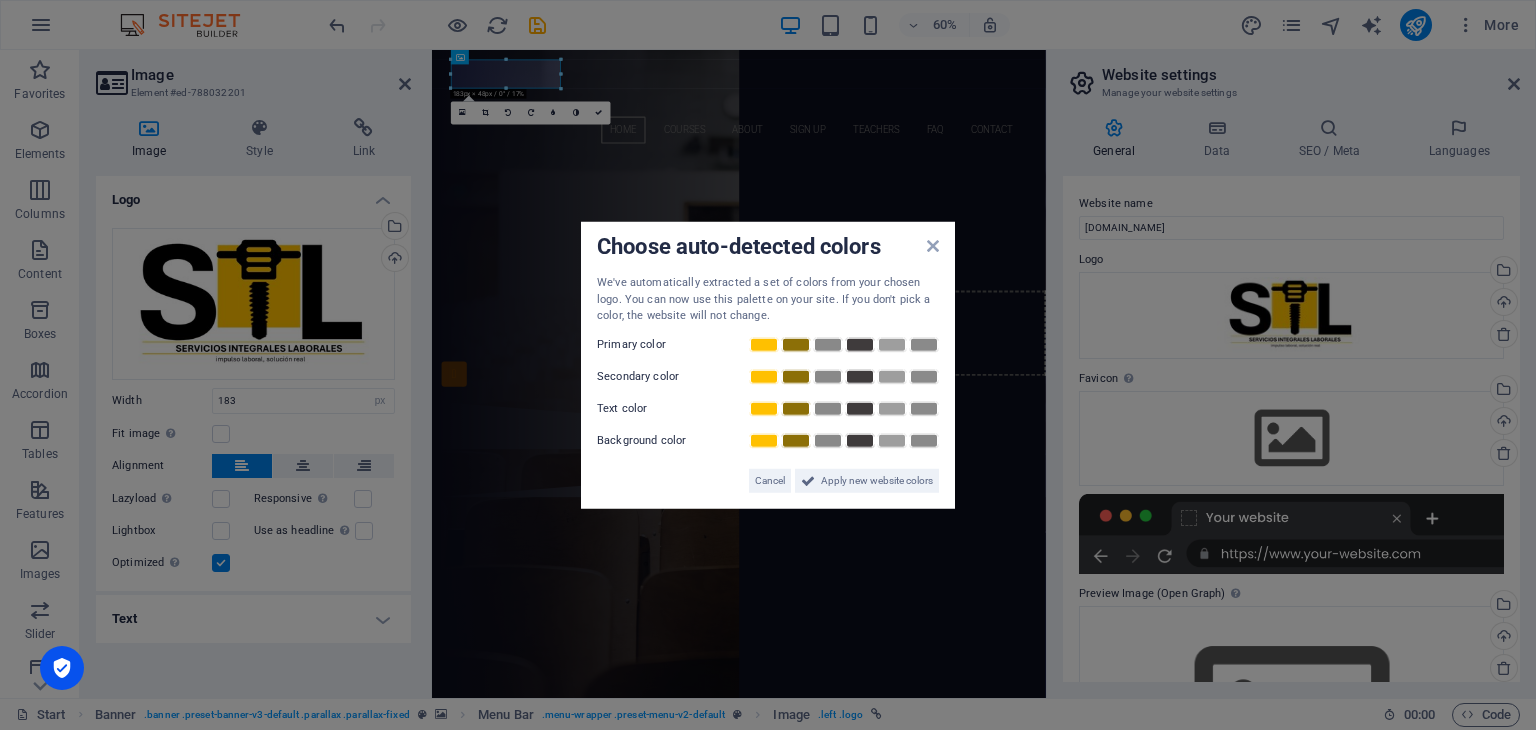 click on "Primary color" at bounding box center [657, 344] 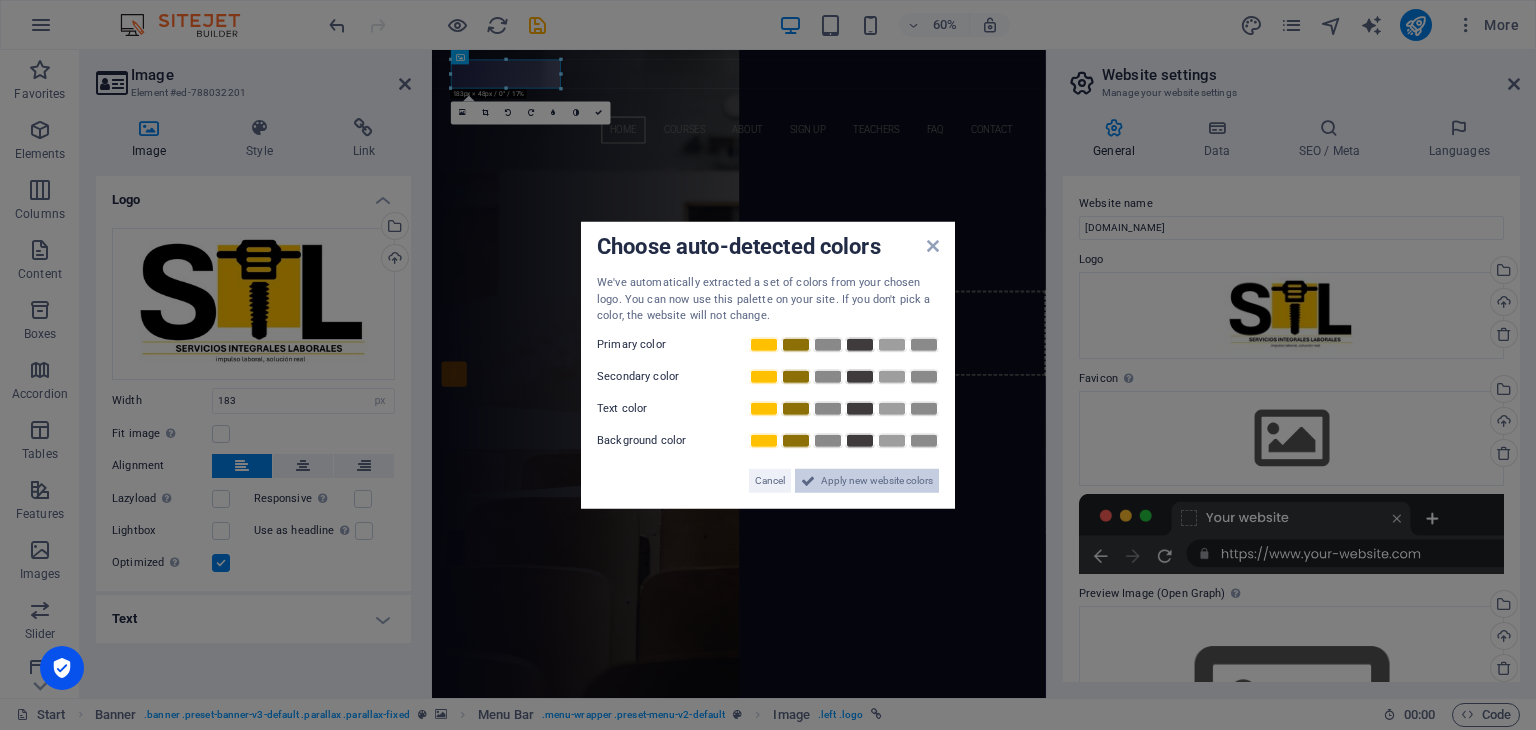click on "Apply new website colors" at bounding box center (877, 480) 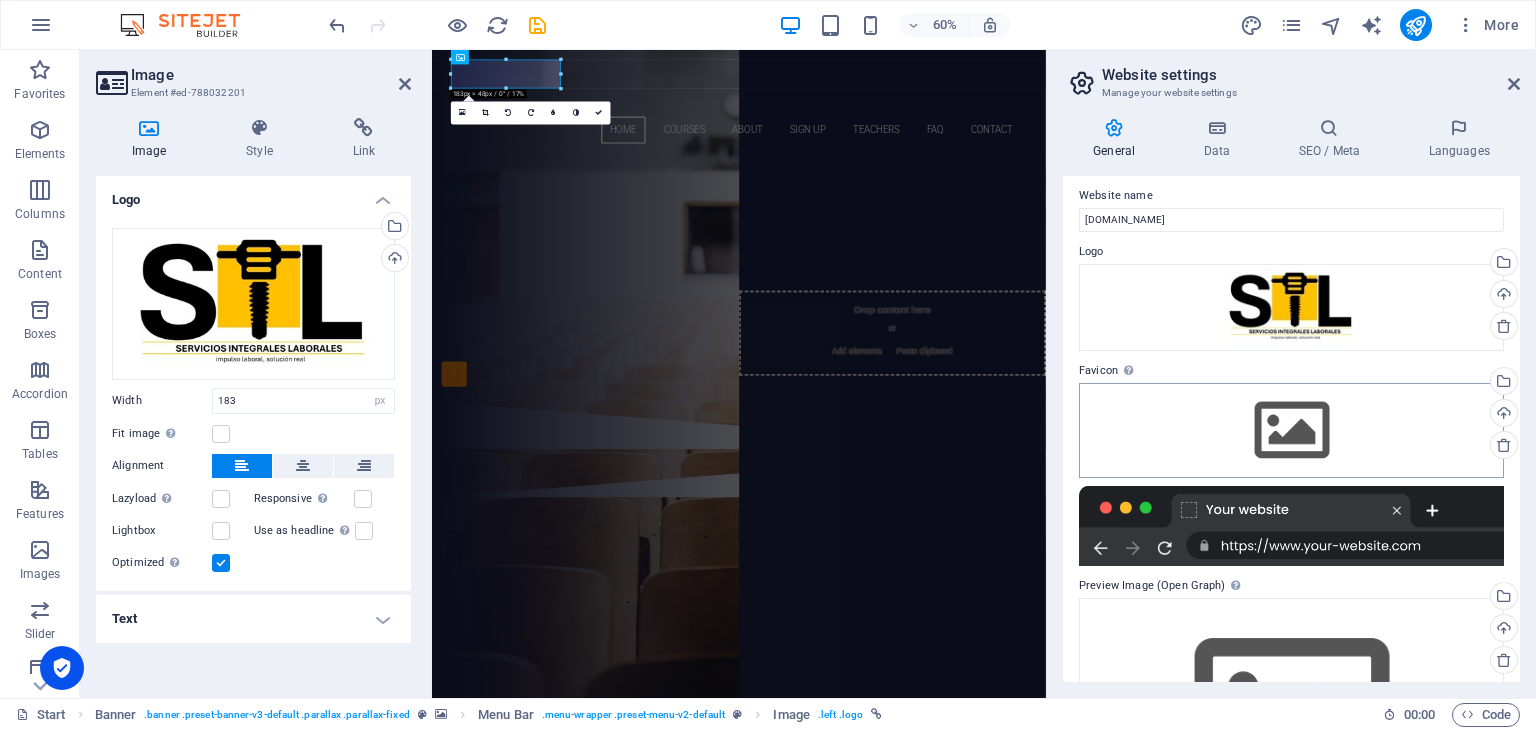 scroll, scrollTop: 6, scrollLeft: 0, axis: vertical 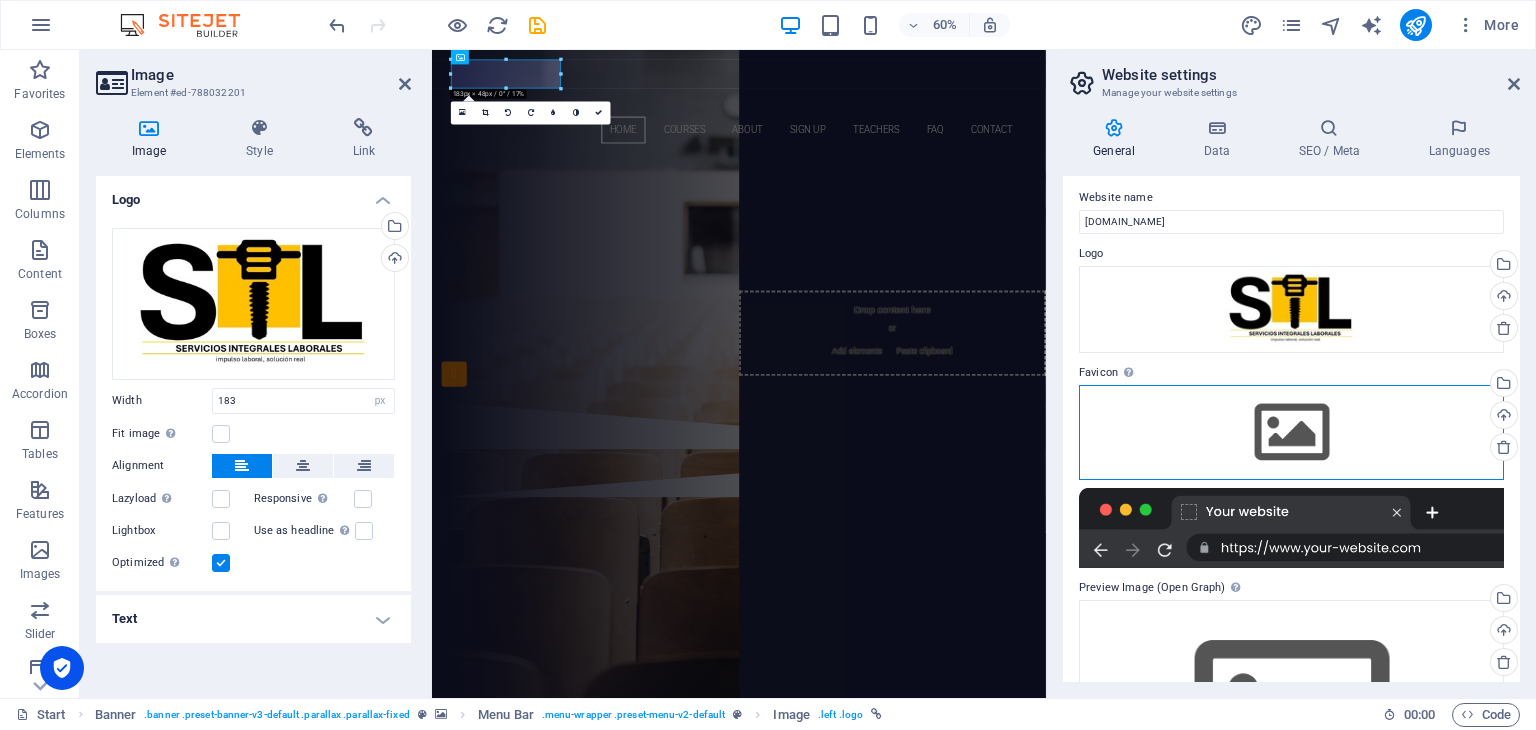 click on "Drag files here, click to choose files or select files from Files or our free stock photos & videos" at bounding box center (1291, 432) 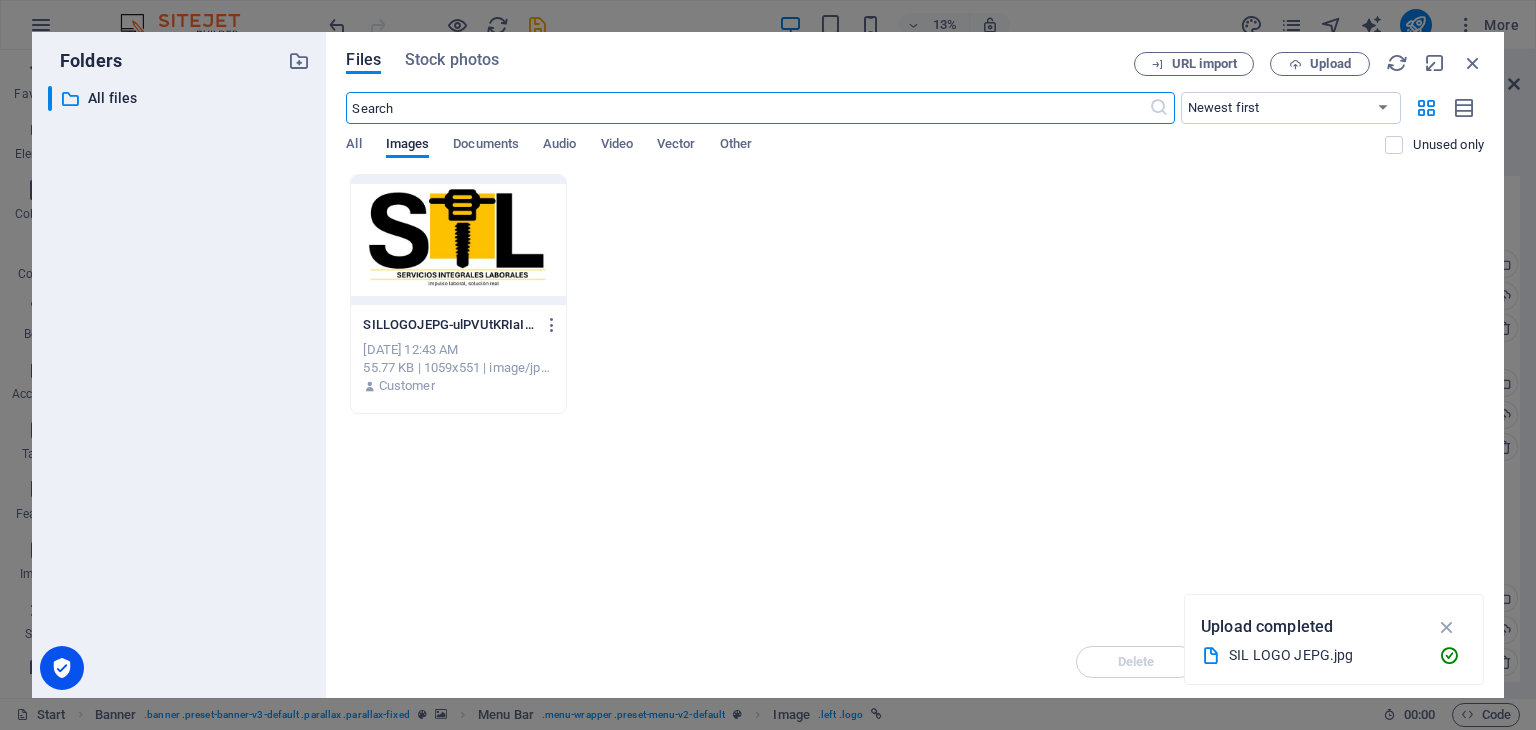 click at bounding box center [458, 240] 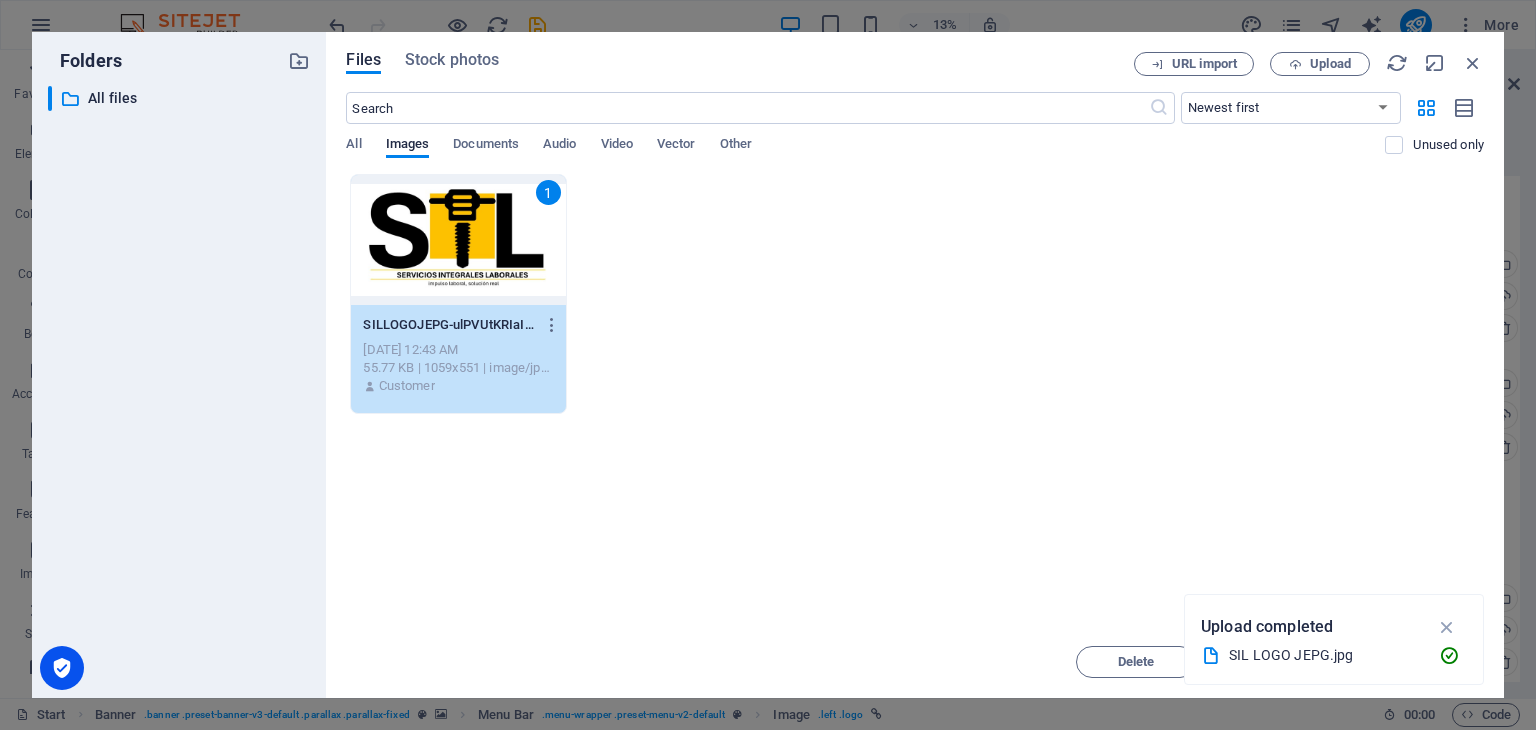 click on "1" at bounding box center [458, 240] 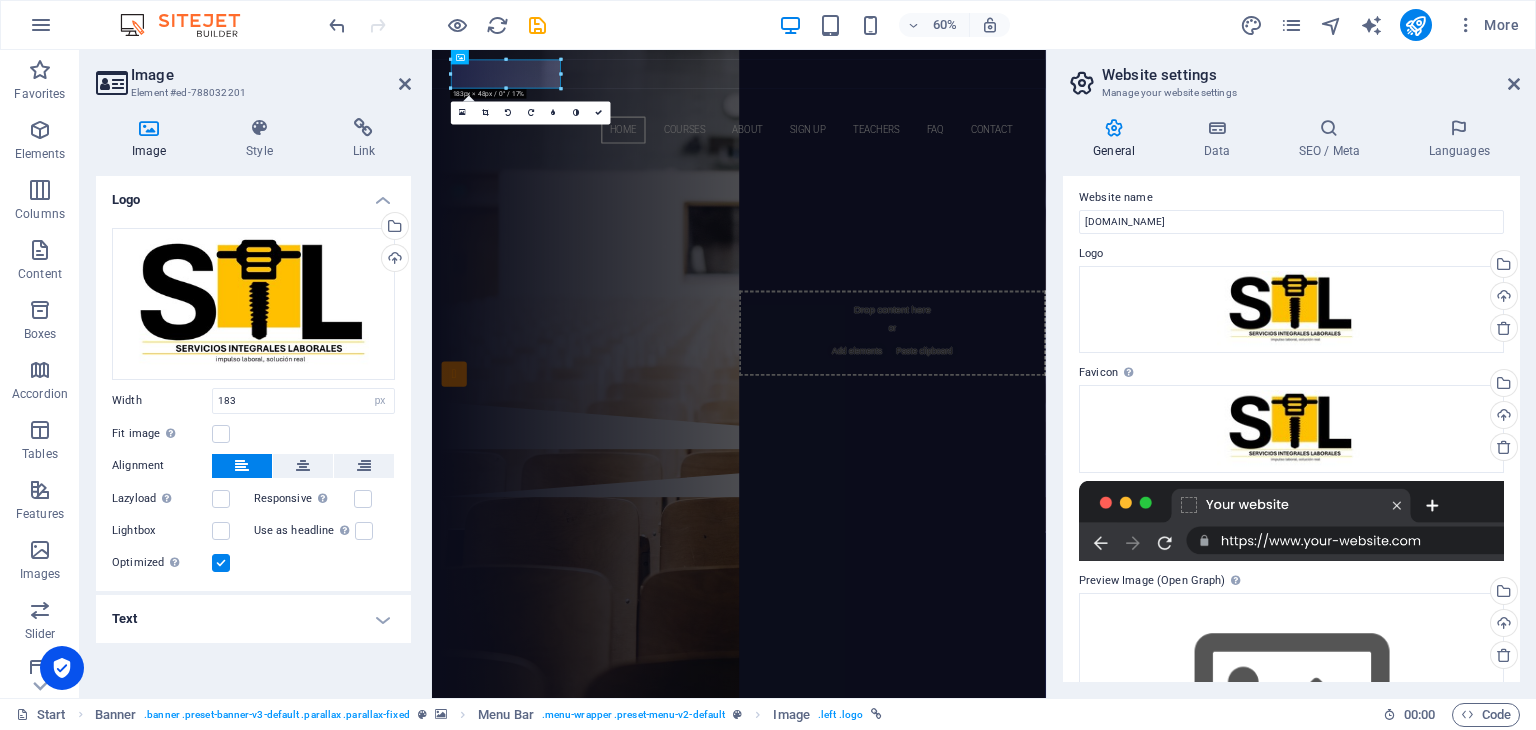 scroll, scrollTop: 162, scrollLeft: 0, axis: vertical 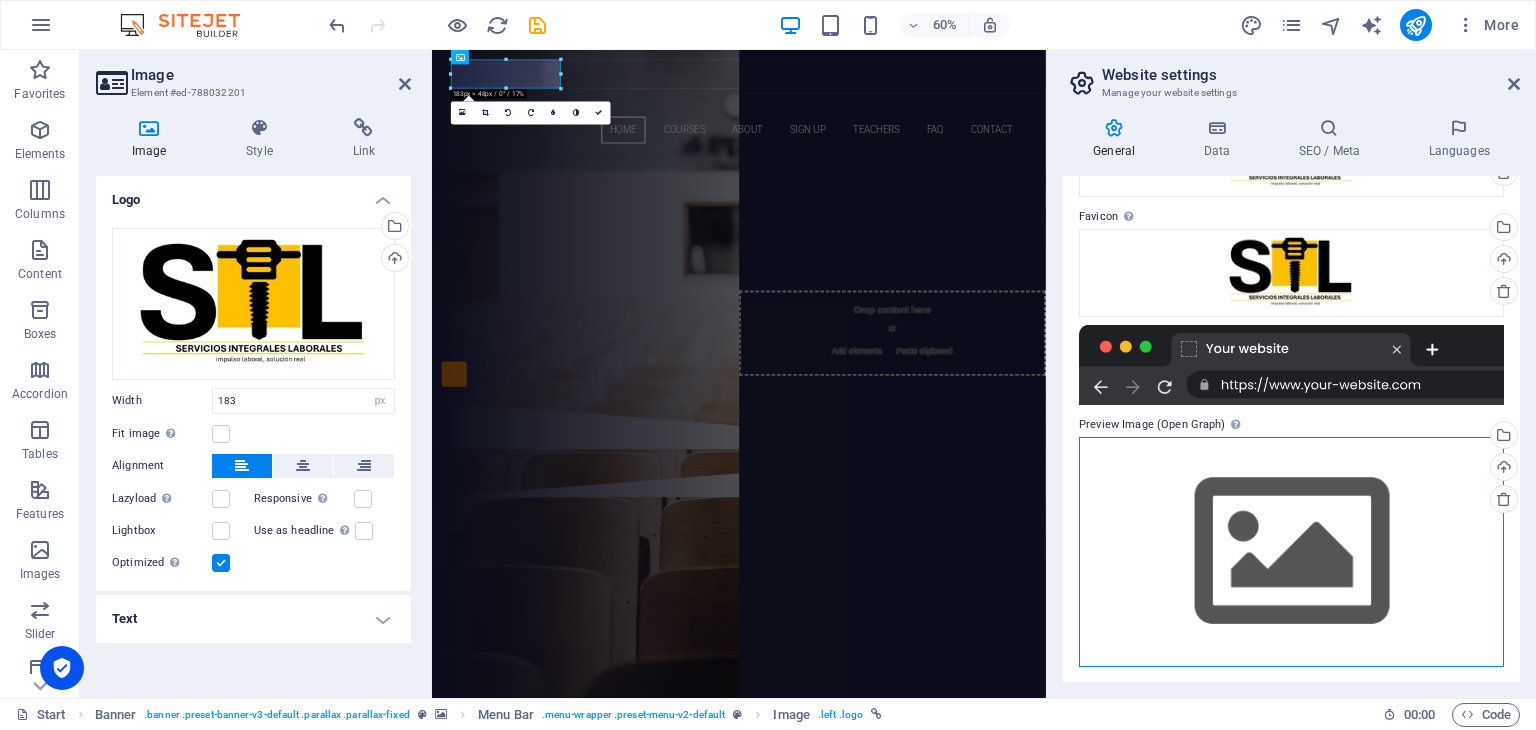 click on "Drag files here, click to choose files or select files from Files or our free stock photos & videos" at bounding box center (1291, 551) 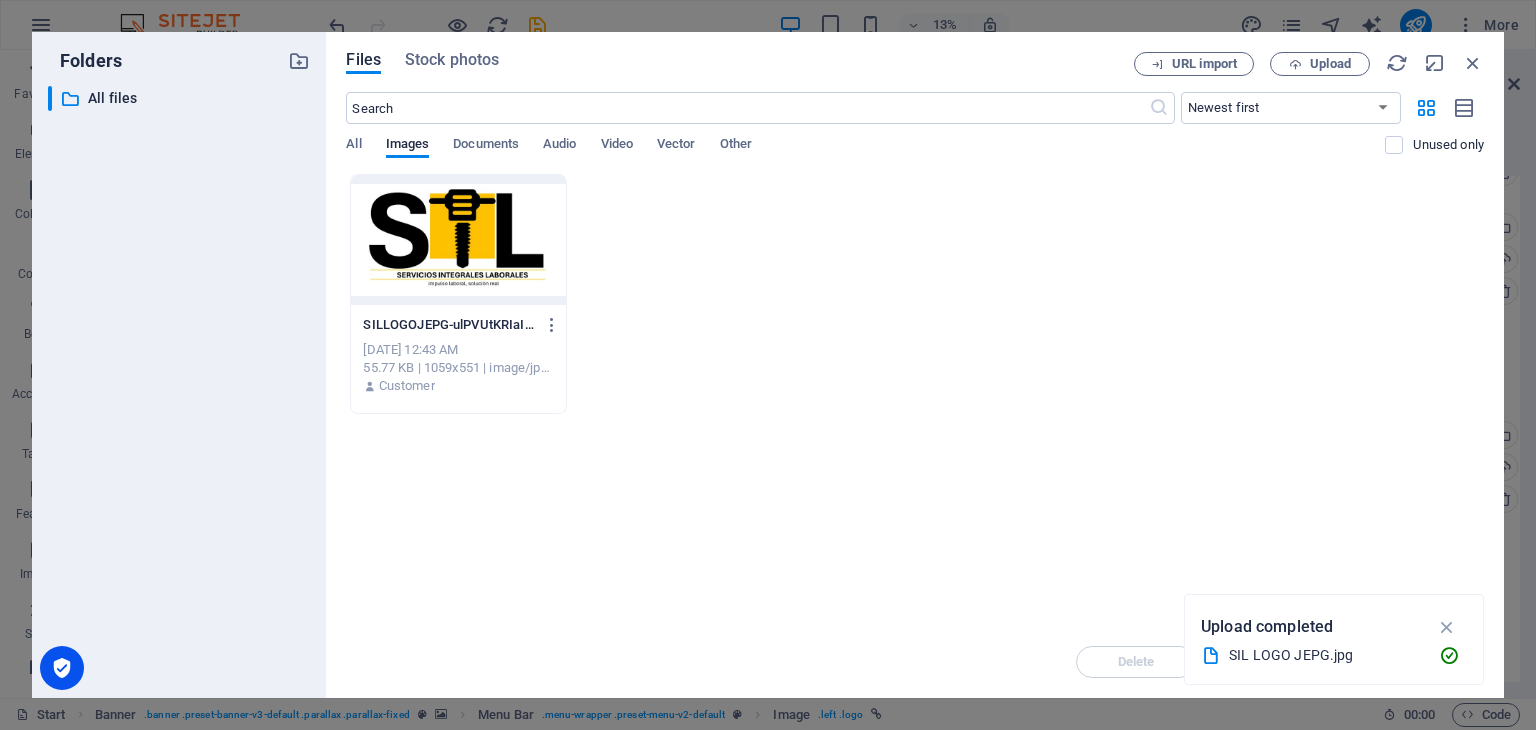 click at bounding box center (458, 240) 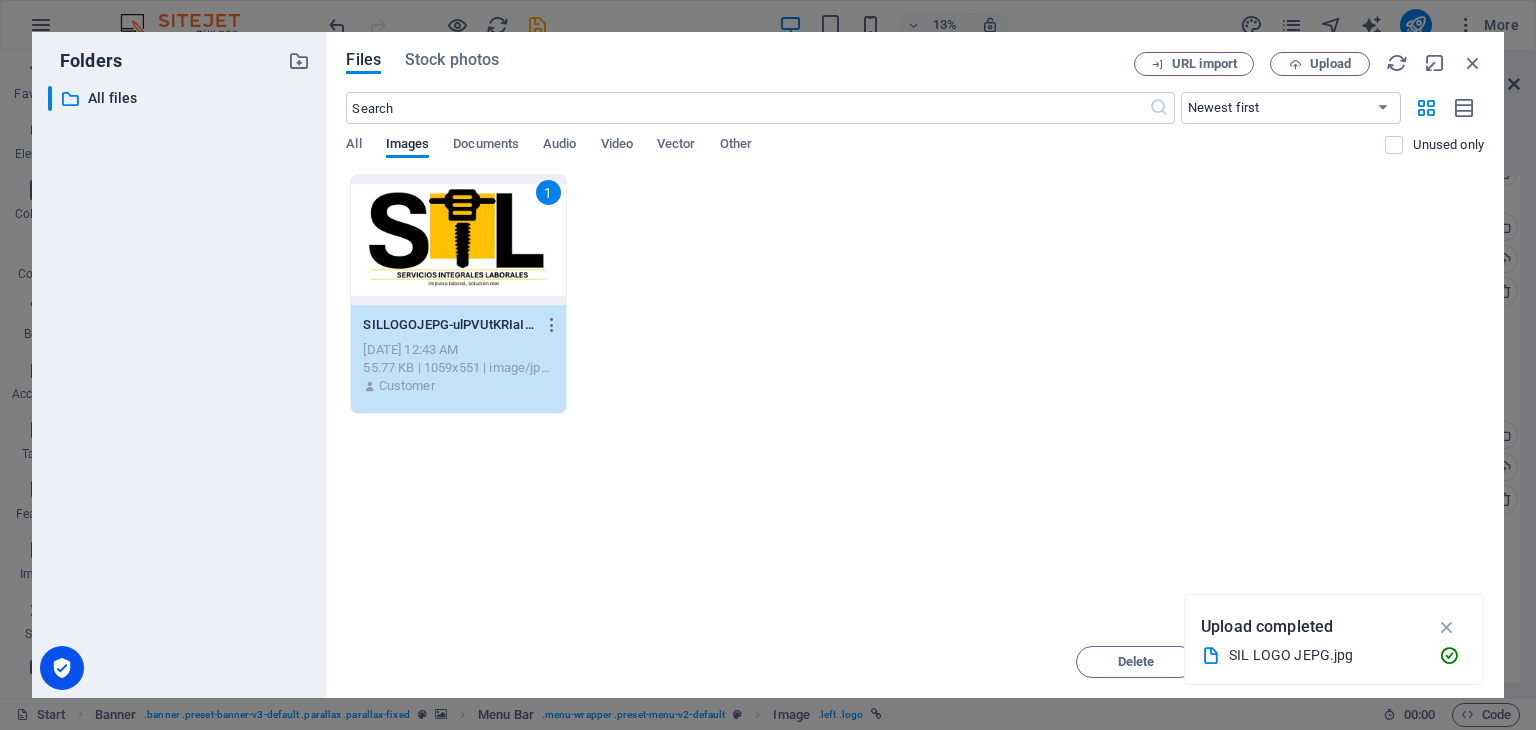 click on "1" at bounding box center [458, 240] 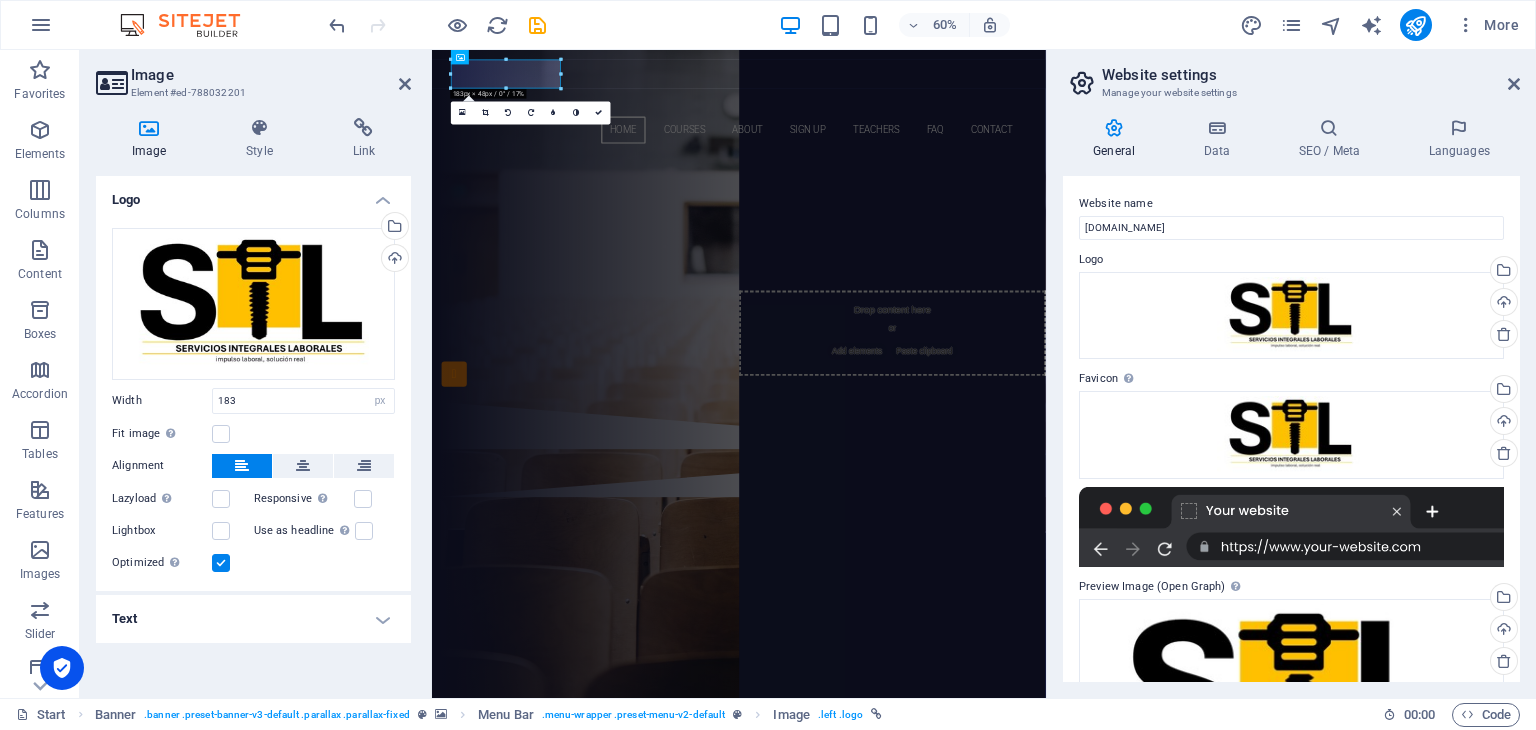 scroll, scrollTop: 146, scrollLeft: 0, axis: vertical 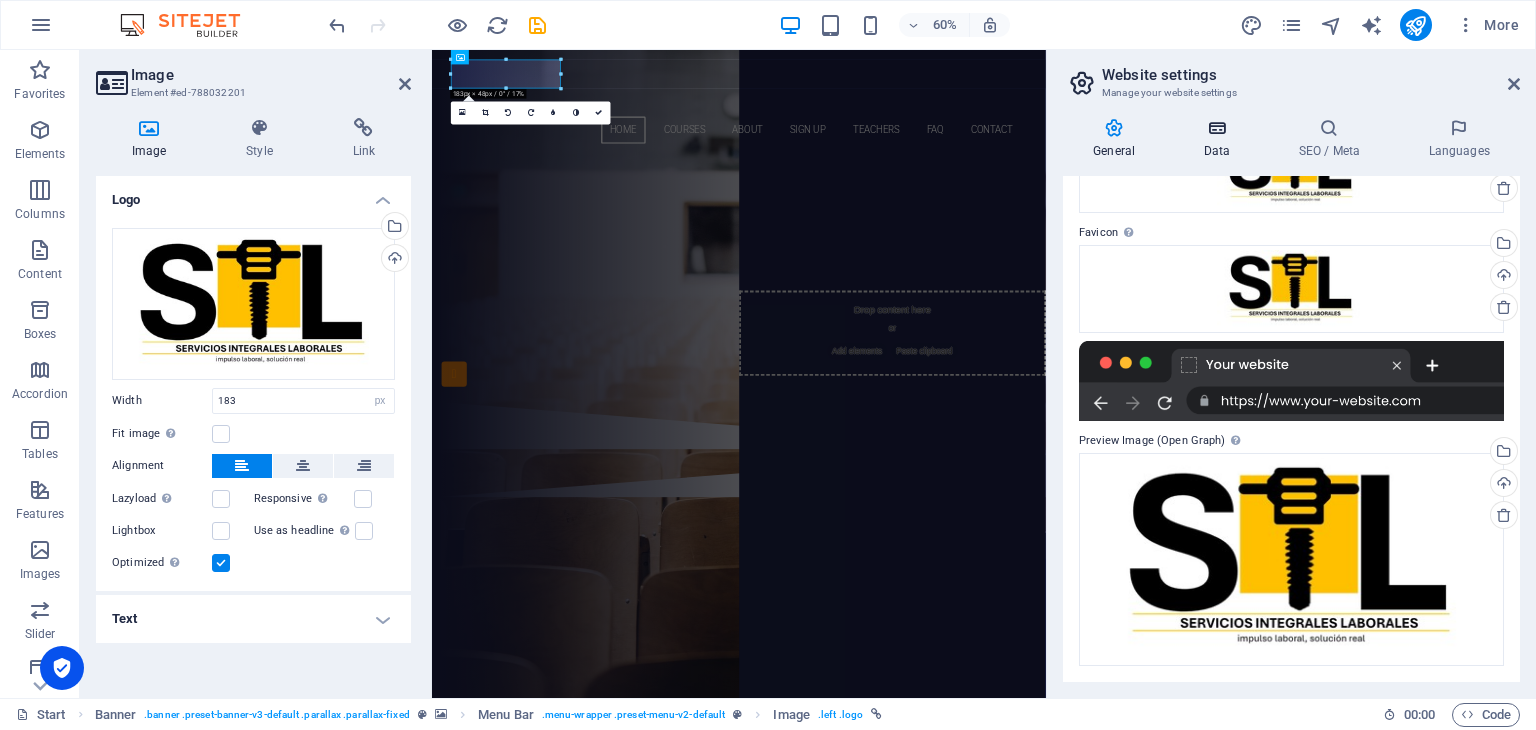 click on "Data" at bounding box center [1220, 139] 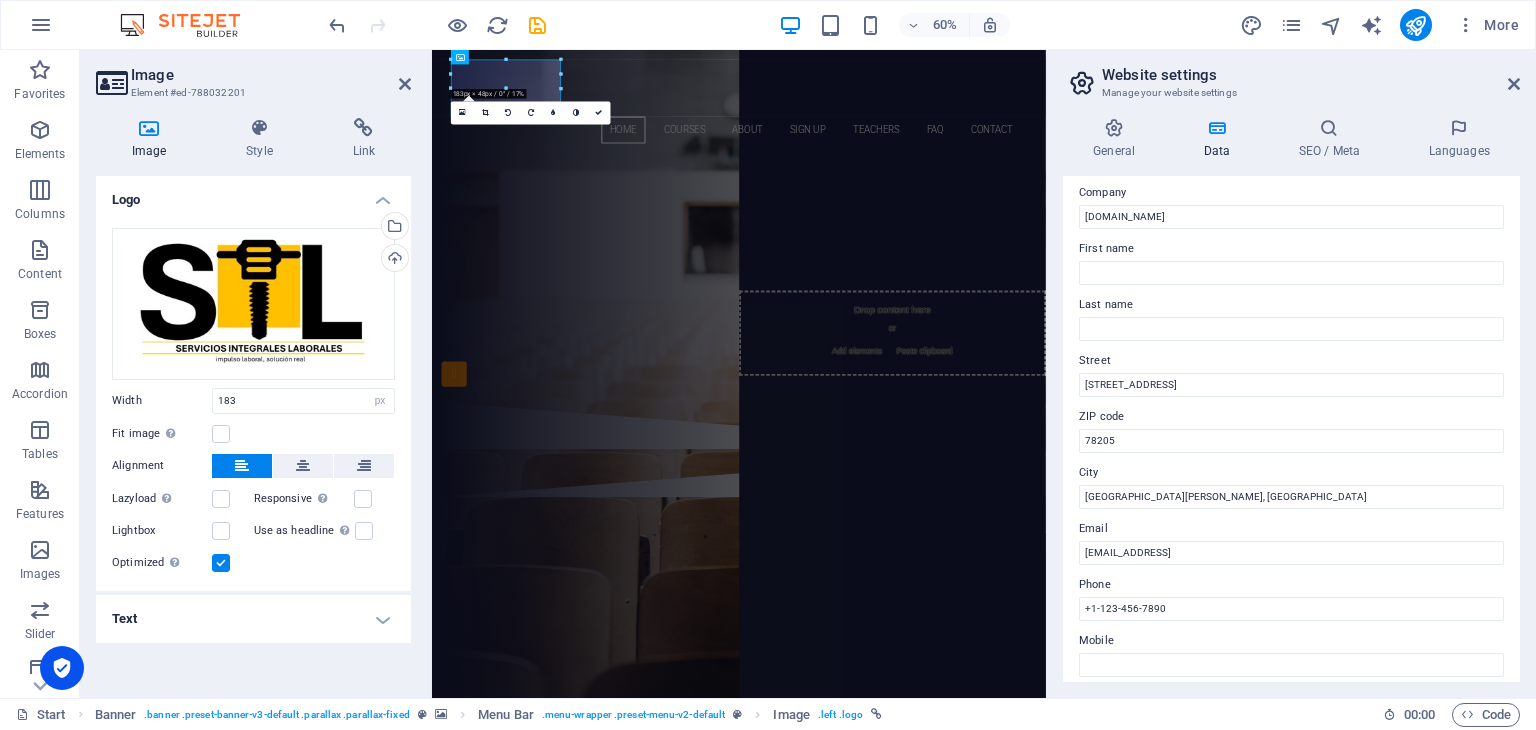 scroll, scrollTop: 48, scrollLeft: 0, axis: vertical 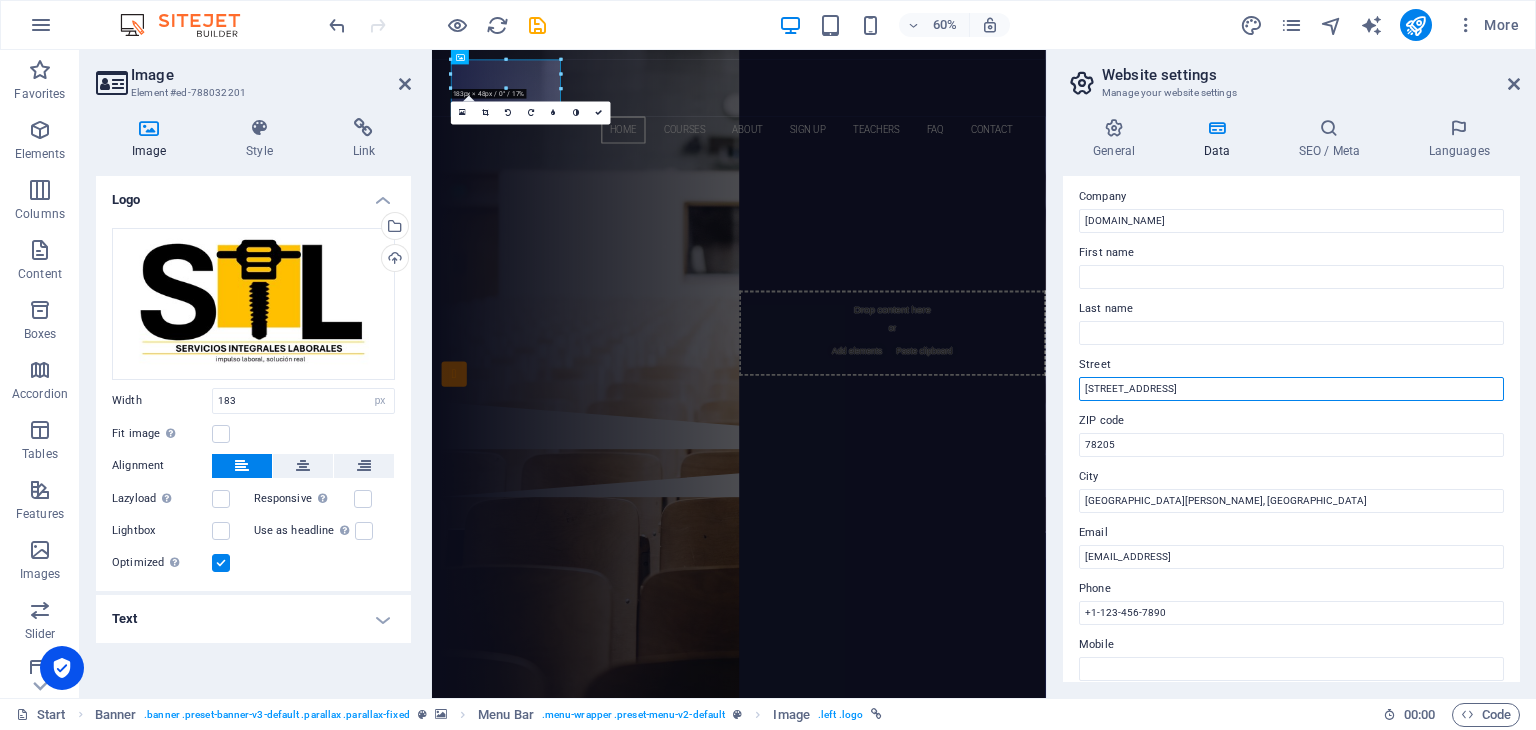 click on "300 Alamo Plaza" at bounding box center [1291, 389] 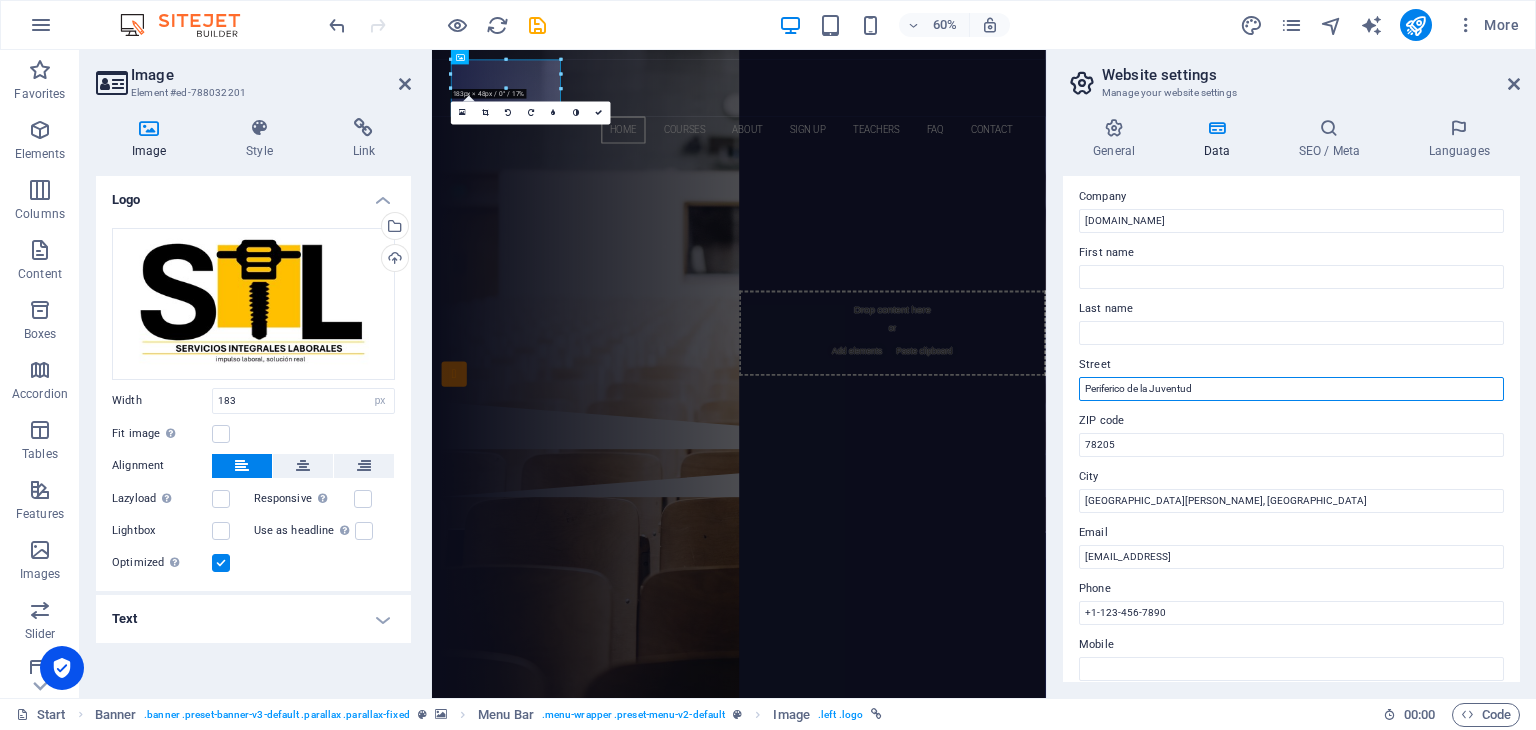 type on "Periferico de la Juventud" 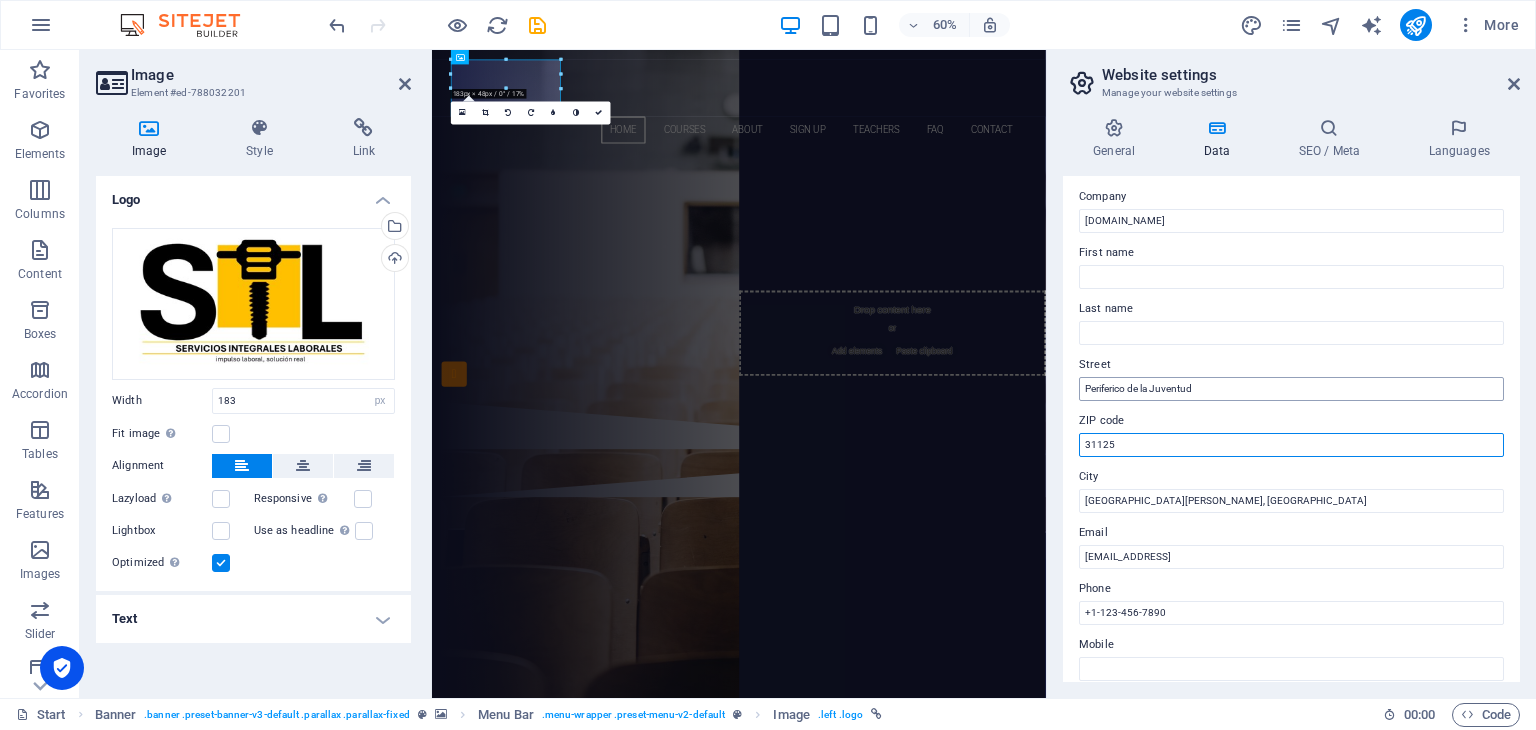type on "31125" 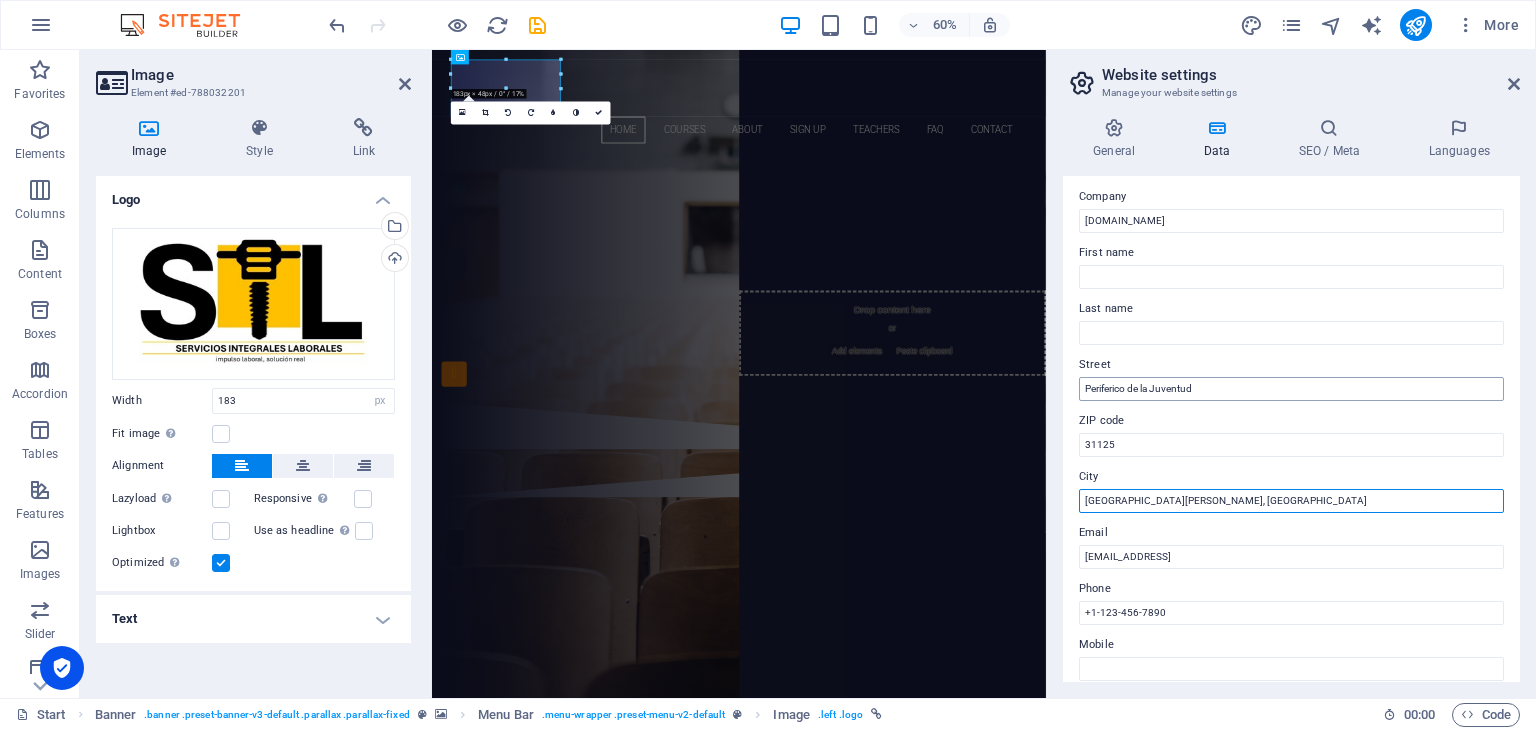 type on "c" 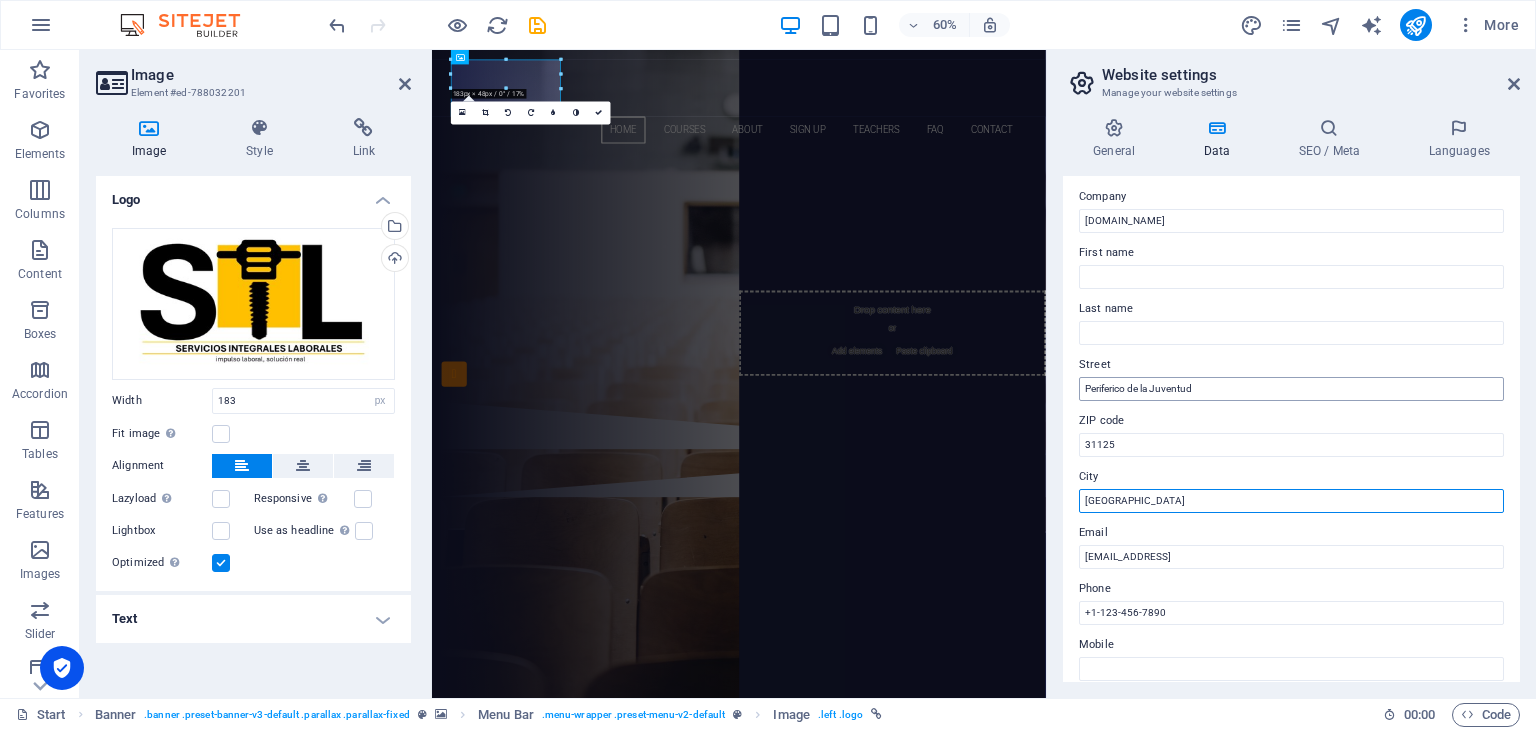 type on "[GEOGRAPHIC_DATA]" 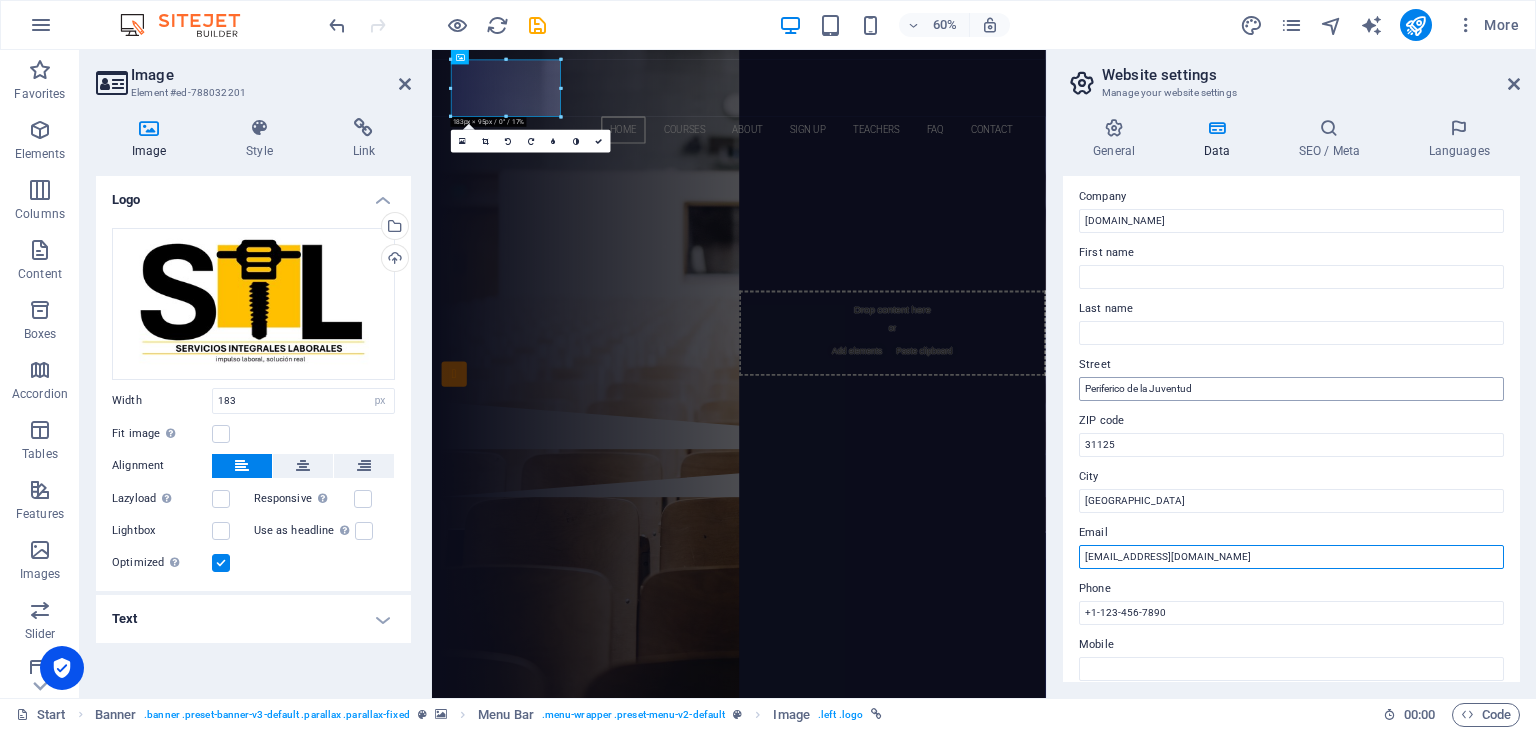 type on "[EMAIL_ADDRESS][DOMAIN_NAME]" 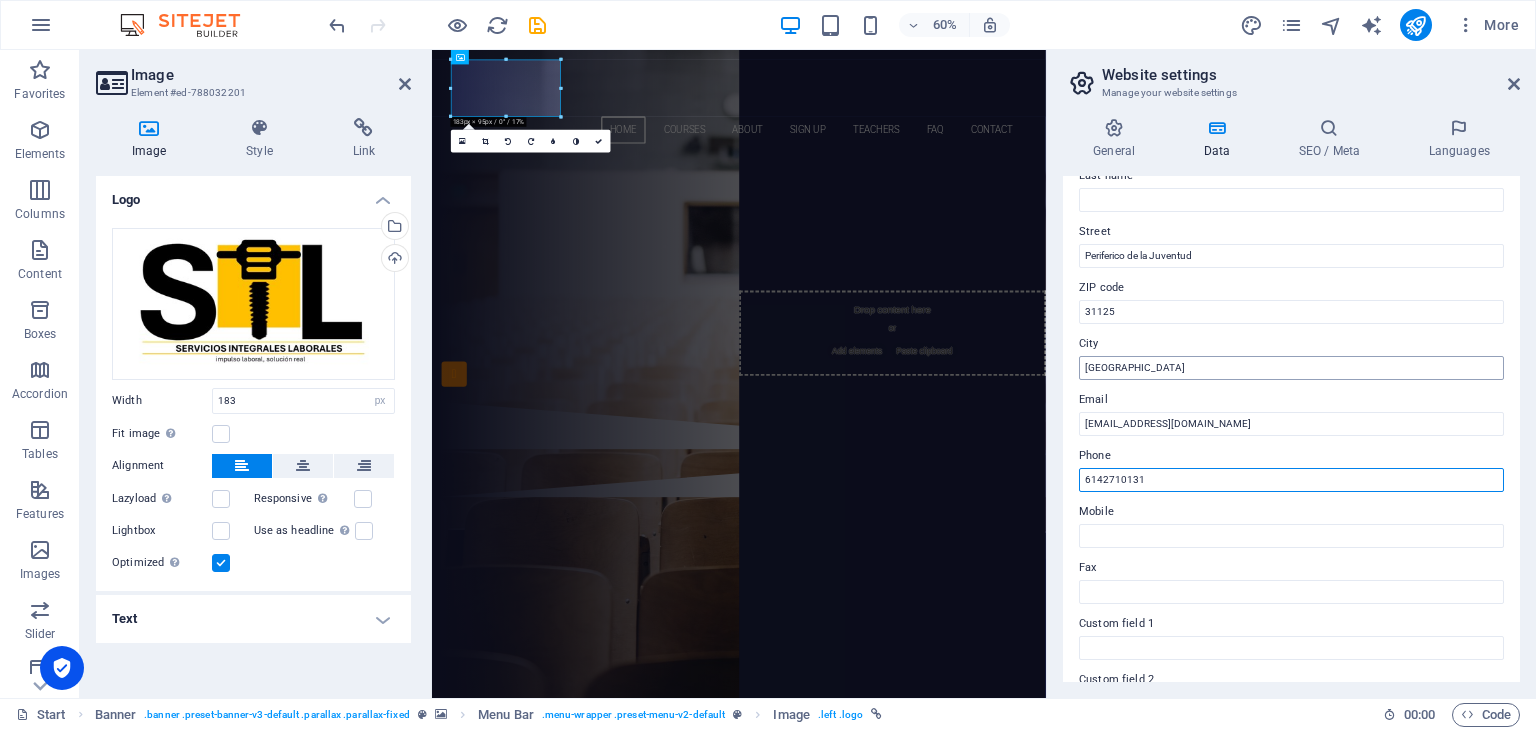 scroll, scrollTop: 0, scrollLeft: 0, axis: both 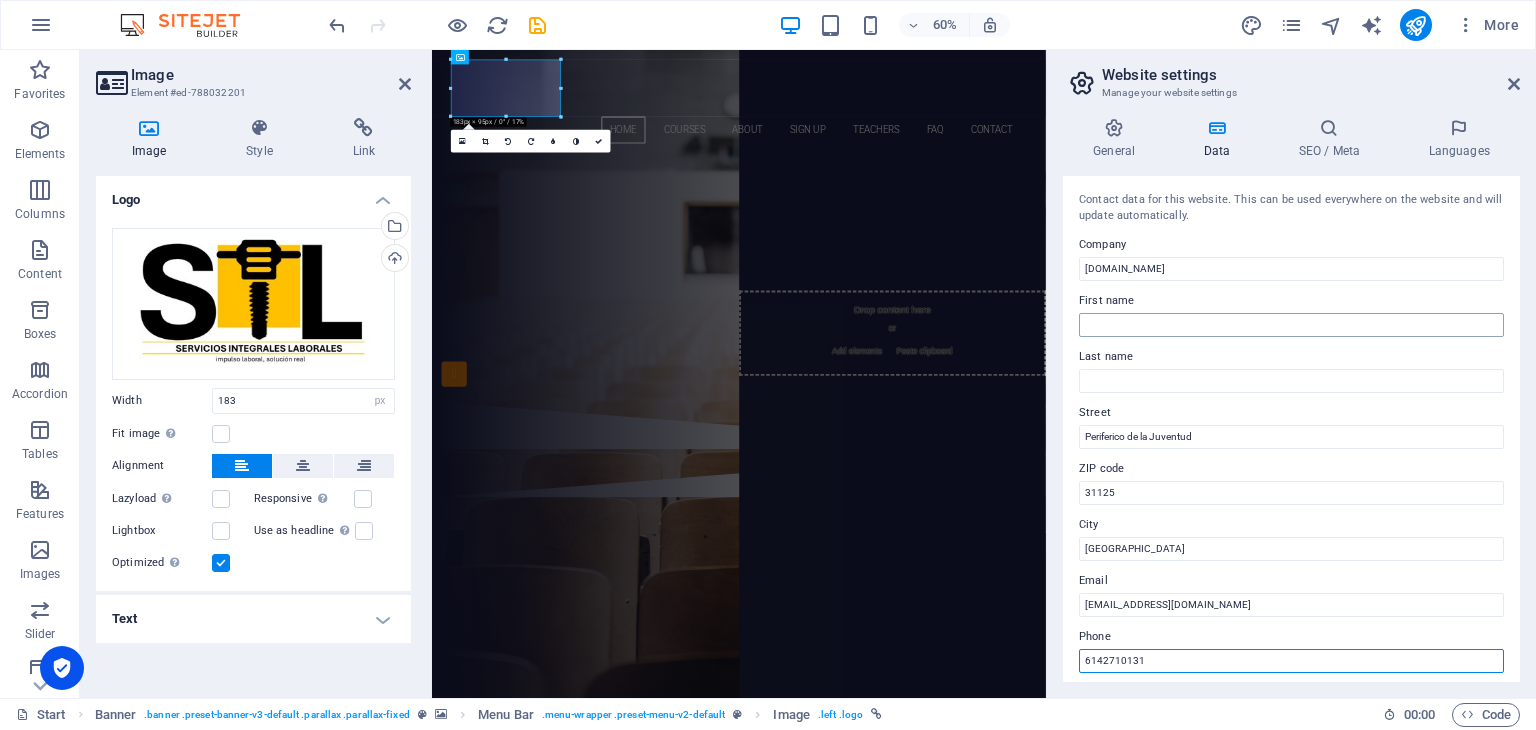 type on "6142710131" 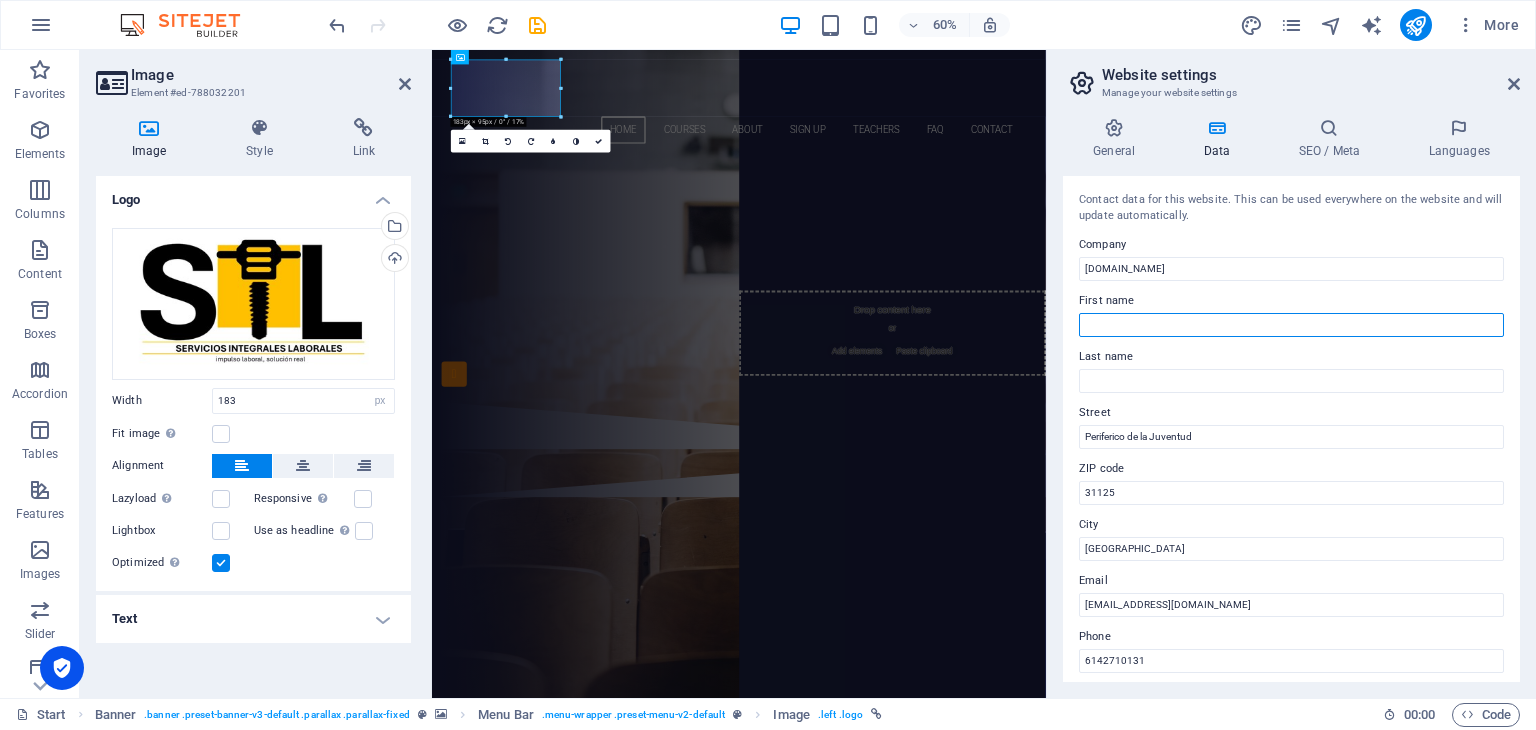 click on "First name" at bounding box center (1291, 325) 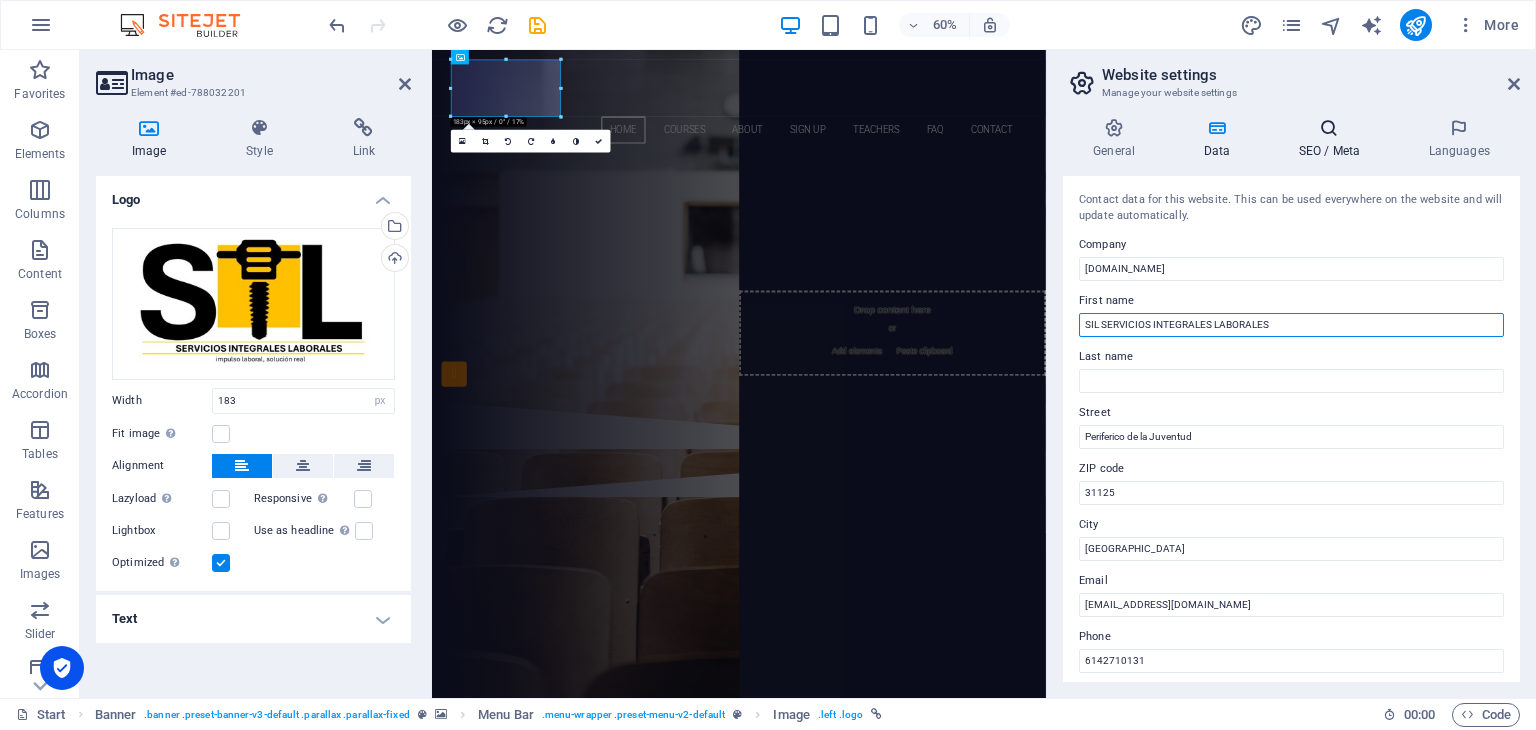 type on "SIL SERVICIOS INTEGRALES LABORALES" 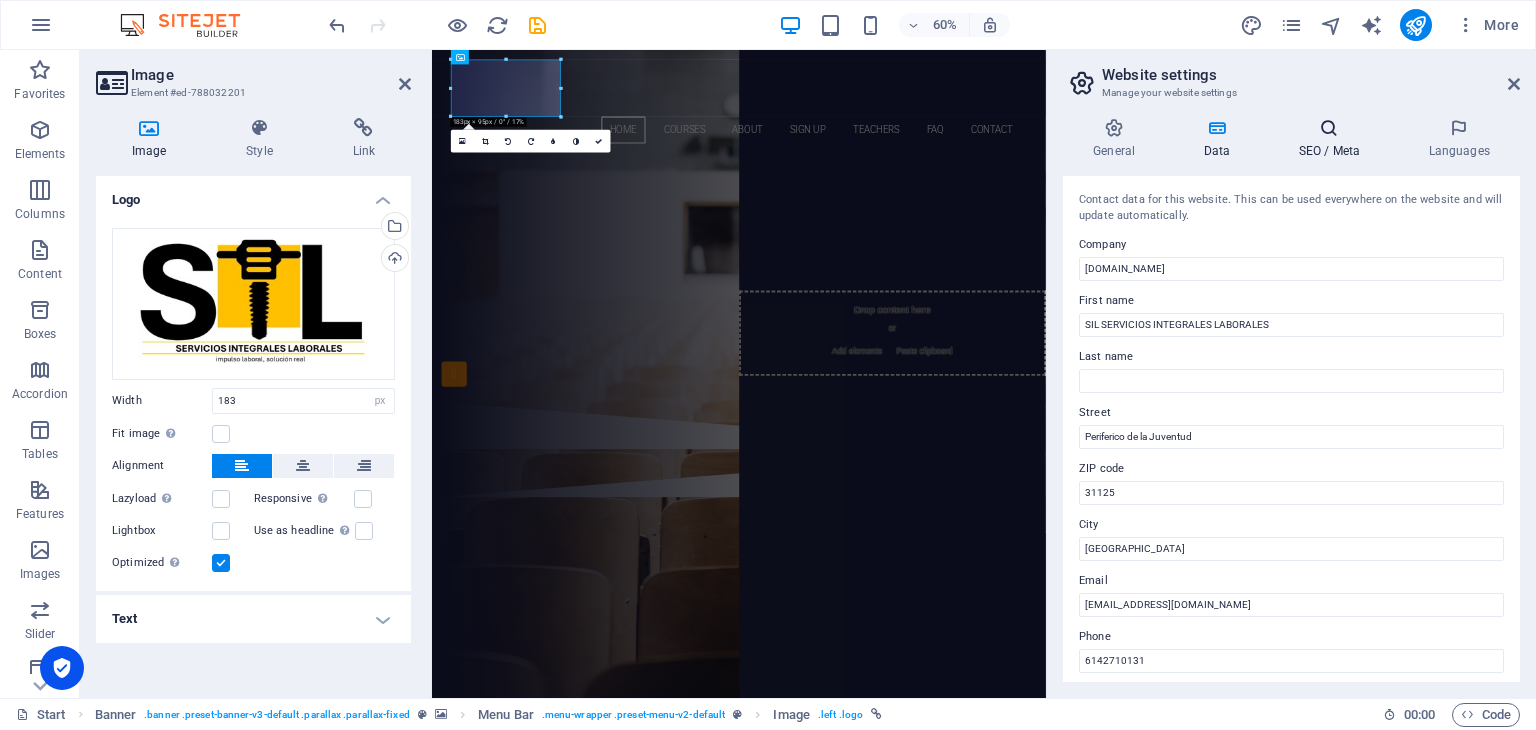 click on "SEO / Meta" at bounding box center [1333, 139] 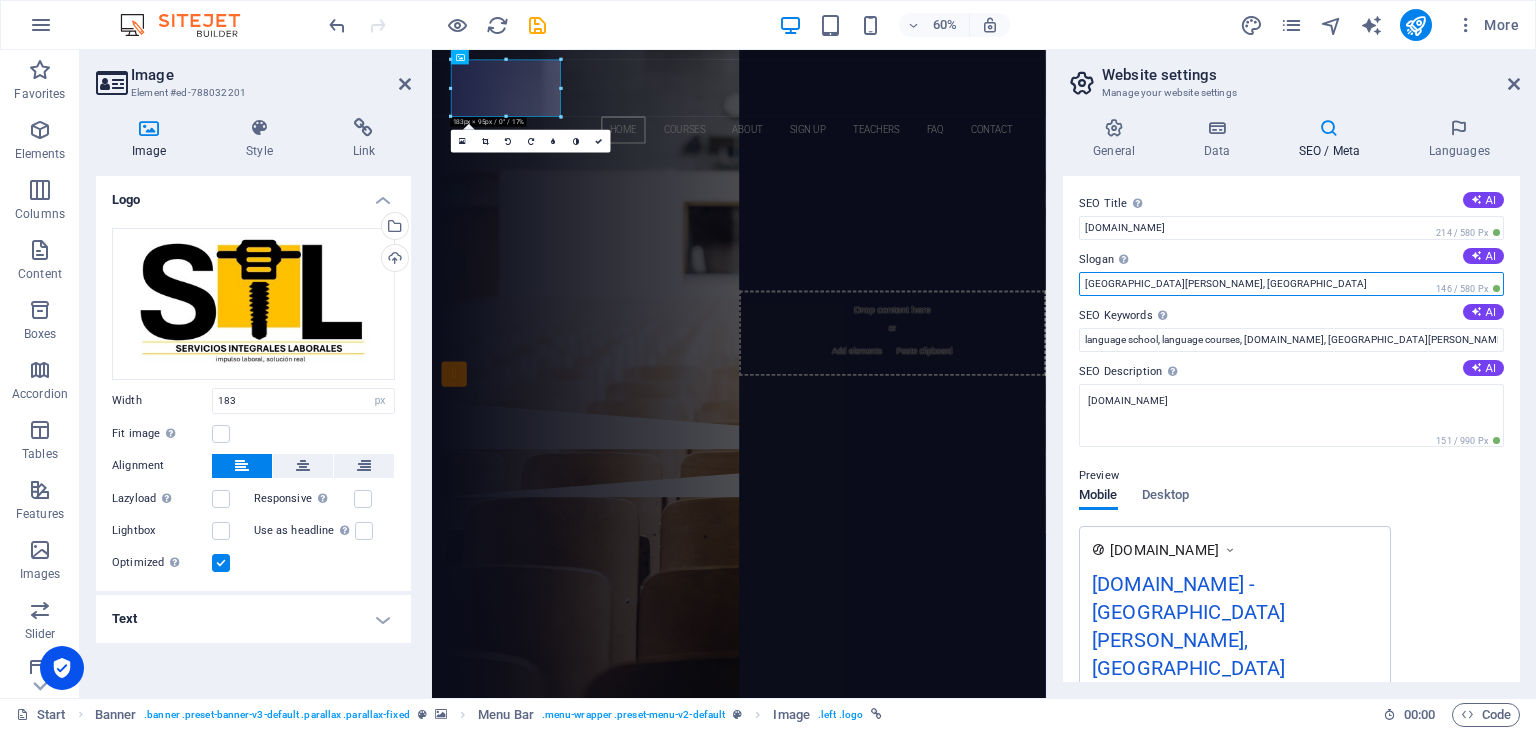 click on "San Antonio, TX" at bounding box center [1291, 284] 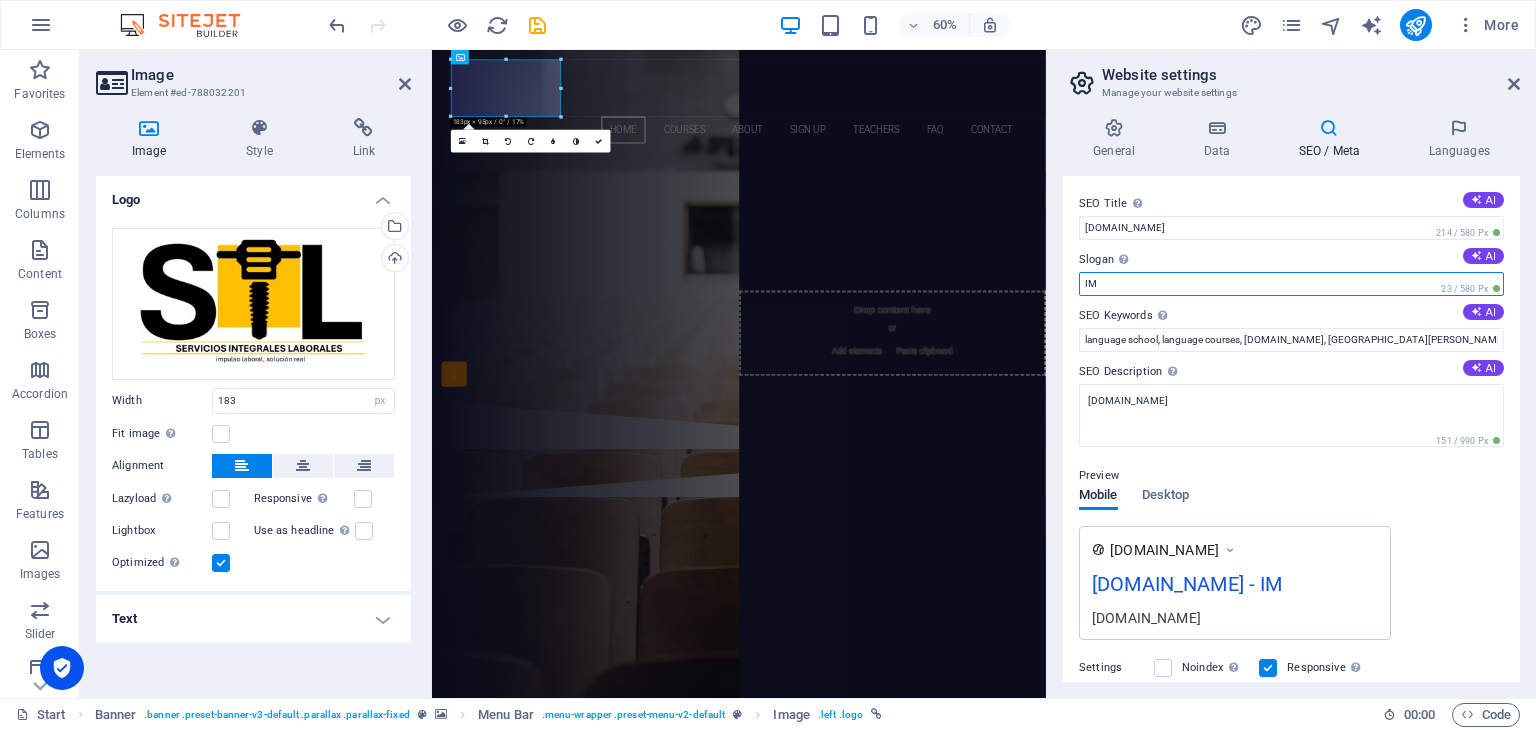 type on "I" 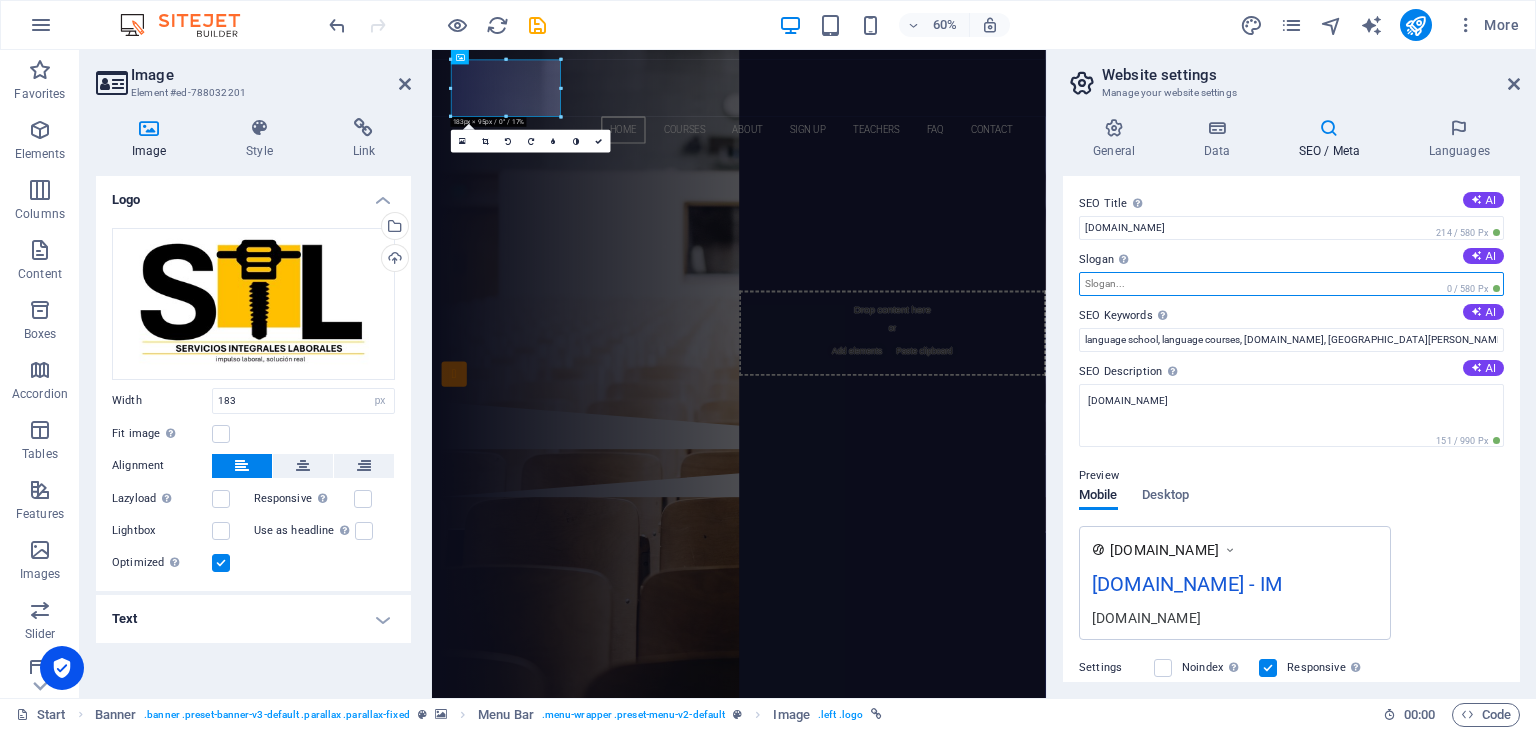 type on "C" 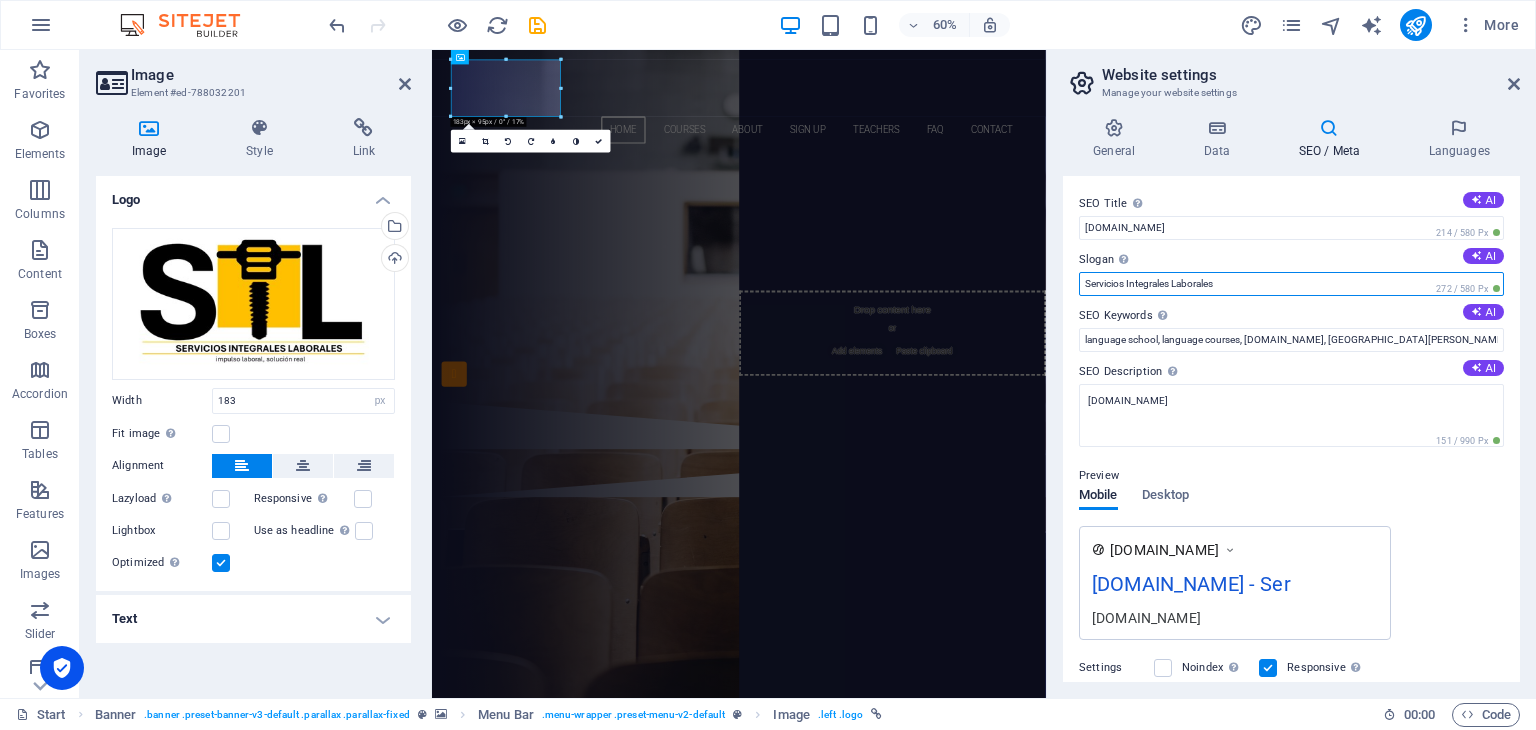 type on "Servicios Integrales Laborales" 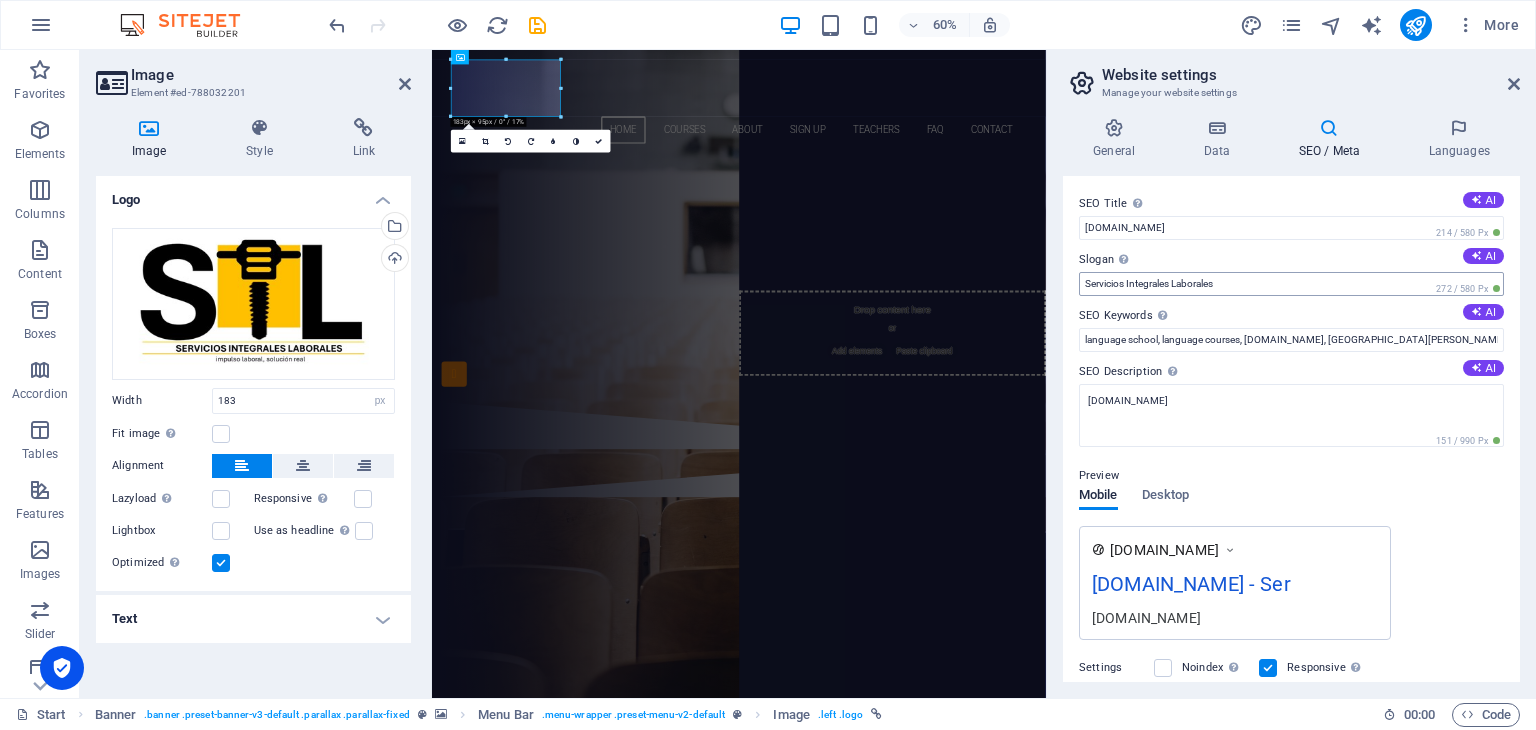 type 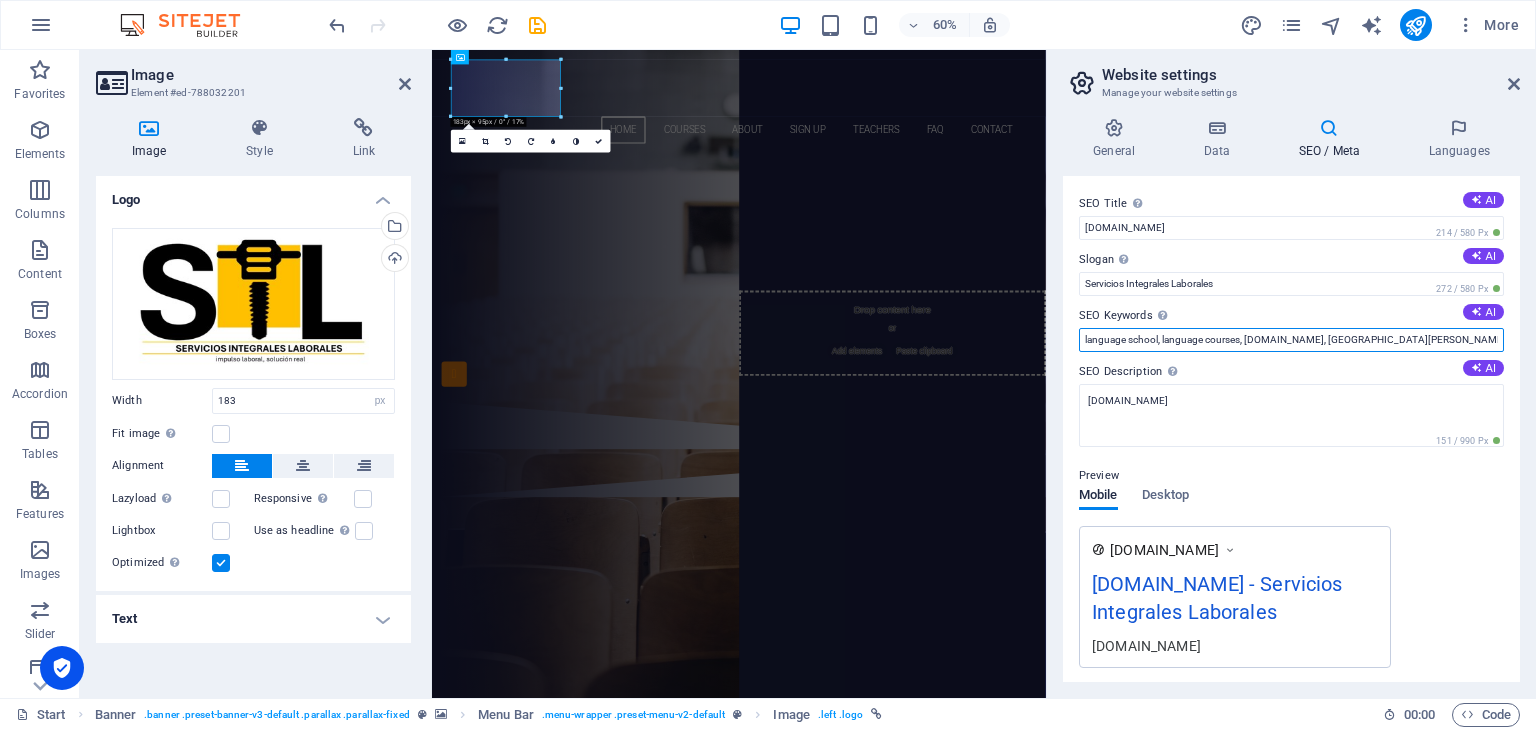 click on "language school, language courses, capacitacion.sil.com.mx, San Antonio, TX" at bounding box center (1291, 340) 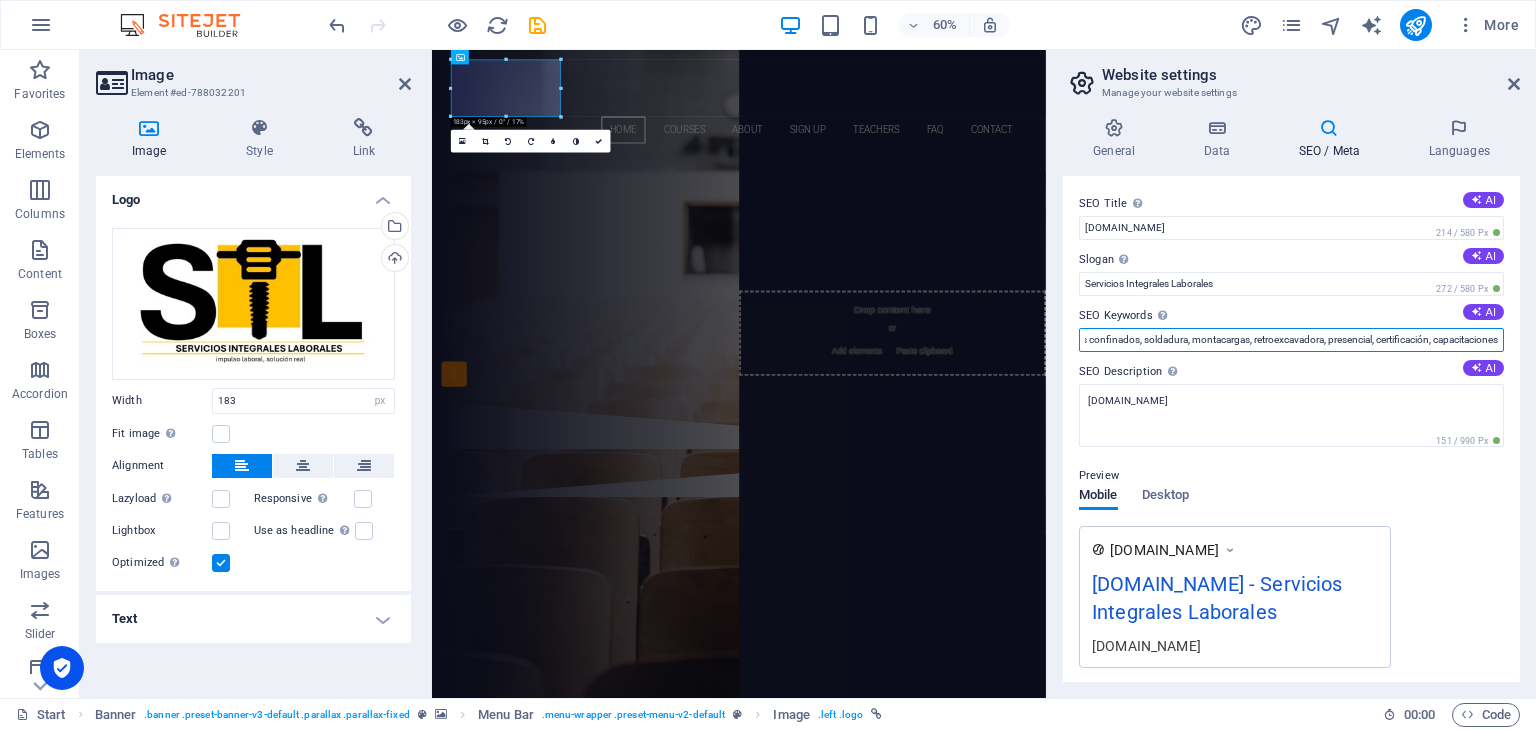 scroll, scrollTop: 0, scrollLeft: 564, axis: horizontal 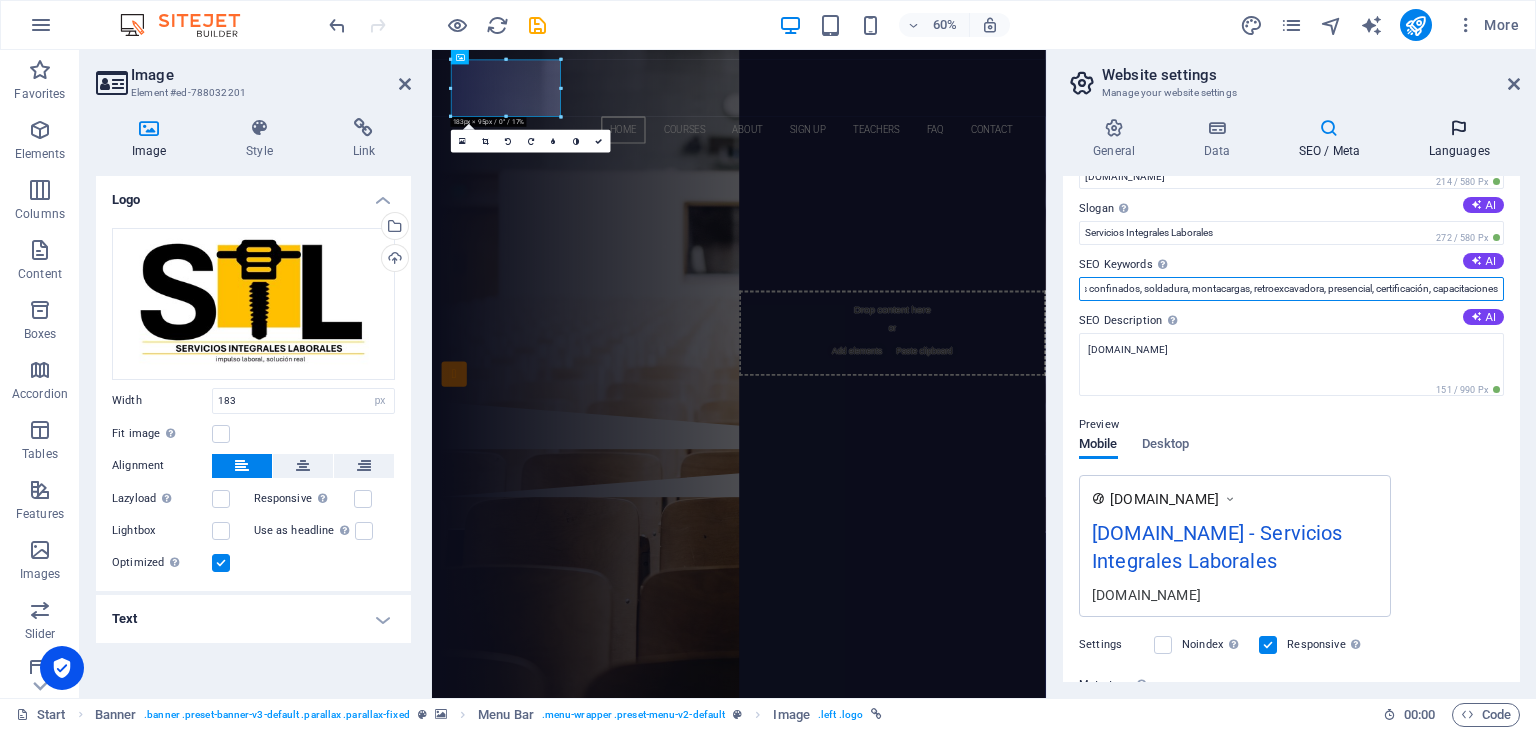 type on "capacitación, seguridad industrial, stps, alturas, maquinaria, constancias, dc-3, dc3, cursos, electricidad, contratista, espacios confinados, soldadura, montacargas, retroexcavadora, presencial, certificación, capacitaciones" 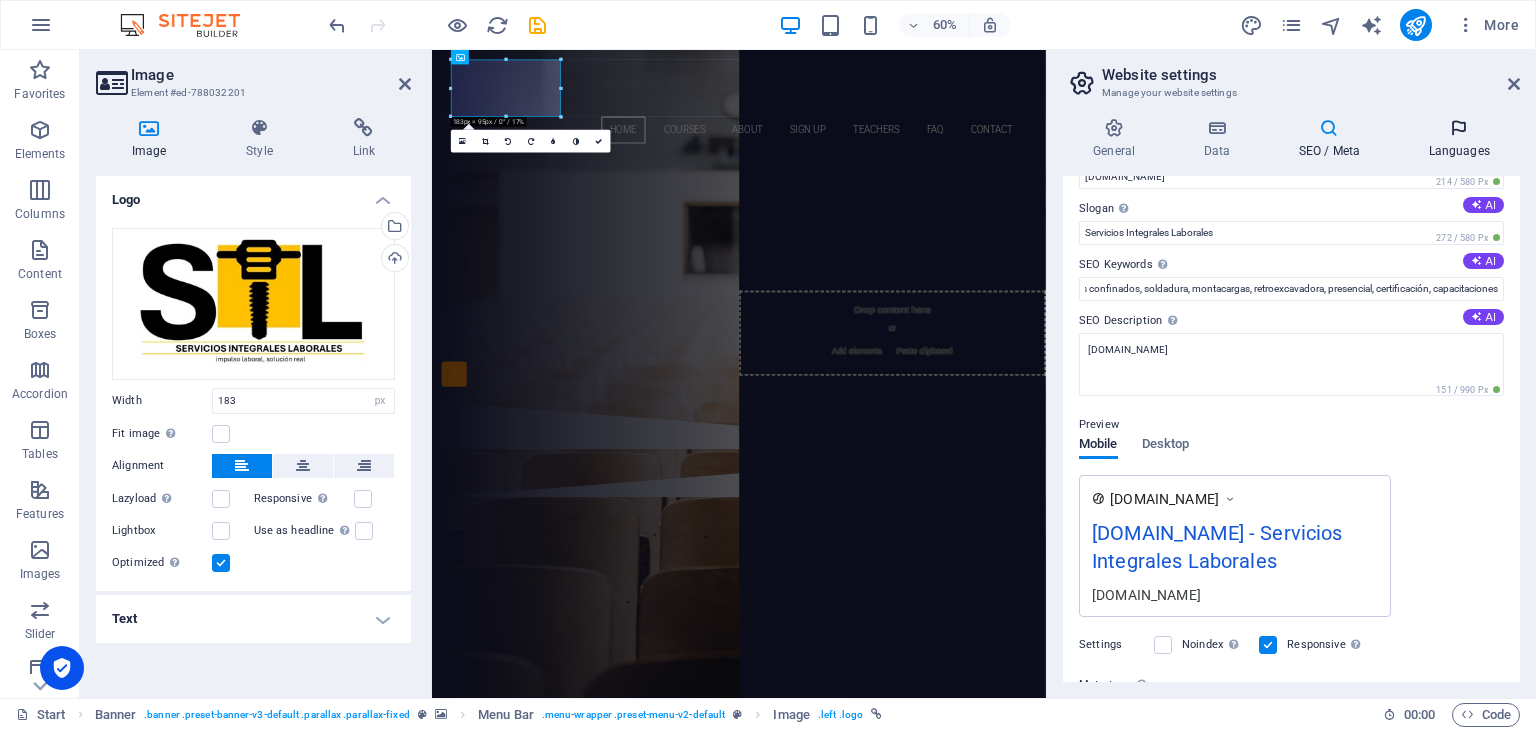 scroll, scrollTop: 0, scrollLeft: 0, axis: both 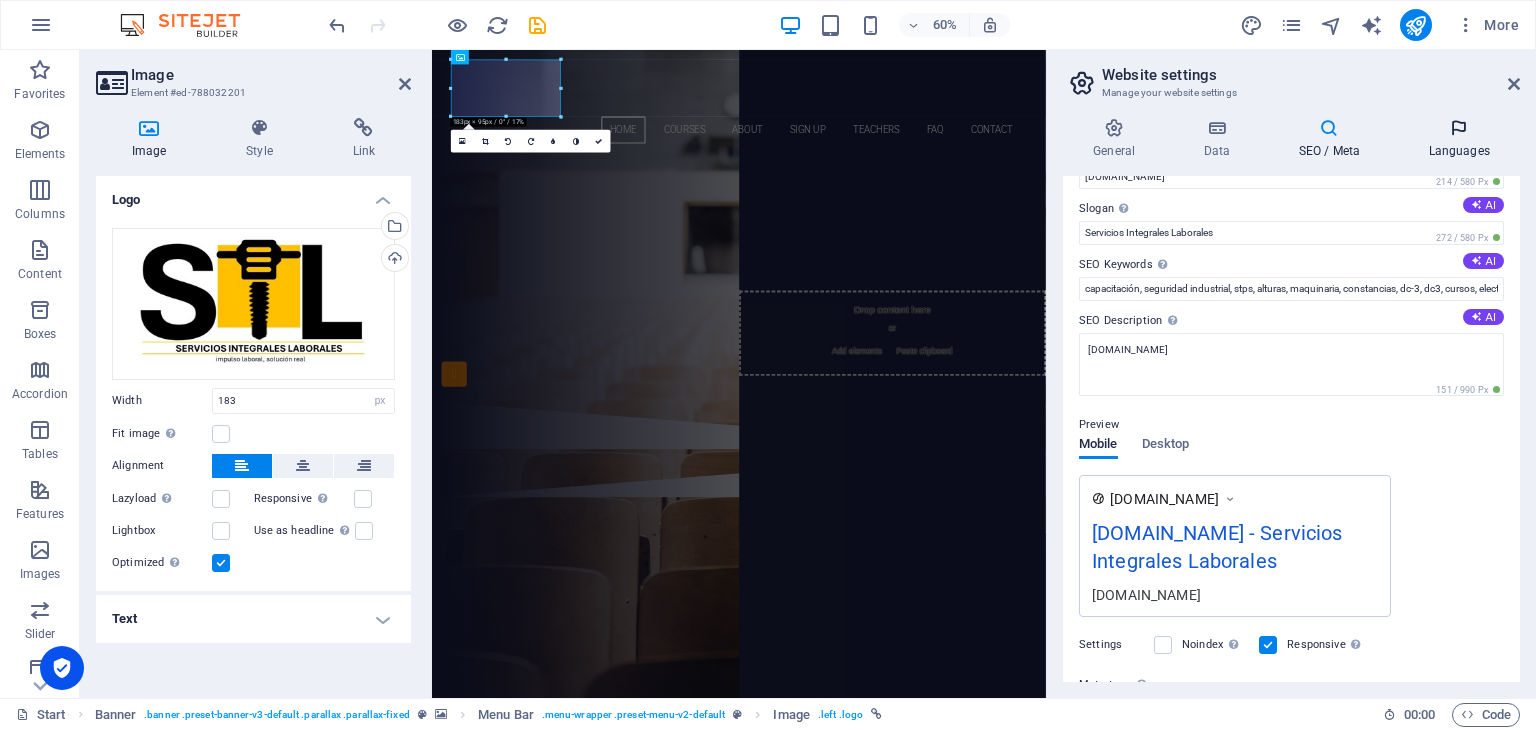 click at bounding box center [1459, 128] 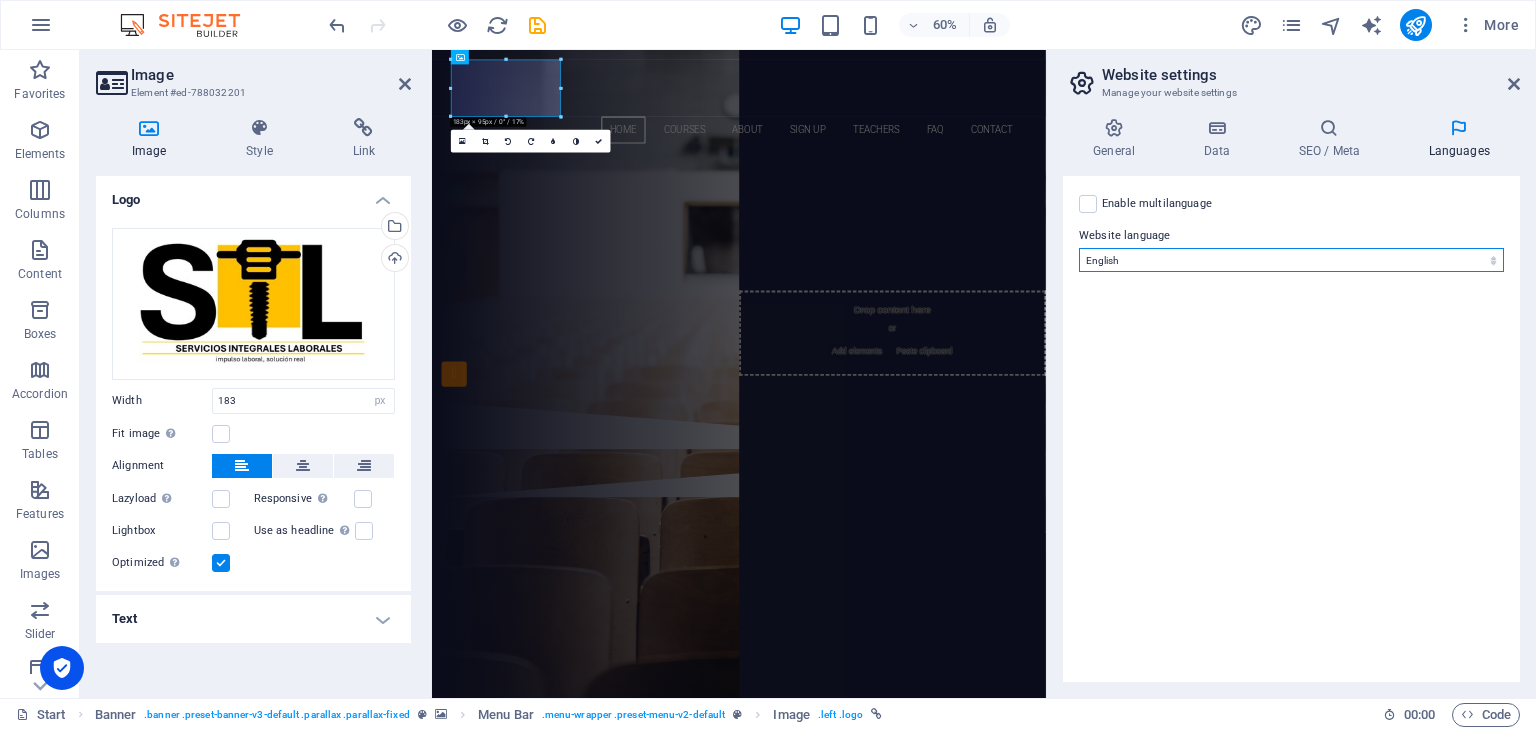 click on "Abkhazian Afar Afrikaans Akan Albanian Amharic Arabic Aragonese Armenian Assamese Avaric Avestan Aymara Azerbaijani Bambara Bashkir Basque Belarusian Bengali Bihari languages Bislama Bokmål Bosnian Breton Bulgarian Burmese Catalan Central Khmer Chamorro Chechen Chinese Church Slavic Chuvash Cornish Corsican Cree Croatian Czech Danish Dutch Dzongkha English Esperanto Estonian Ewe Faroese Farsi (Persian) Fijian Finnish French Fulah Gaelic Galician Ganda Georgian German Greek Greenlandic Guaraní Gujarati Haitian Creole Hausa Hebrew Herero Hindi Hiri Motu Hungarian Icelandic Ido Igbo Indonesian Interlingua Interlingue Inuktitut Inupiaq Irish Italian Japanese Javanese Kannada Kanuri Kashmiri Kazakh Kikuyu Kinyarwanda Komi Kongo Korean Kurdish Kwanyama Kyrgyz Lao Latin Latvian Limburgish Lingala Lithuanian Luba-Katanga Luxembourgish Macedonian Malagasy Malay Malayalam Maldivian Maltese Manx Maori Marathi Marshallese Mongolian Nauru Navajo Ndonga Nepali North Ndebele Northern Sami Norwegian Norwegian Nynorsk Nuosu" at bounding box center (1291, 260) 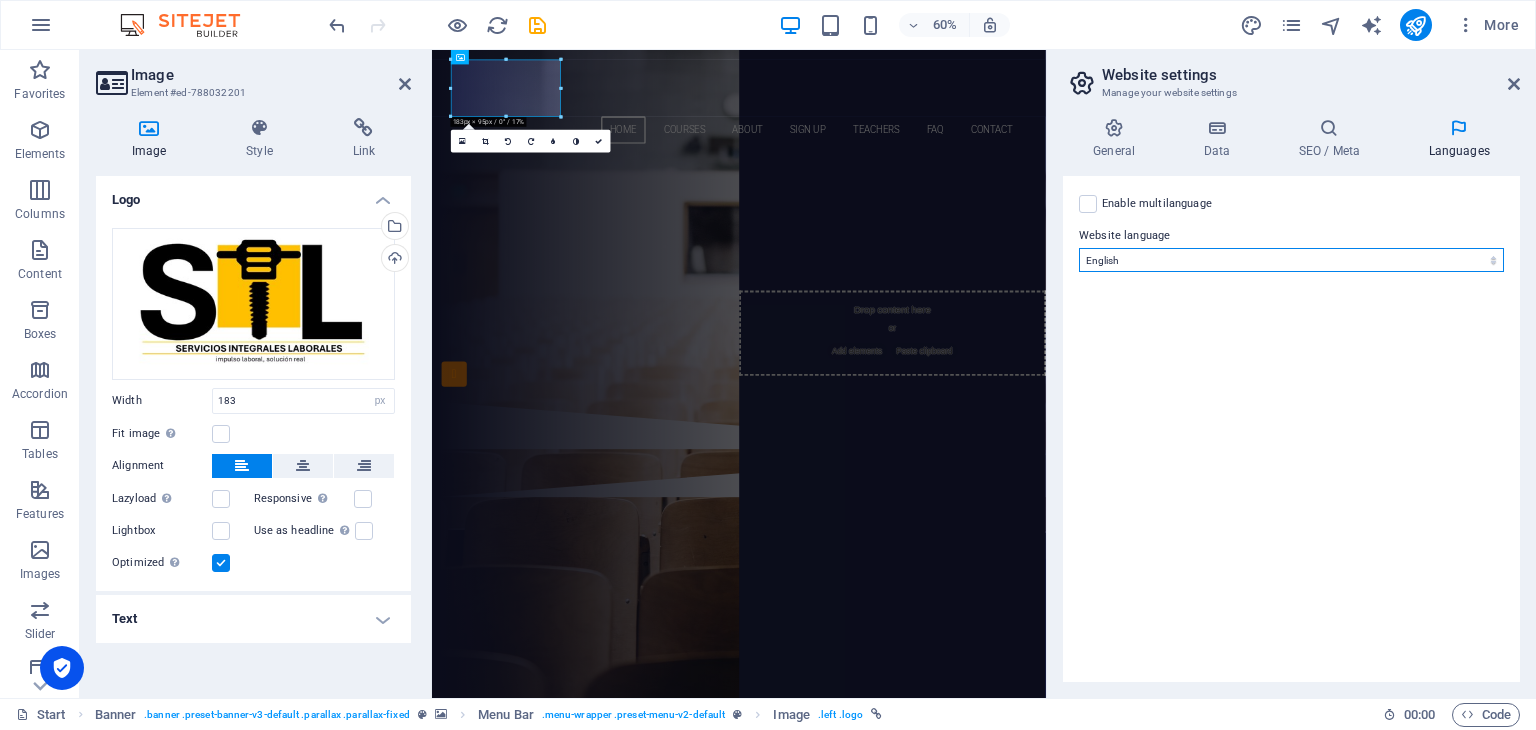select on "148" 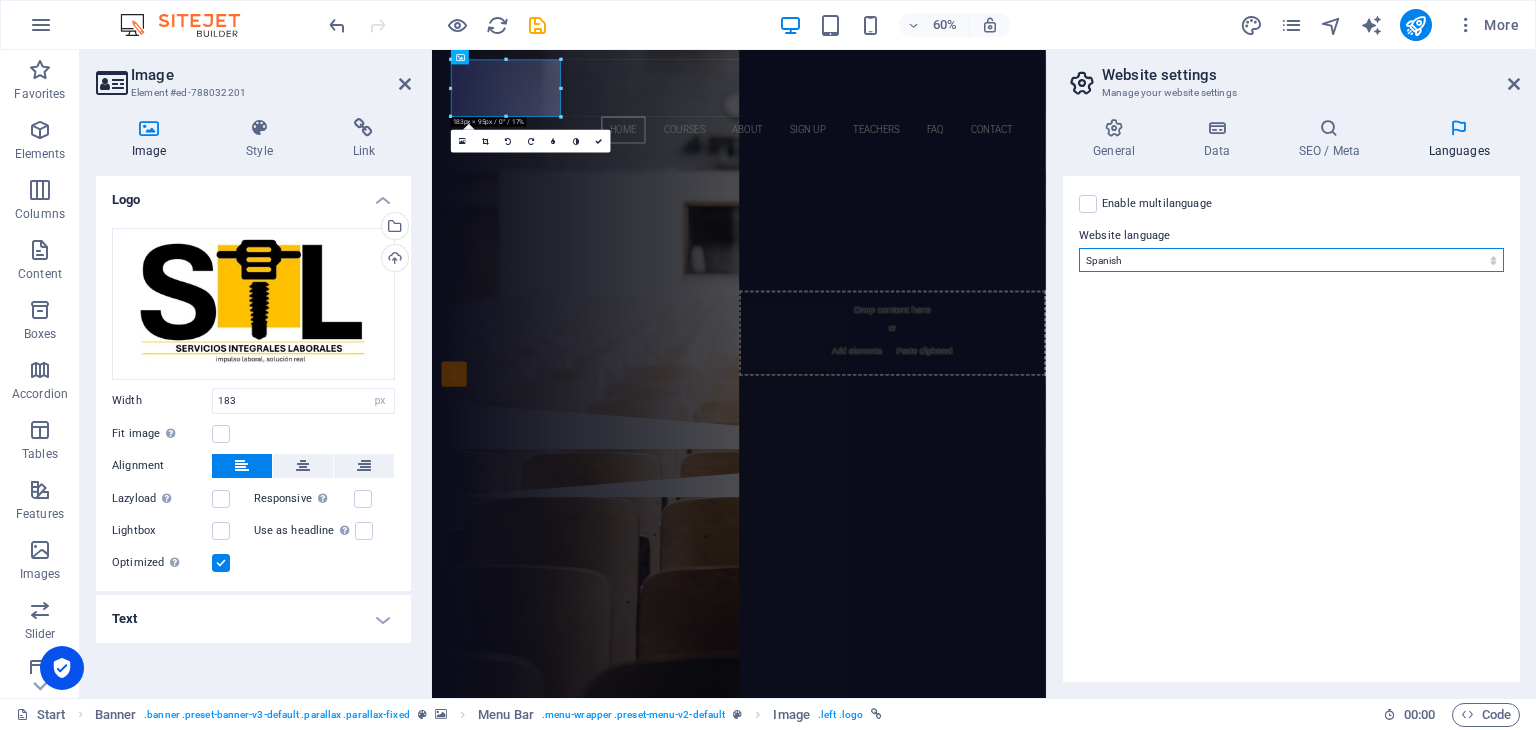 click on "Abkhazian Afar Afrikaans Akan Albanian Amharic Arabic Aragonese Armenian Assamese Avaric Avestan Aymara Azerbaijani Bambara Bashkir Basque Belarusian Bengali Bihari languages Bislama Bokmål Bosnian Breton Bulgarian Burmese Catalan Central Khmer Chamorro Chechen Chinese Church Slavic Chuvash Cornish Corsican Cree Croatian Czech Danish Dutch Dzongkha English Esperanto Estonian Ewe Faroese Farsi (Persian) Fijian Finnish French Fulah Gaelic Galician Ganda Georgian German Greek Greenlandic Guaraní Gujarati Haitian Creole Hausa Hebrew Herero Hindi Hiri Motu Hungarian Icelandic Ido Igbo Indonesian Interlingua Interlingue Inuktitut Inupiaq Irish Italian Japanese Javanese Kannada Kanuri Kashmiri Kazakh Kikuyu Kinyarwanda Komi Kongo Korean Kurdish Kwanyama Kyrgyz Lao Latin Latvian Limburgish Lingala Lithuanian Luba-Katanga Luxembourgish Macedonian Malagasy Malay Malayalam Maldivian Maltese Manx Maori Marathi Marshallese Mongolian Nauru Navajo Ndonga Nepali North Ndebele Northern Sami Norwegian Norwegian Nynorsk Nuosu" at bounding box center (1291, 260) 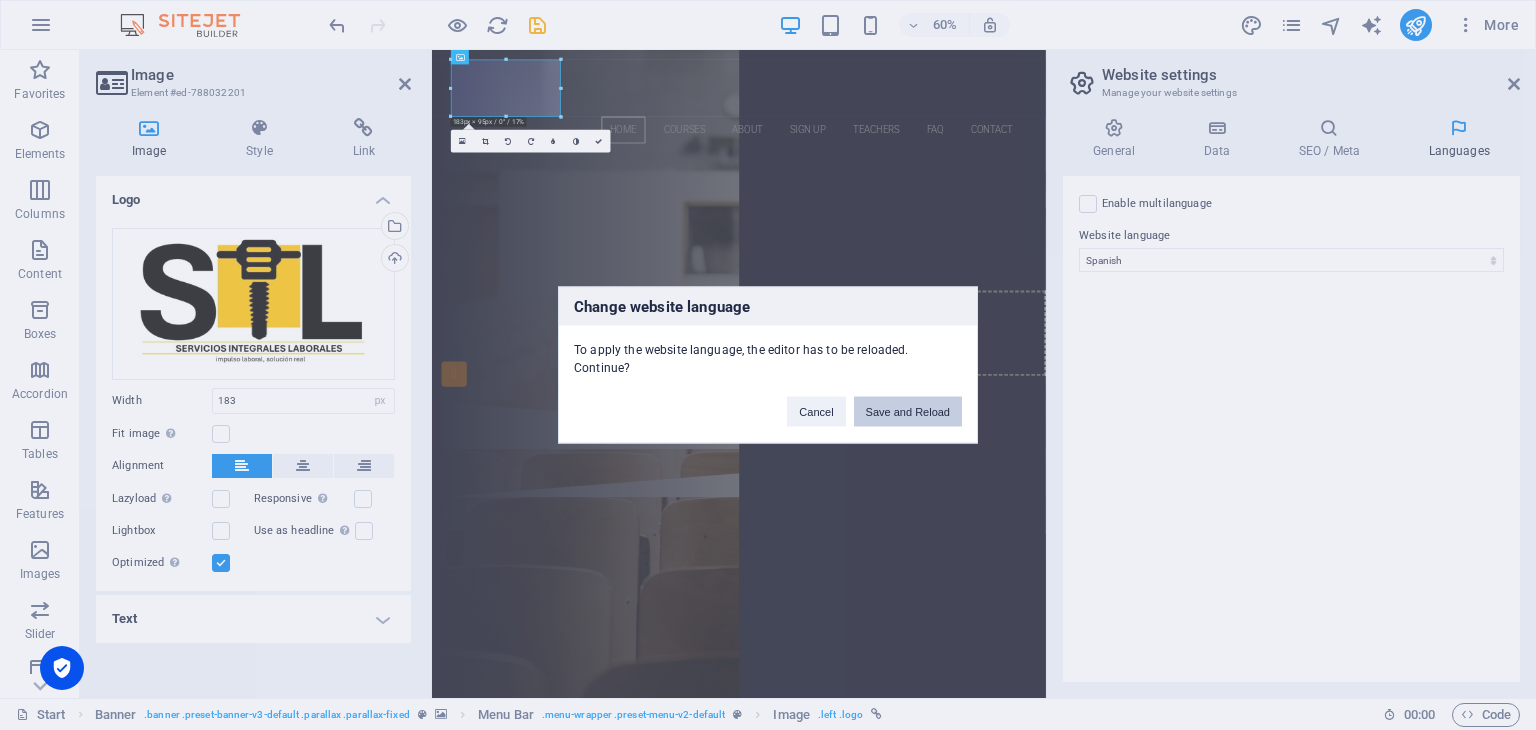 click on "Save and Reload" at bounding box center [908, 412] 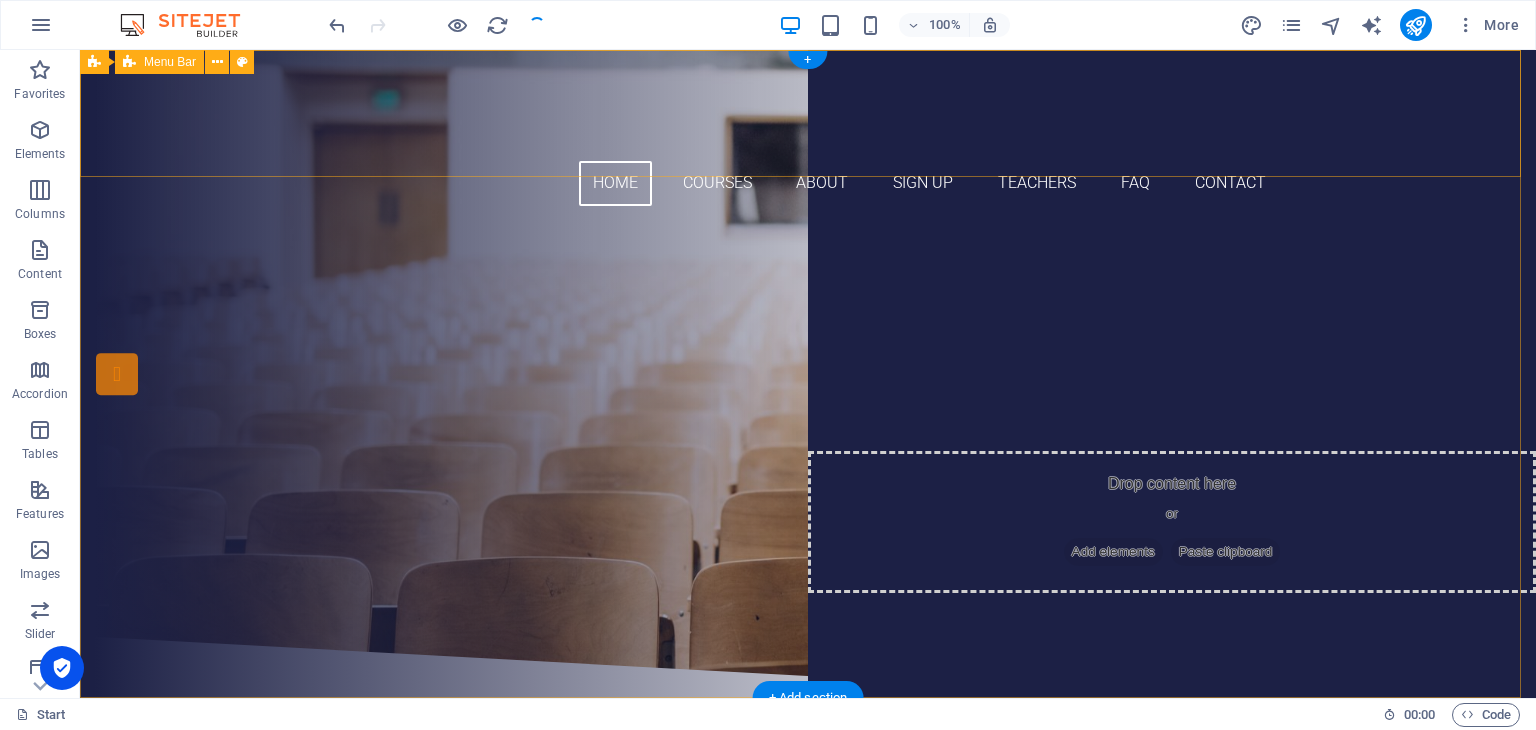 click on "Home Courses About Sign up Teachers FAQ Contact" at bounding box center [808, 136] 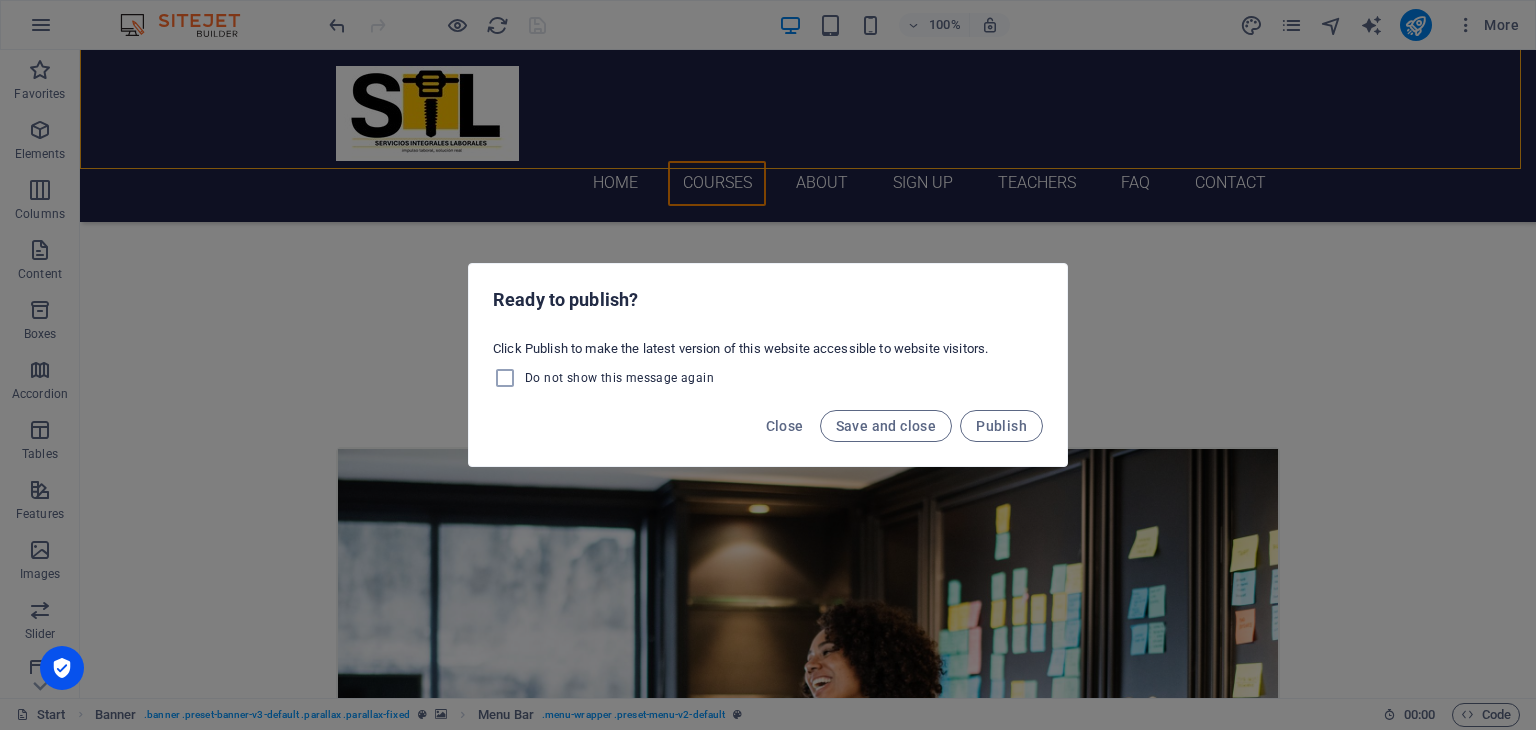 scroll, scrollTop: 520, scrollLeft: 0, axis: vertical 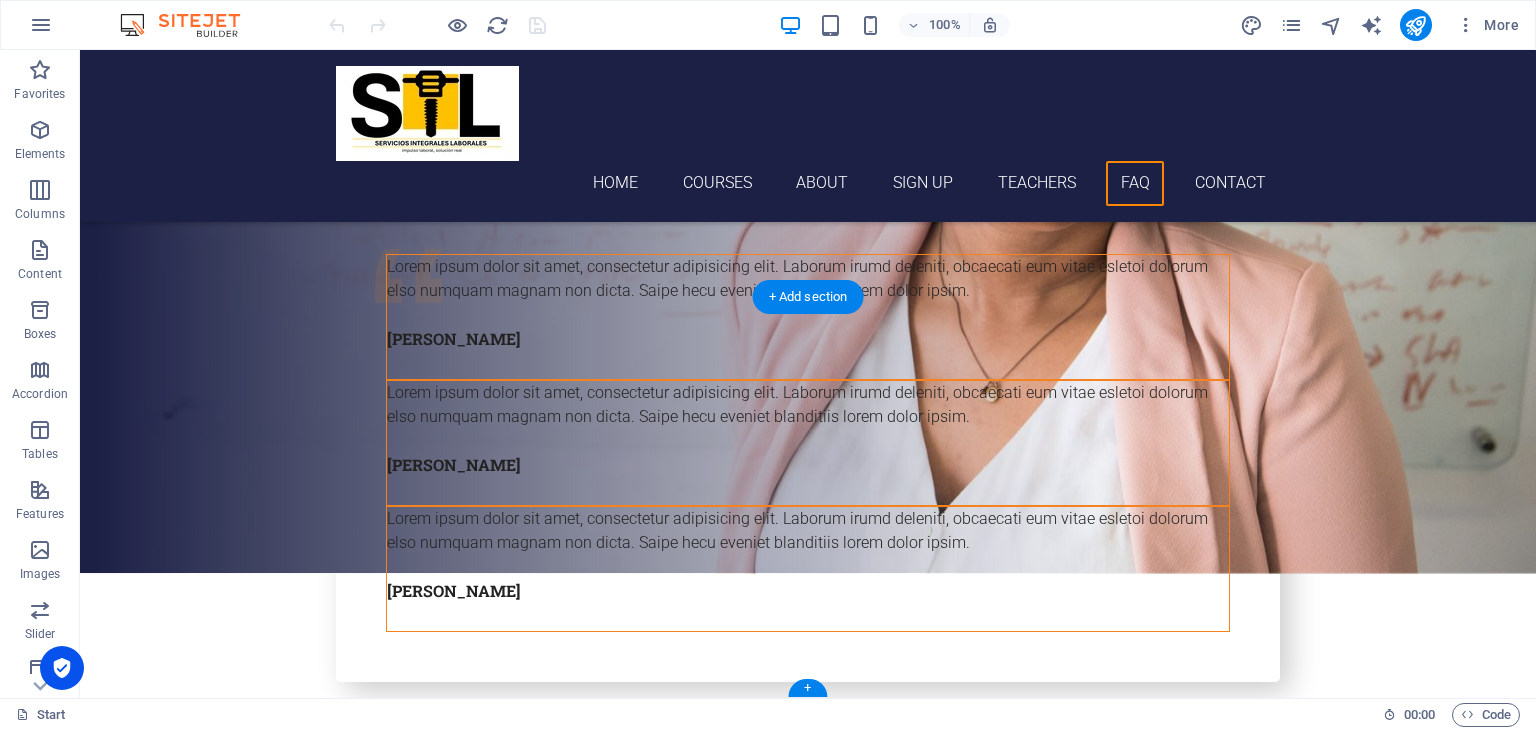 click at bounding box center [1172, -7275] 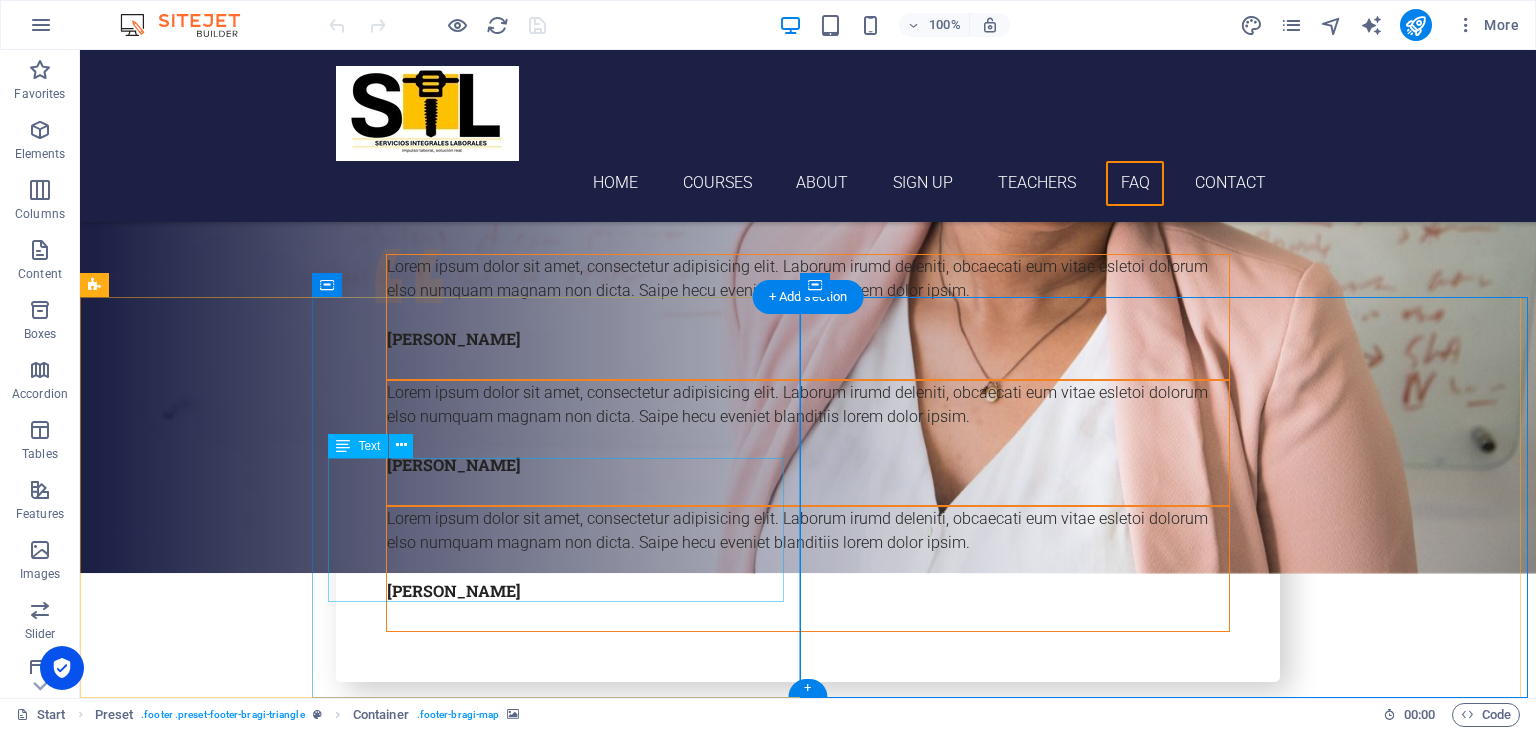 click on "[DOMAIN_NAME] Periferico de la Juventud ,  Chihuahua   31125 [PHONE_NUMBER] [EMAIL_ADDRESS][DOMAIN_NAME] Legal Notice  |  Privacy" at bounding box center (564, 6612) 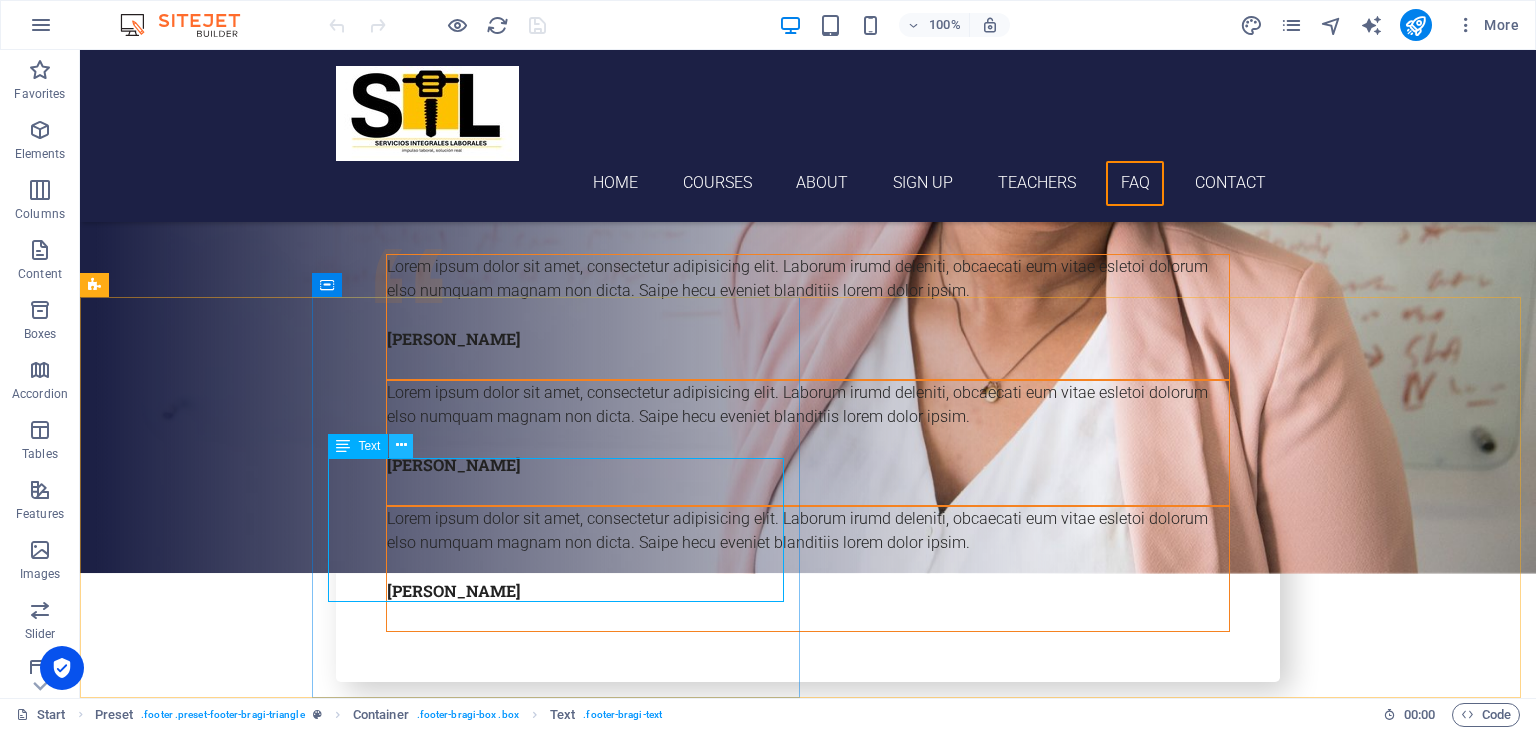 click at bounding box center (401, 445) 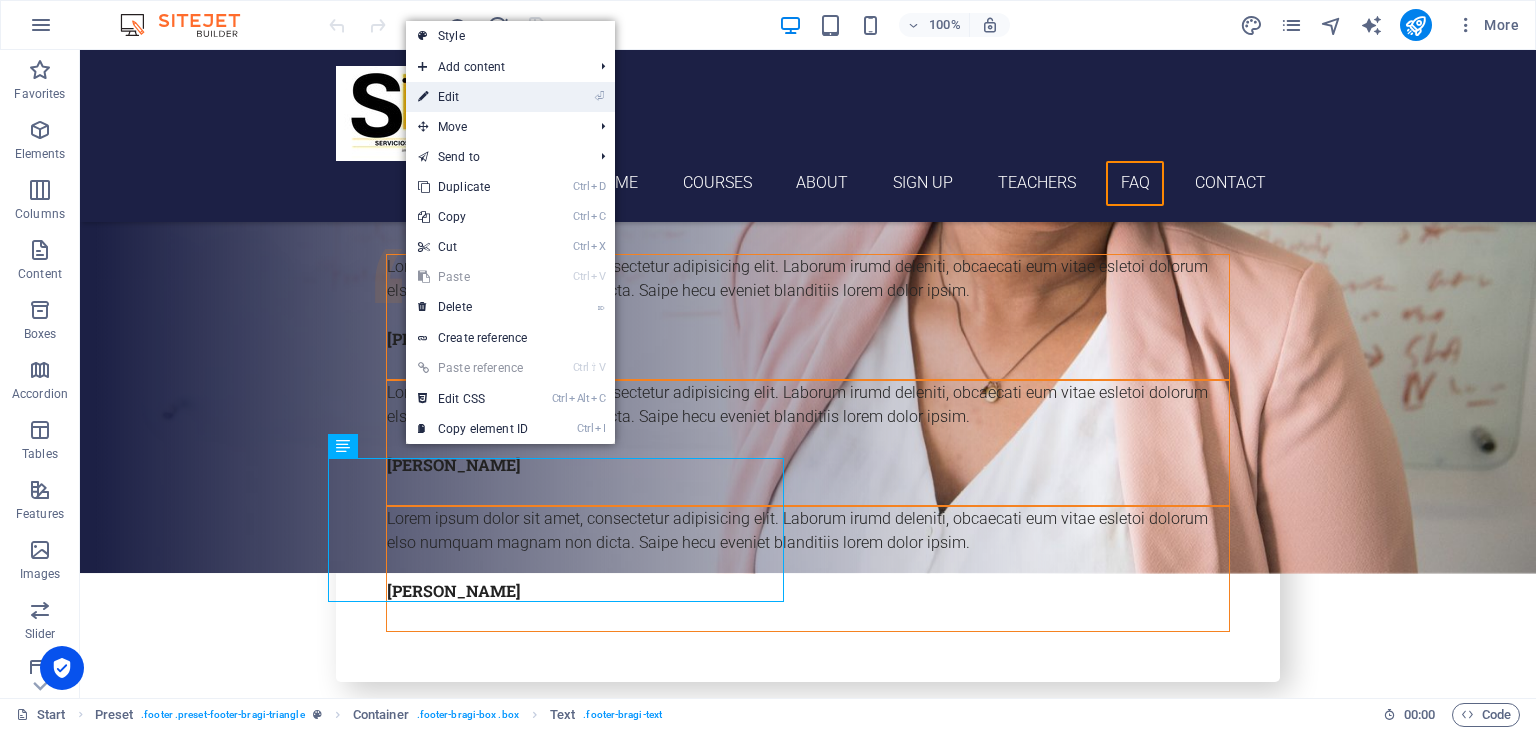 click on "⏎  Edit" at bounding box center [473, 97] 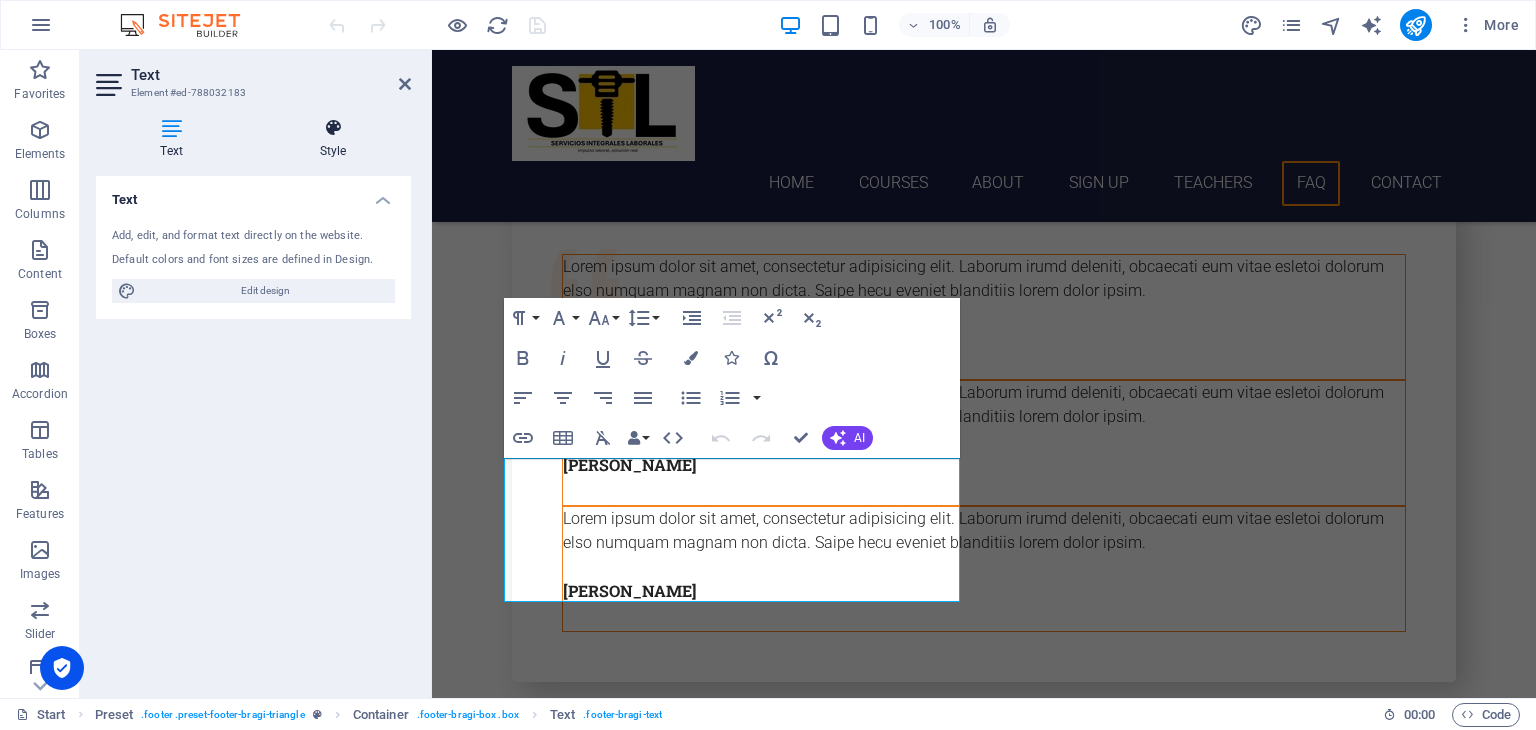 click on "Style" at bounding box center (333, 139) 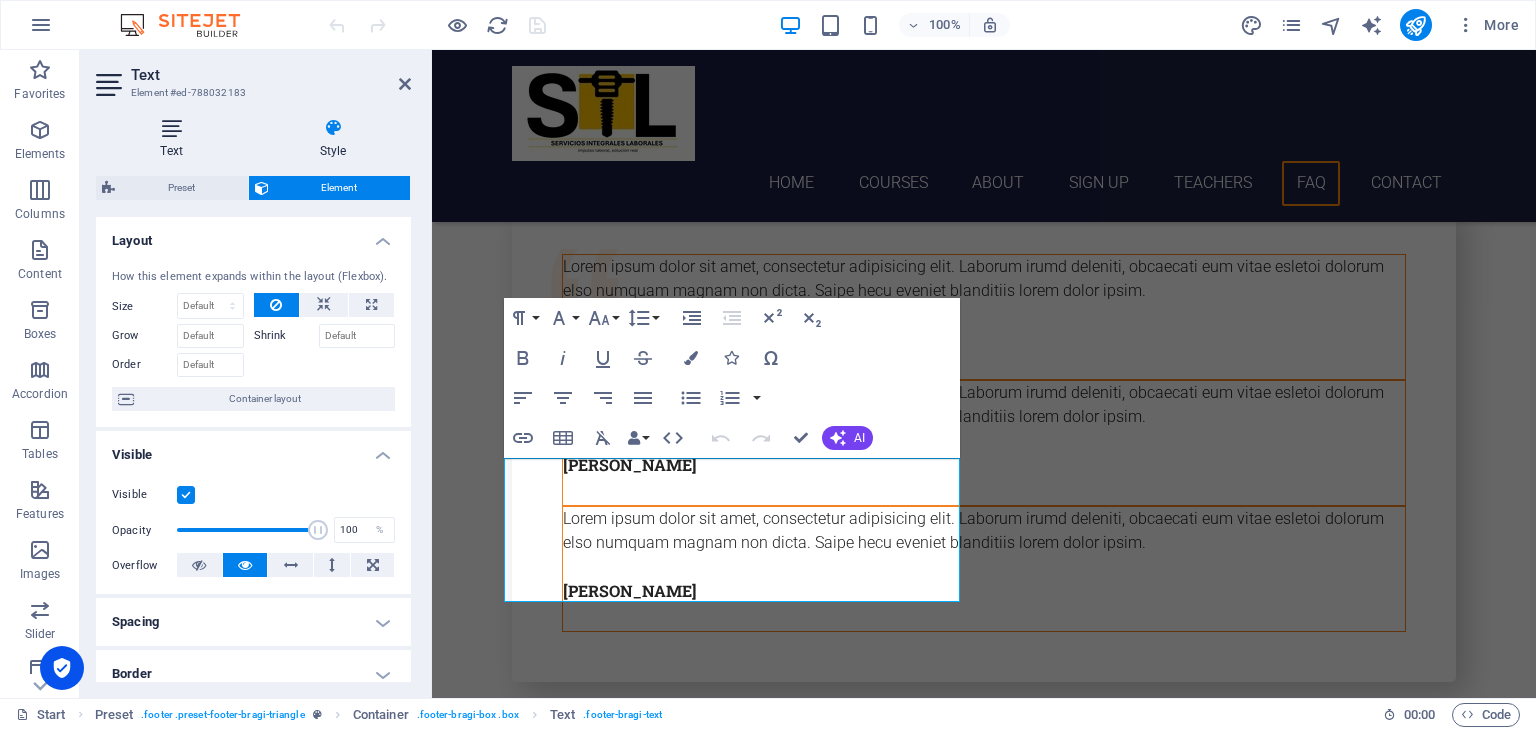 click at bounding box center (171, 128) 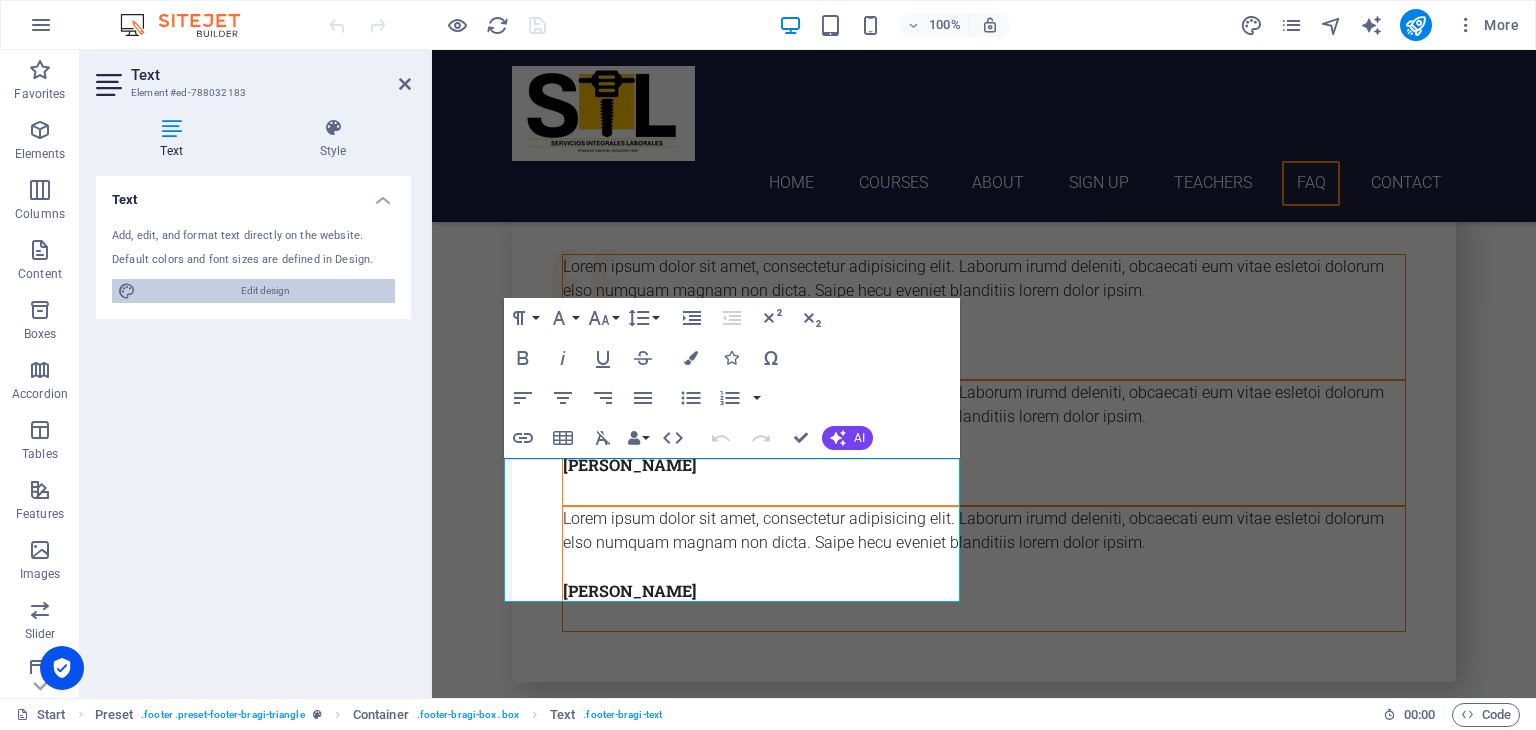 click on "Edit design" at bounding box center [265, 291] 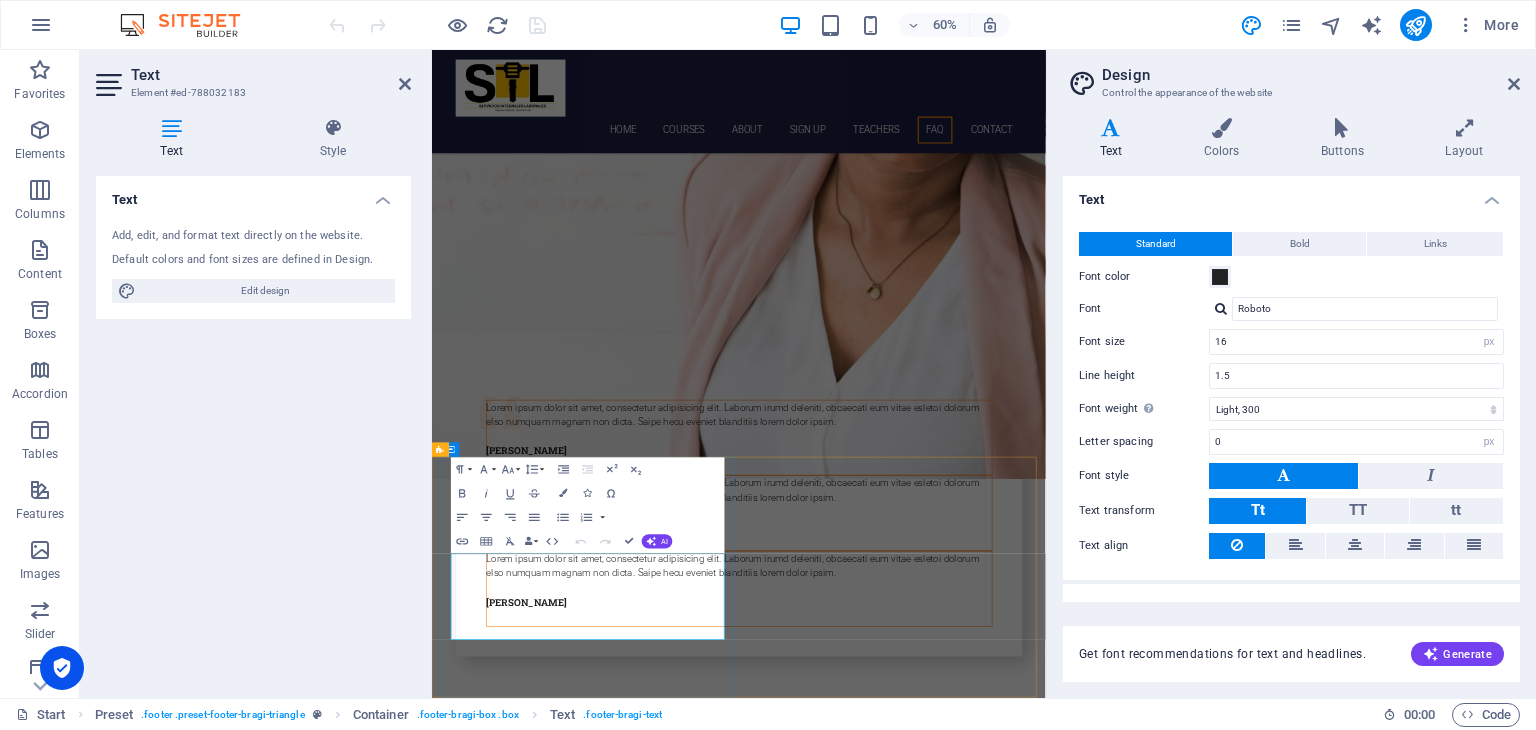 click at bounding box center [712, 7003] 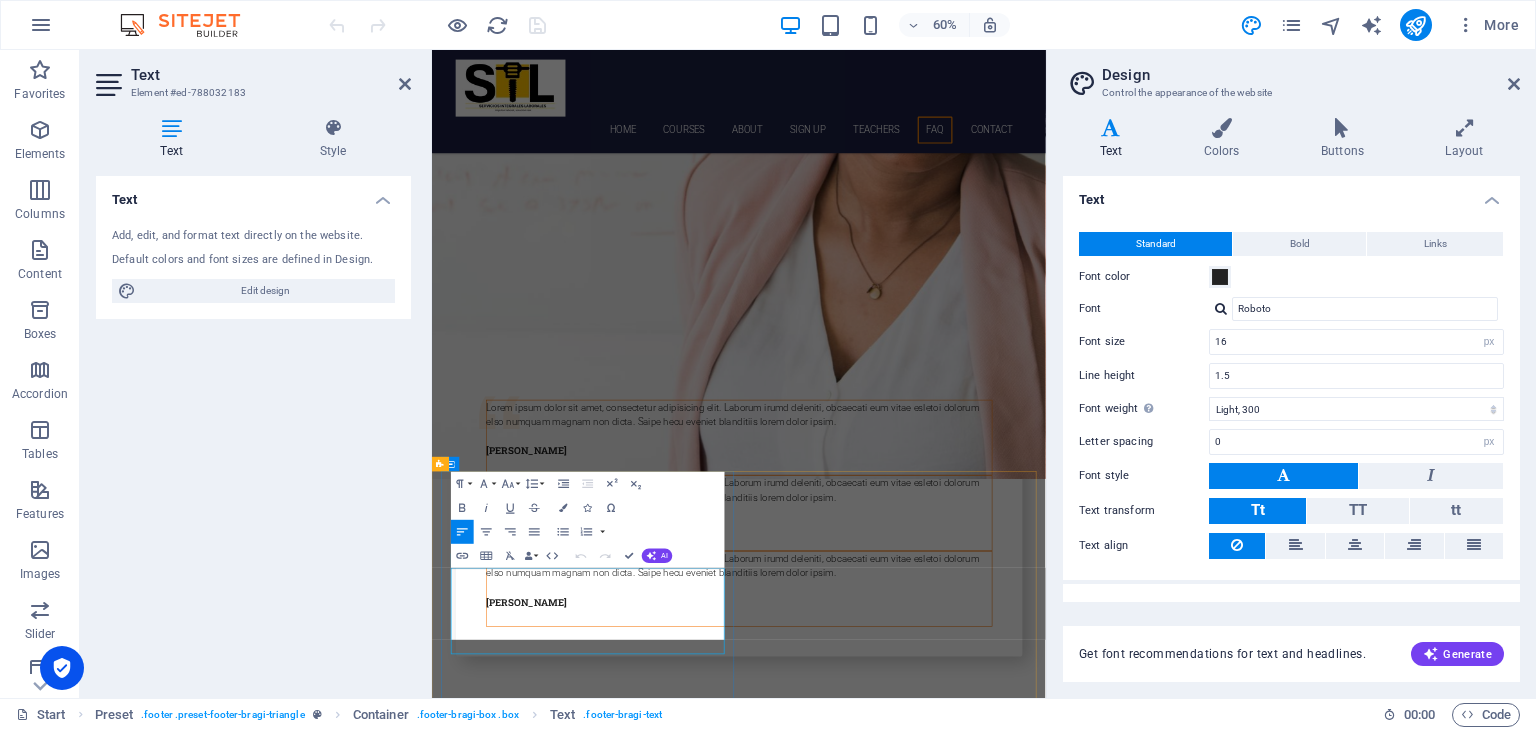 scroll, scrollTop: 7501, scrollLeft: 0, axis: vertical 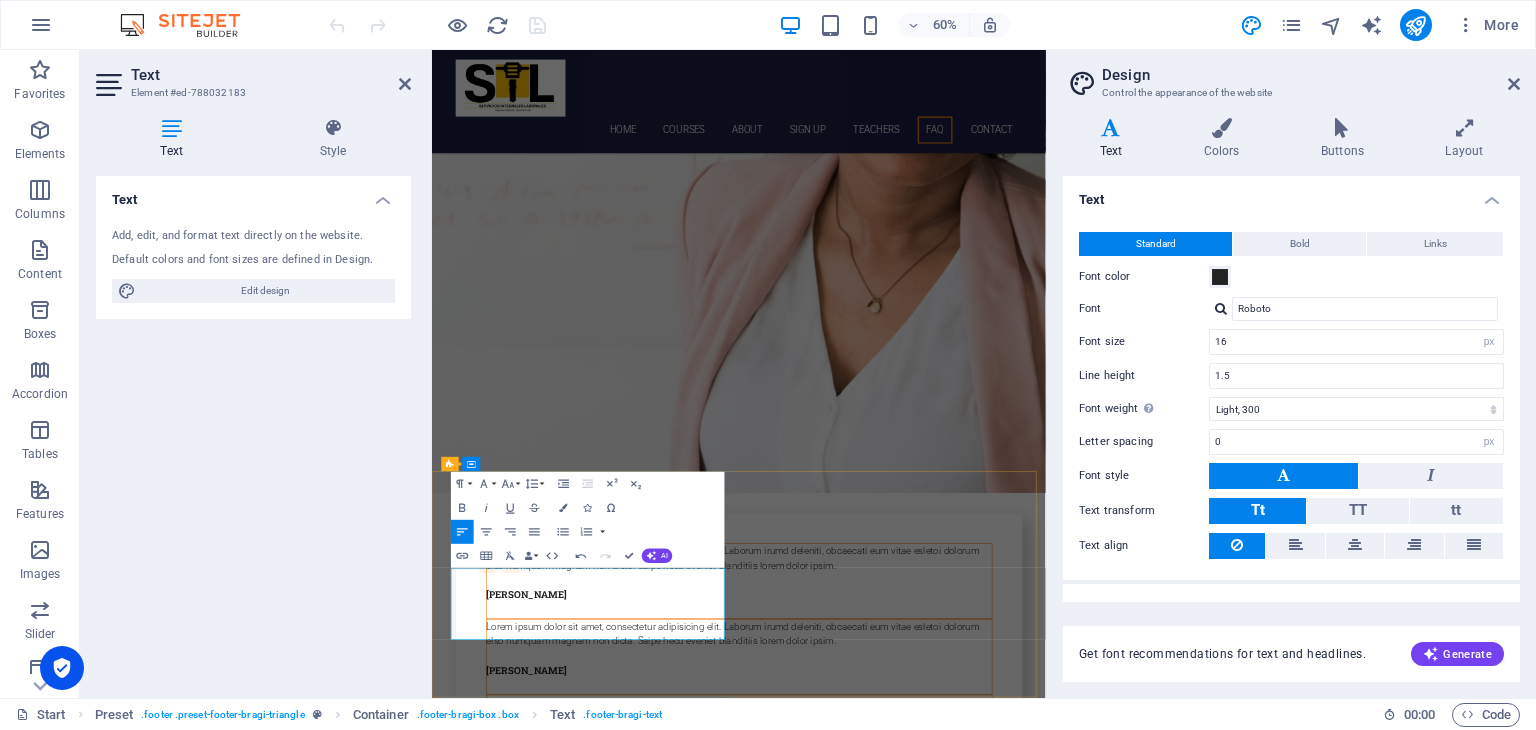 drag, startPoint x: 666, startPoint y: 1028, endPoint x: 667, endPoint y: 998, distance: 30.016663 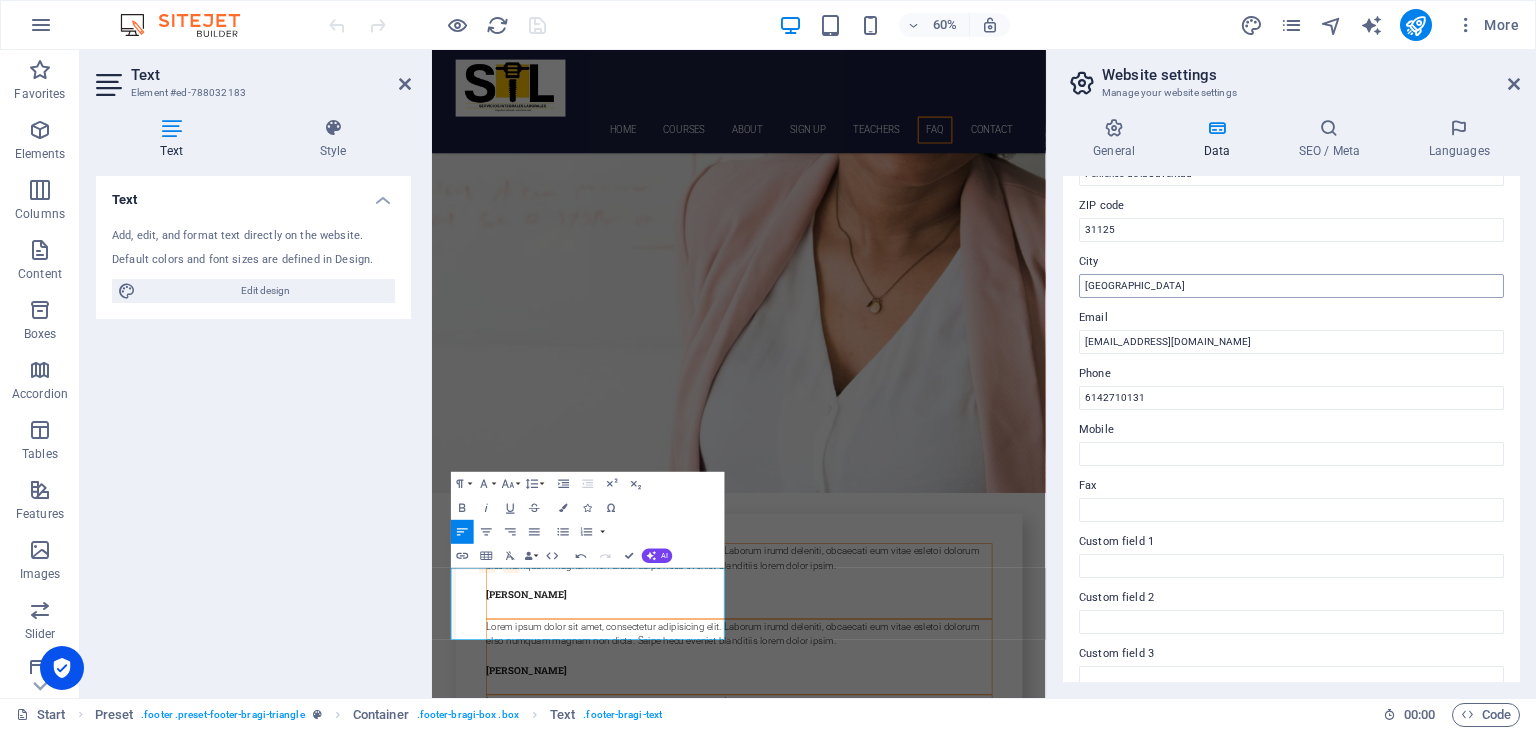scroll, scrollTop: 0, scrollLeft: 0, axis: both 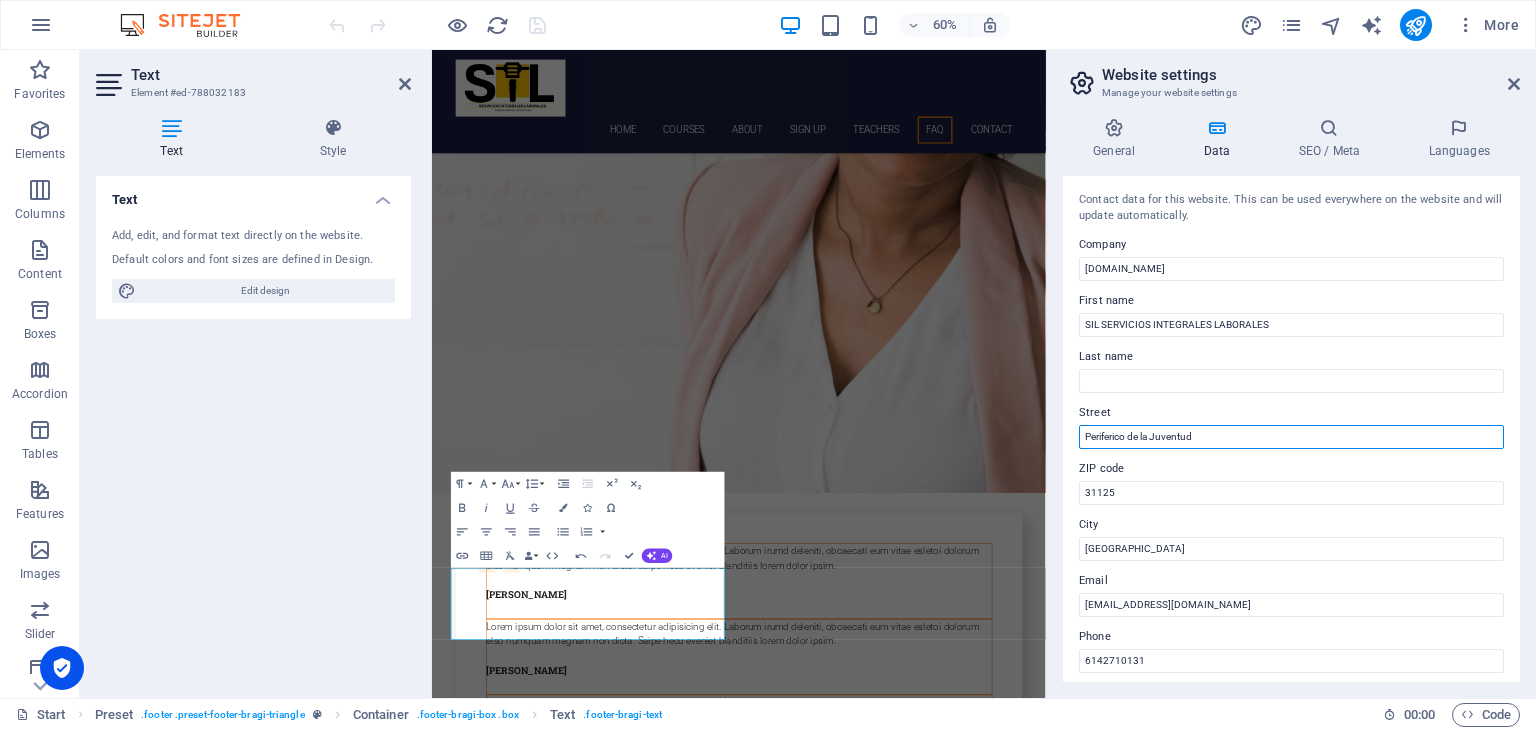 click on "Periferico de la Juventud" at bounding box center (1291, 437) 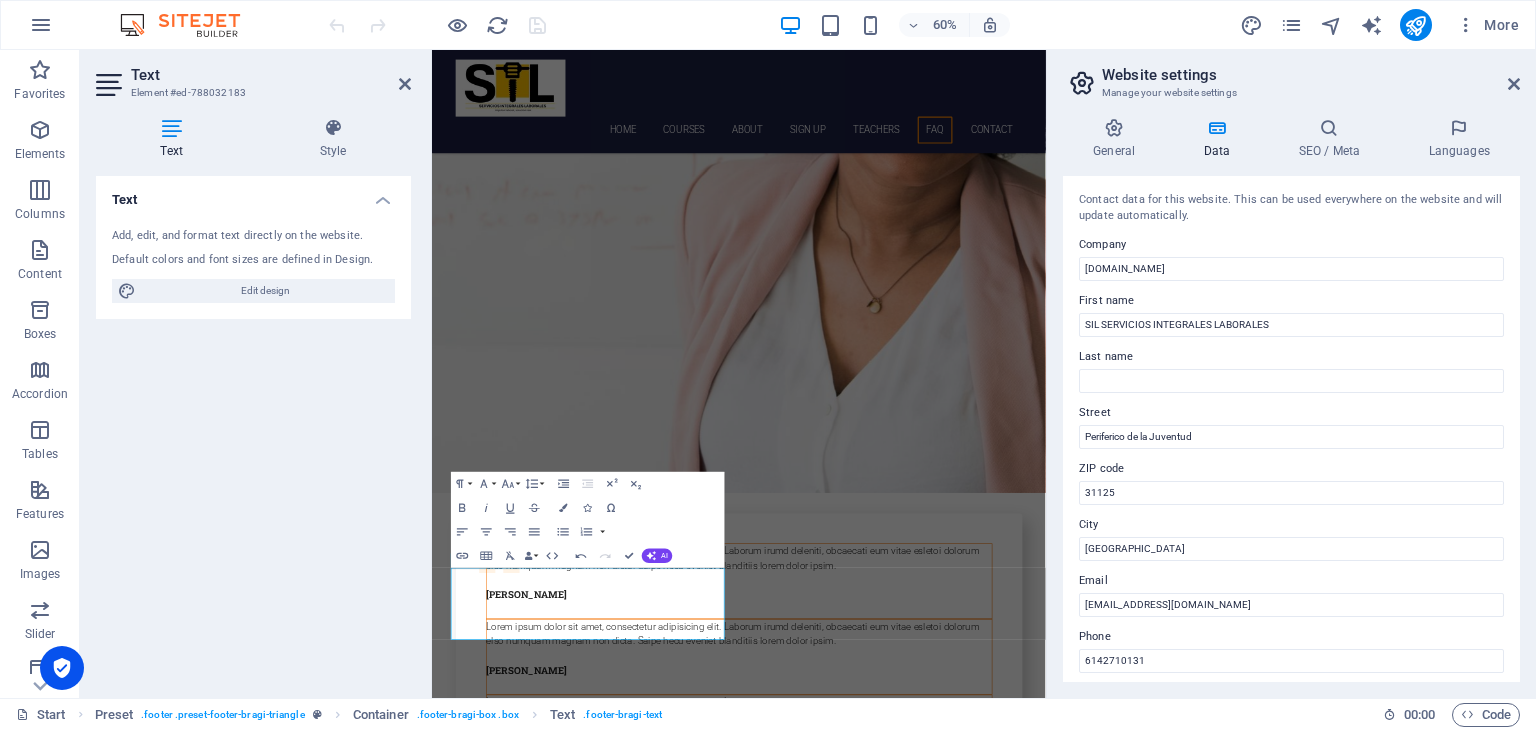 click at bounding box center (1200, -7263) 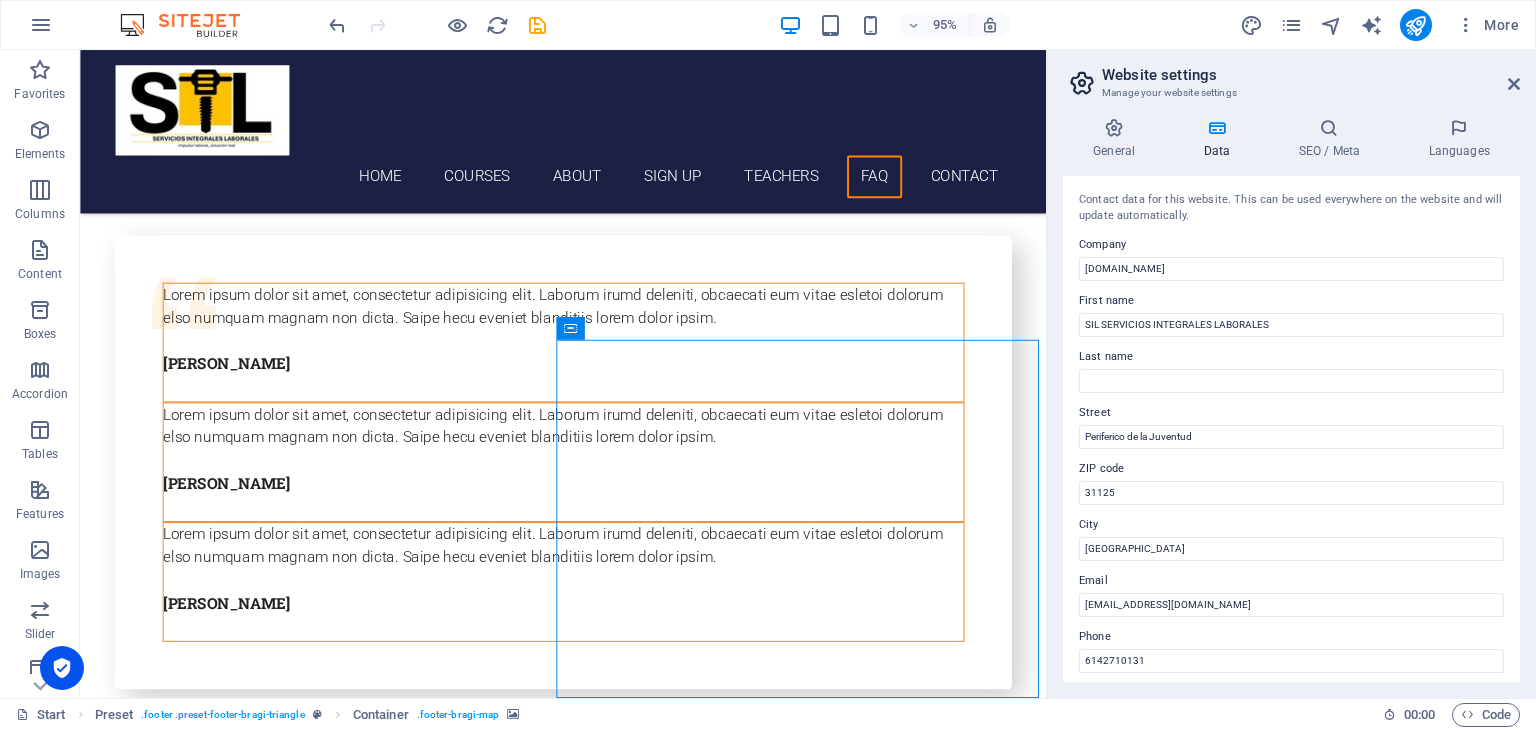 click at bounding box center [843, -7263] 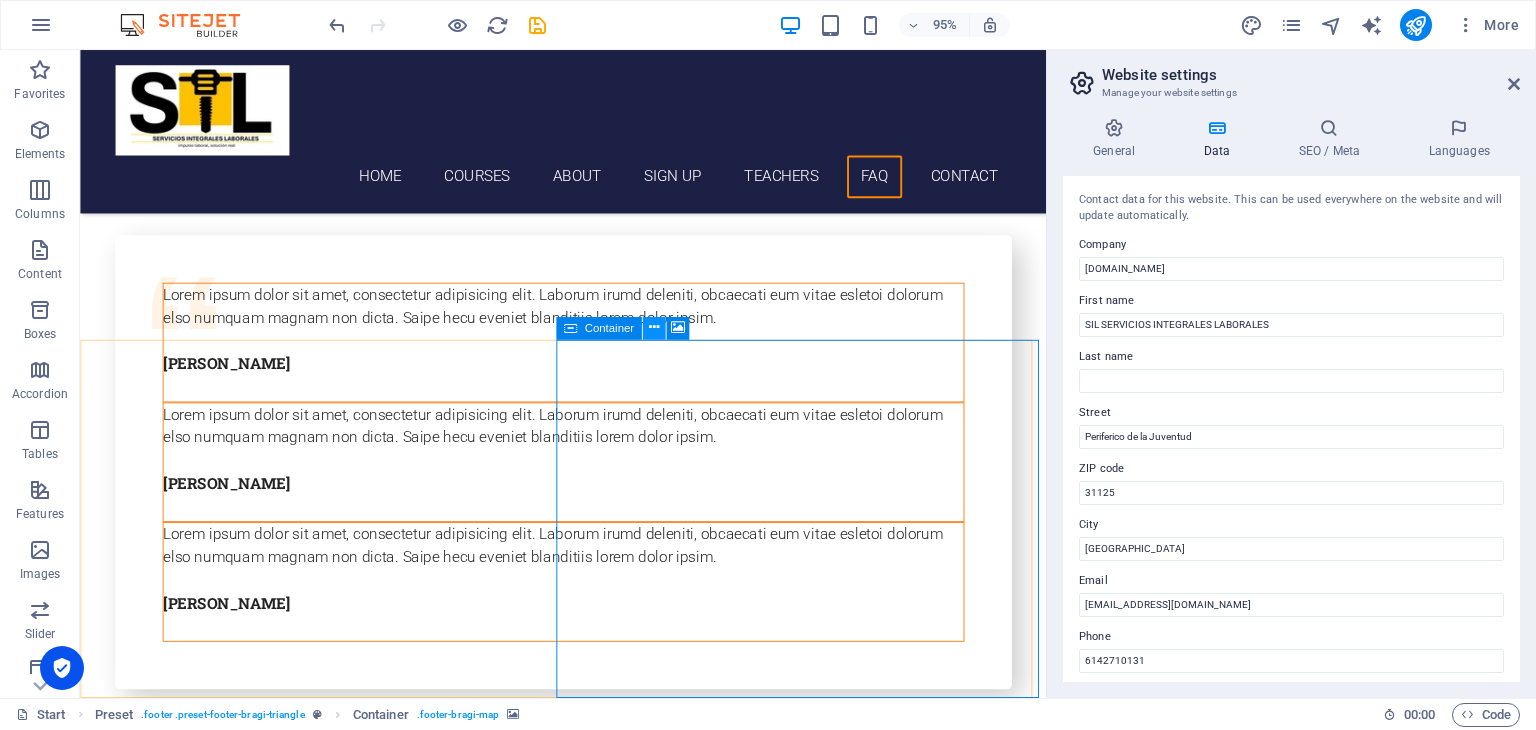 click at bounding box center [653, 328] 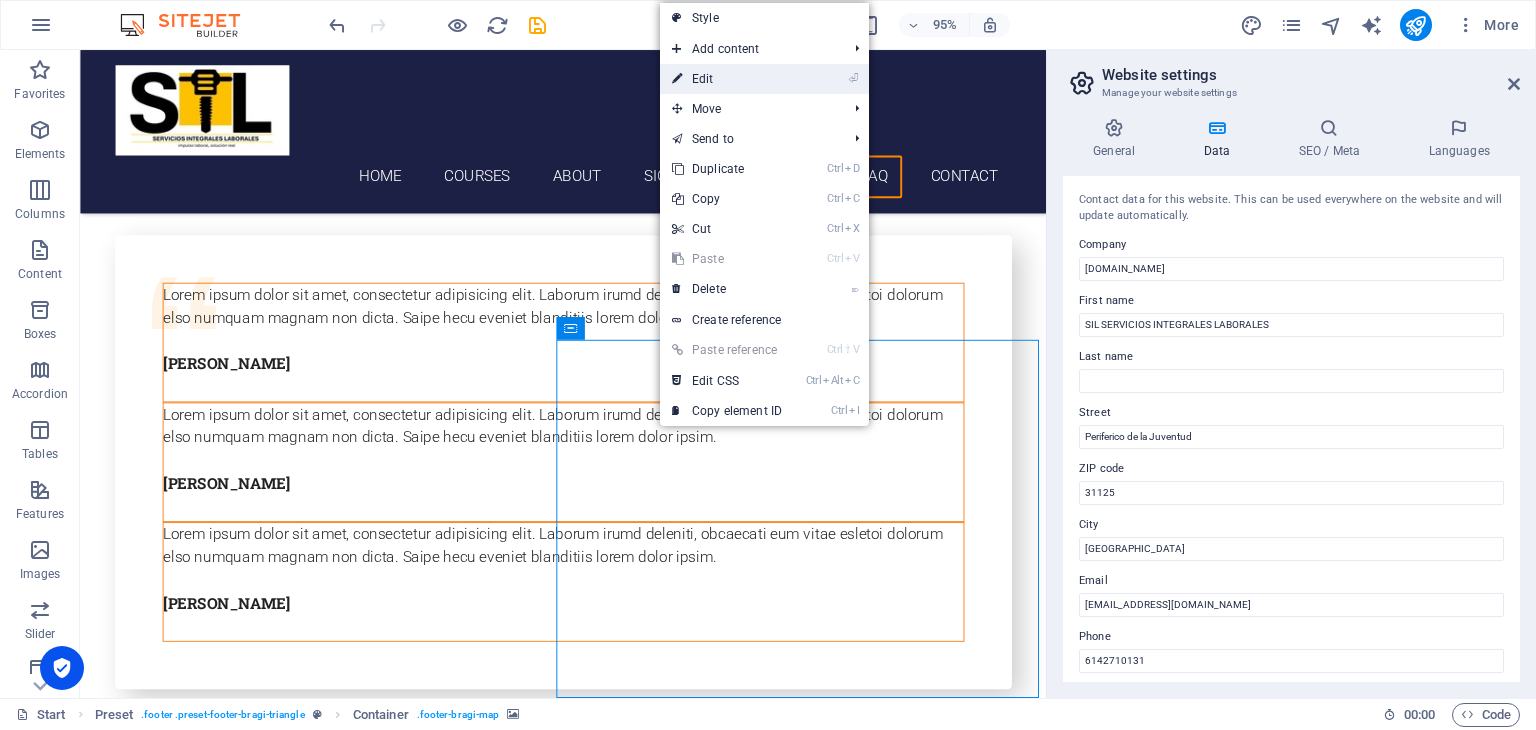 click on "⏎  Edit" at bounding box center (727, 79) 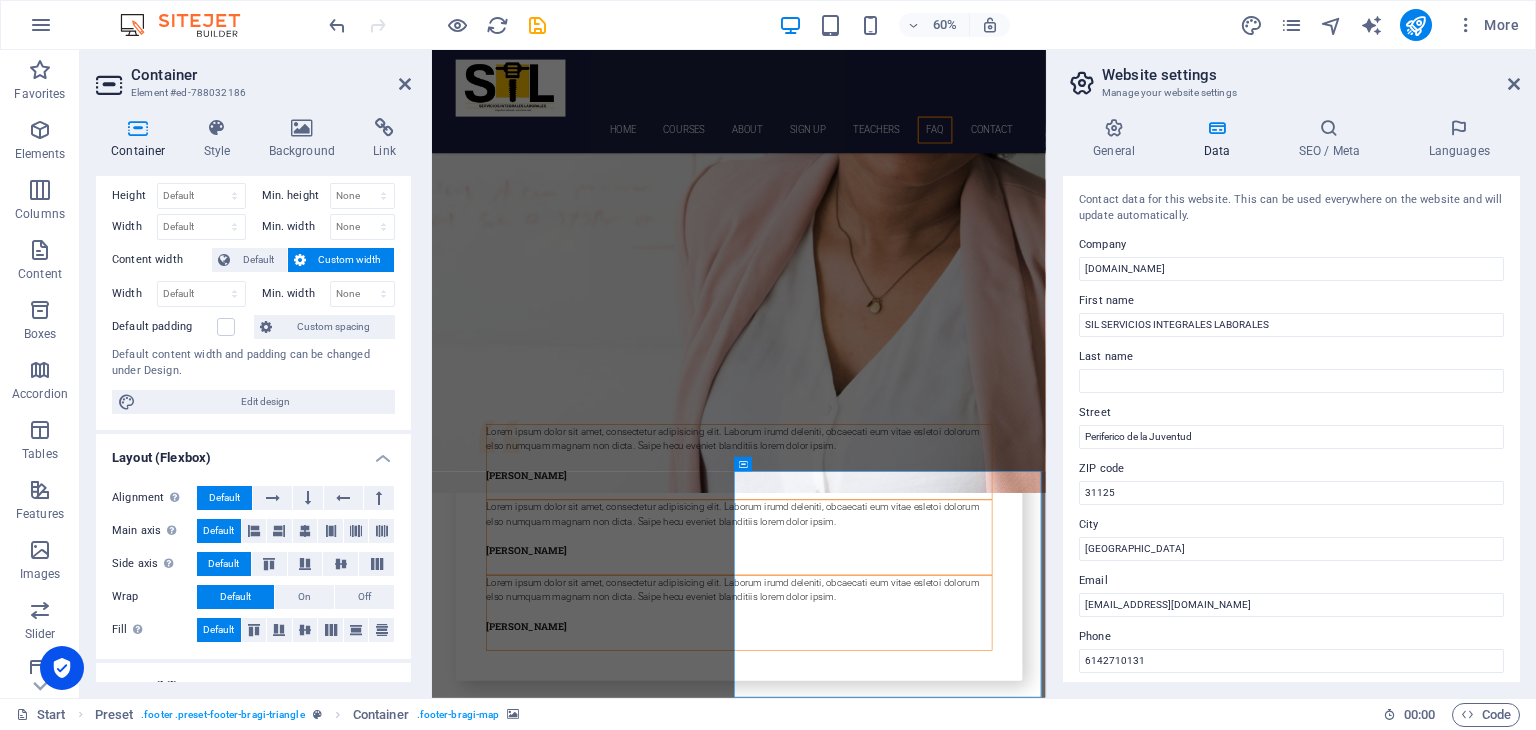scroll, scrollTop: 0, scrollLeft: 0, axis: both 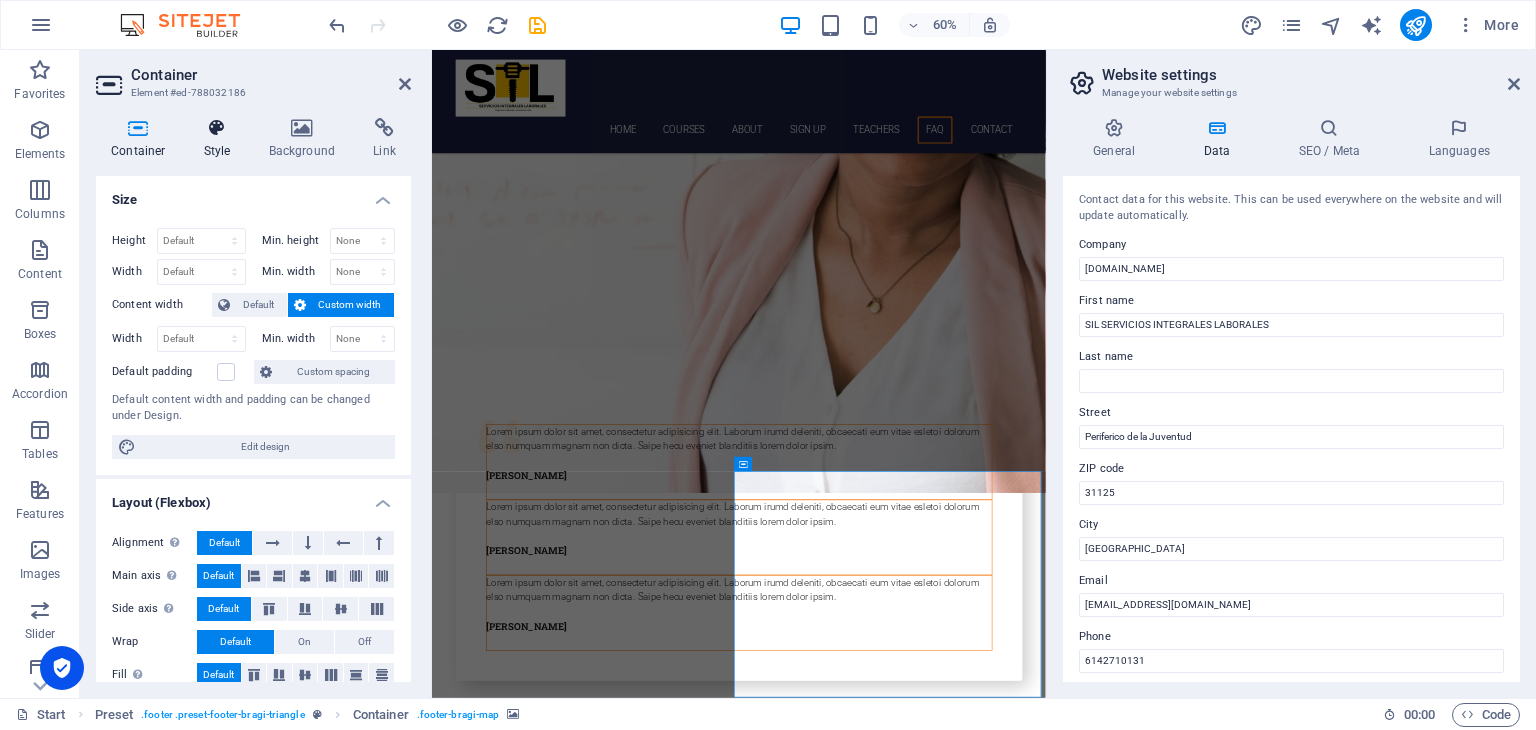 click at bounding box center (217, 128) 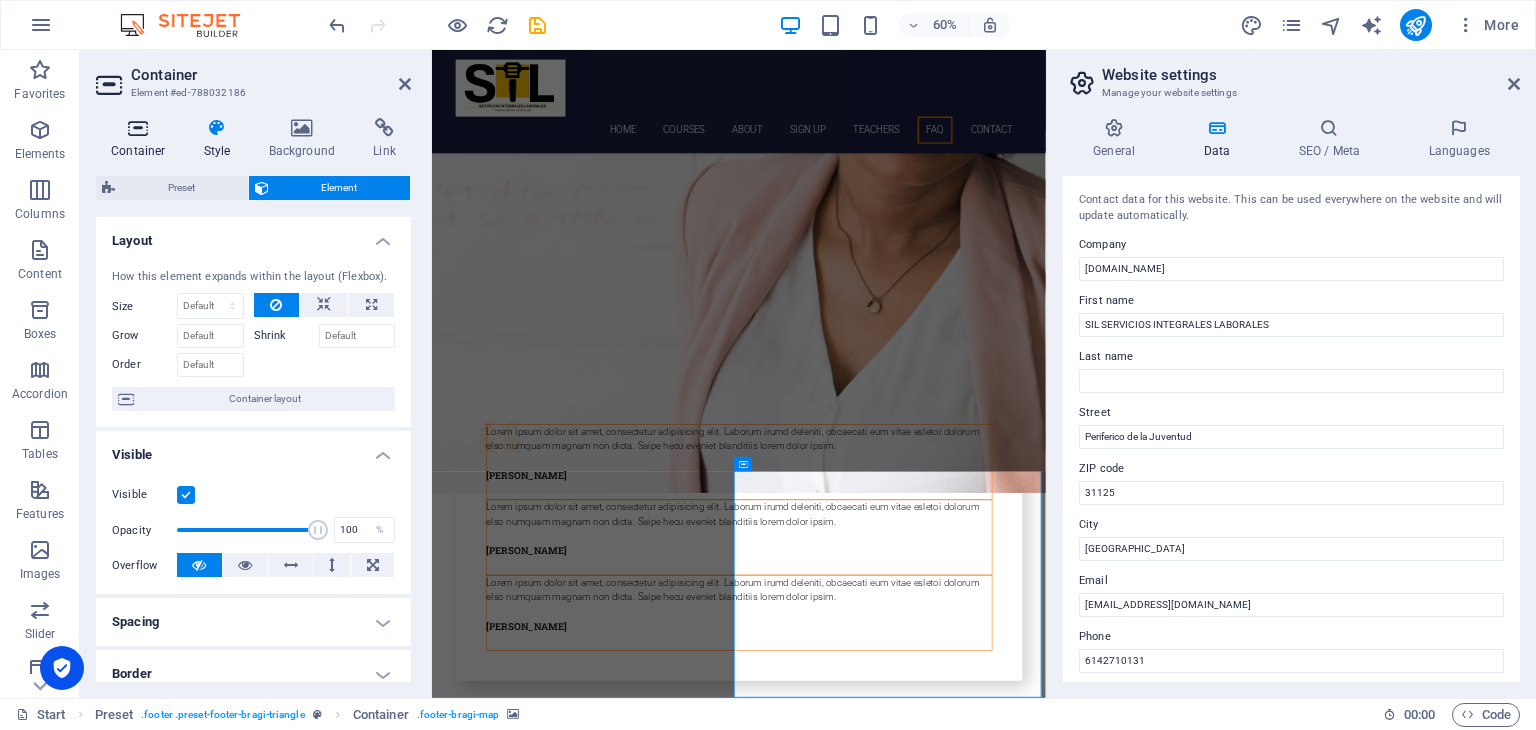 click at bounding box center (138, 128) 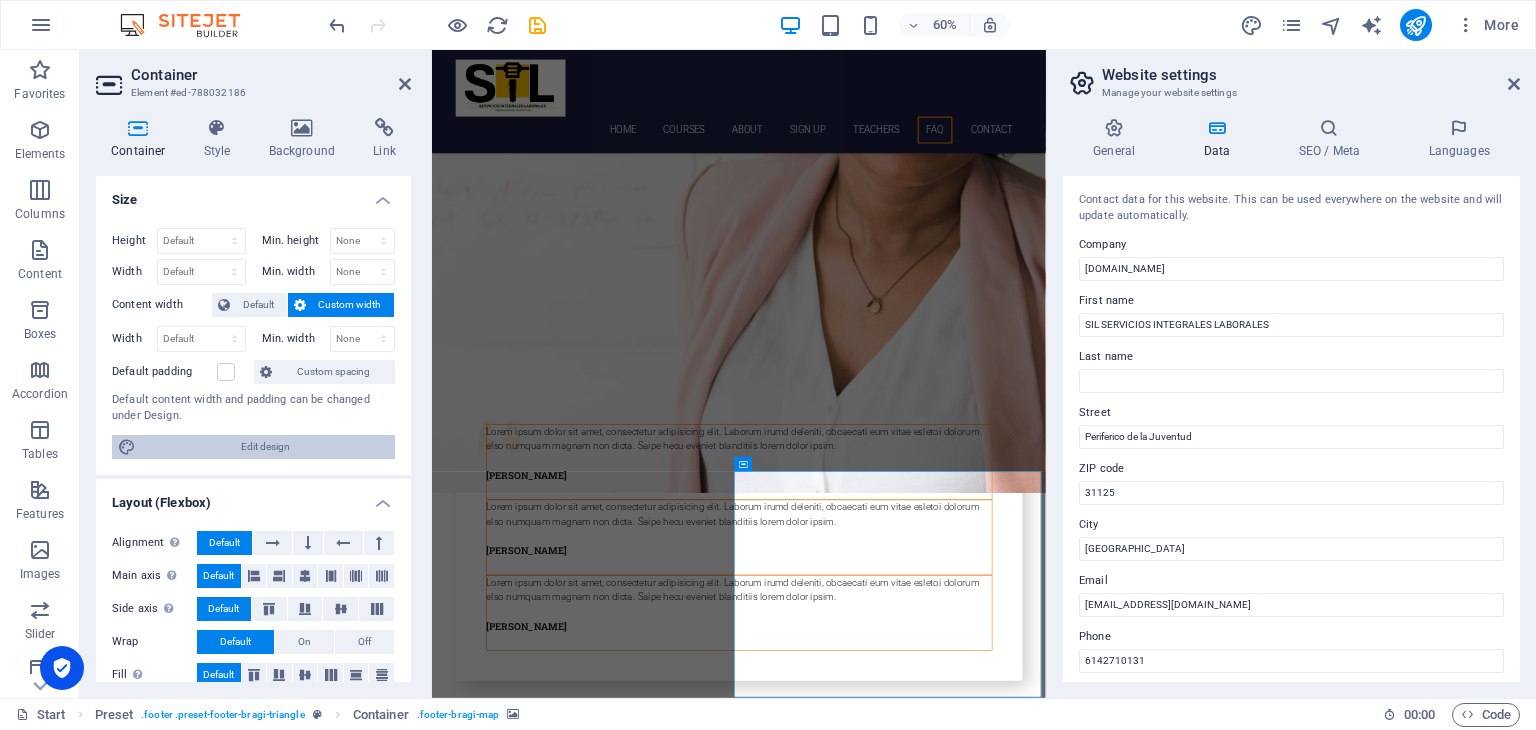 click on "Edit design" at bounding box center [265, 447] 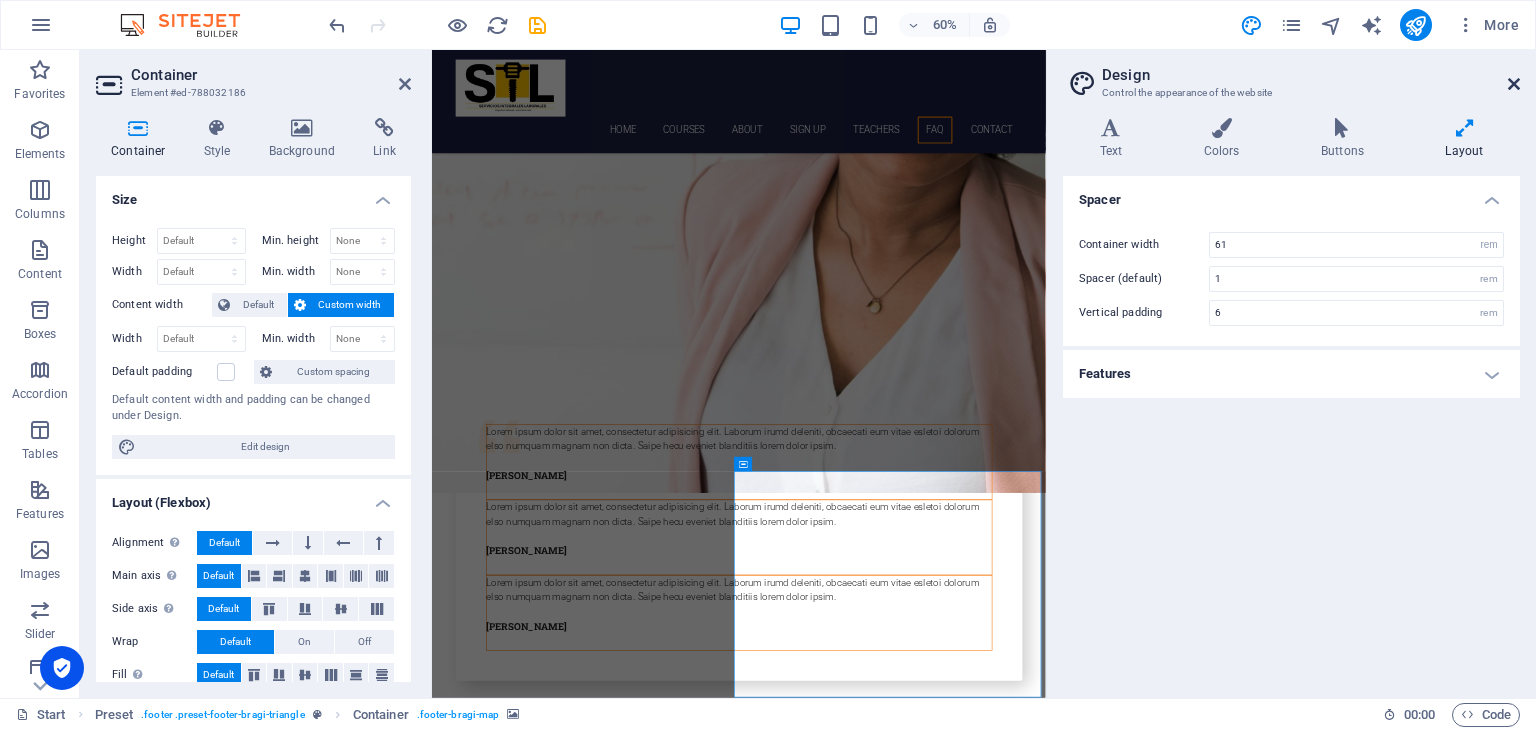 click at bounding box center (1514, 84) 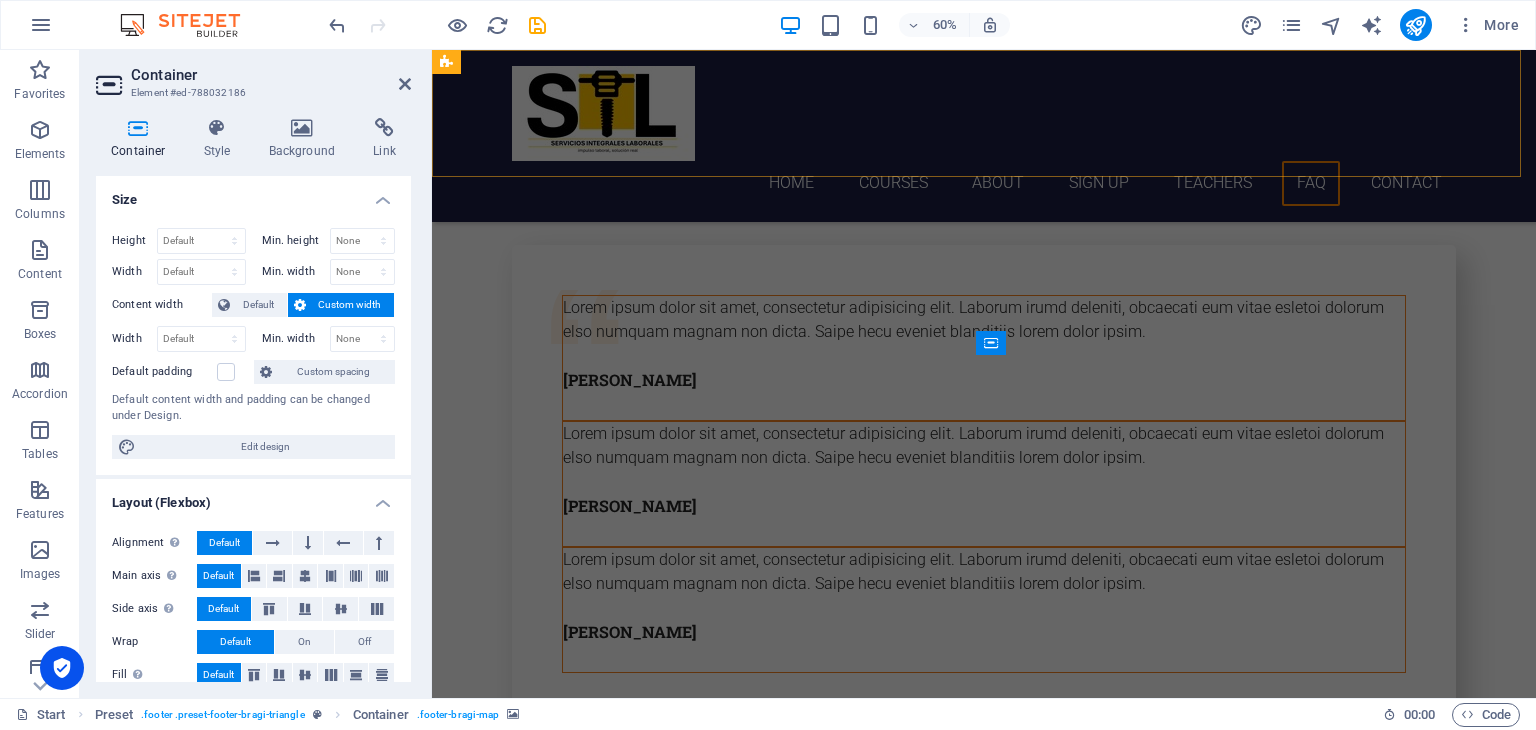 scroll, scrollTop: 7468, scrollLeft: 0, axis: vertical 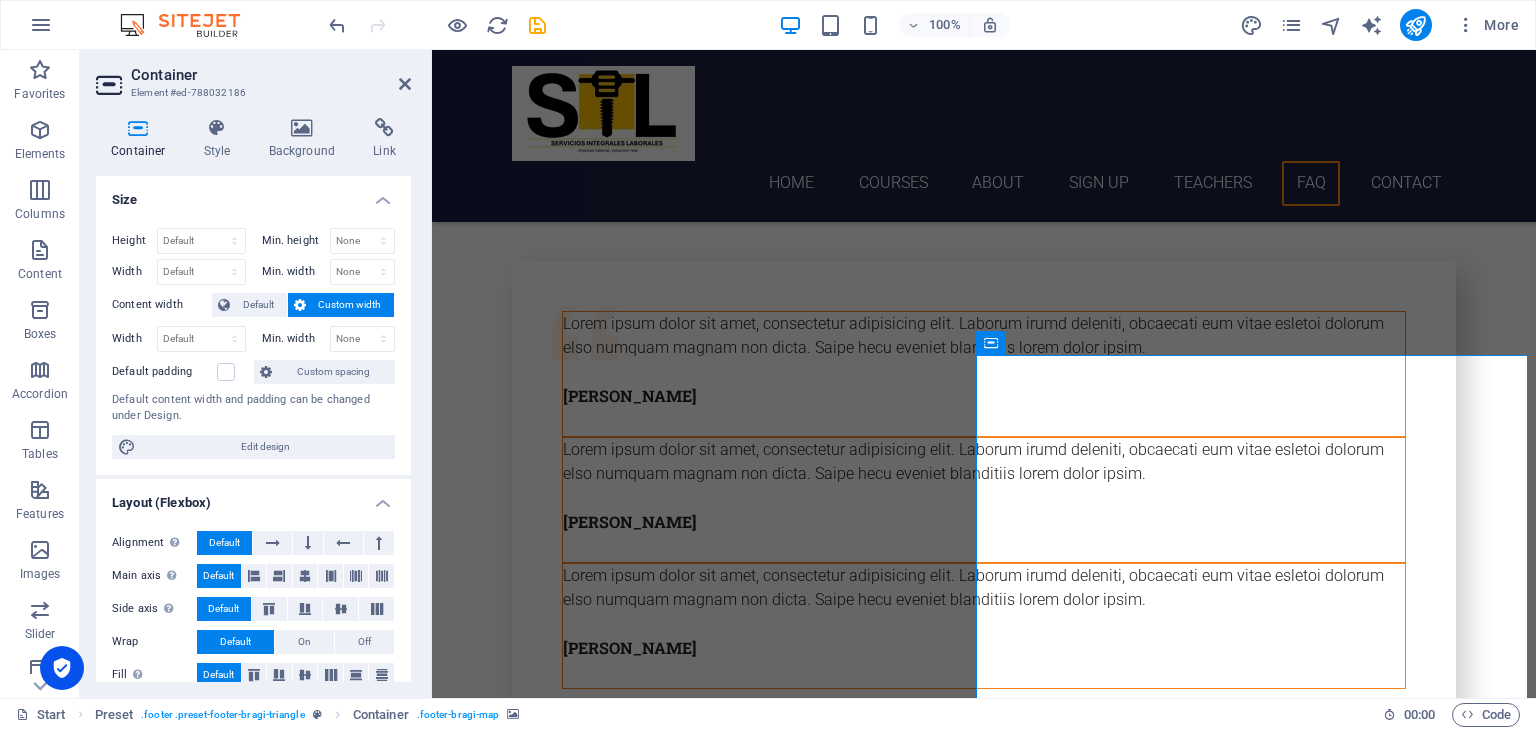 click on "Container Element #ed-788032186
Container Style Background Link Size Height Default px rem % vh vw Min. height None px rem % vh vw Width Default px rem % em vh vw Min. width None px rem % vh vw Content width Default Custom width Width Default px rem % em vh vw Min. width None px rem % vh vw Default padding Custom spacing Default content width and padding can be changed under Design. Edit design Layout (Flexbox) Alignment Determines the flex direction. Default Main axis Determine how elements should behave along the main axis inside this container (justify content). Default Side axis Control the vertical direction of the element inside of the container (align items). Default Wrap Default On Off Fill Controls the distances and direction of elements on the y-axis across several lines (align content). Default Accessibility ARIA helps assistive technologies (like screen readers) to understand the role, state, and behavior of web elements Role The ARIA role defines the purpose of an element.  None" at bounding box center [256, 374] 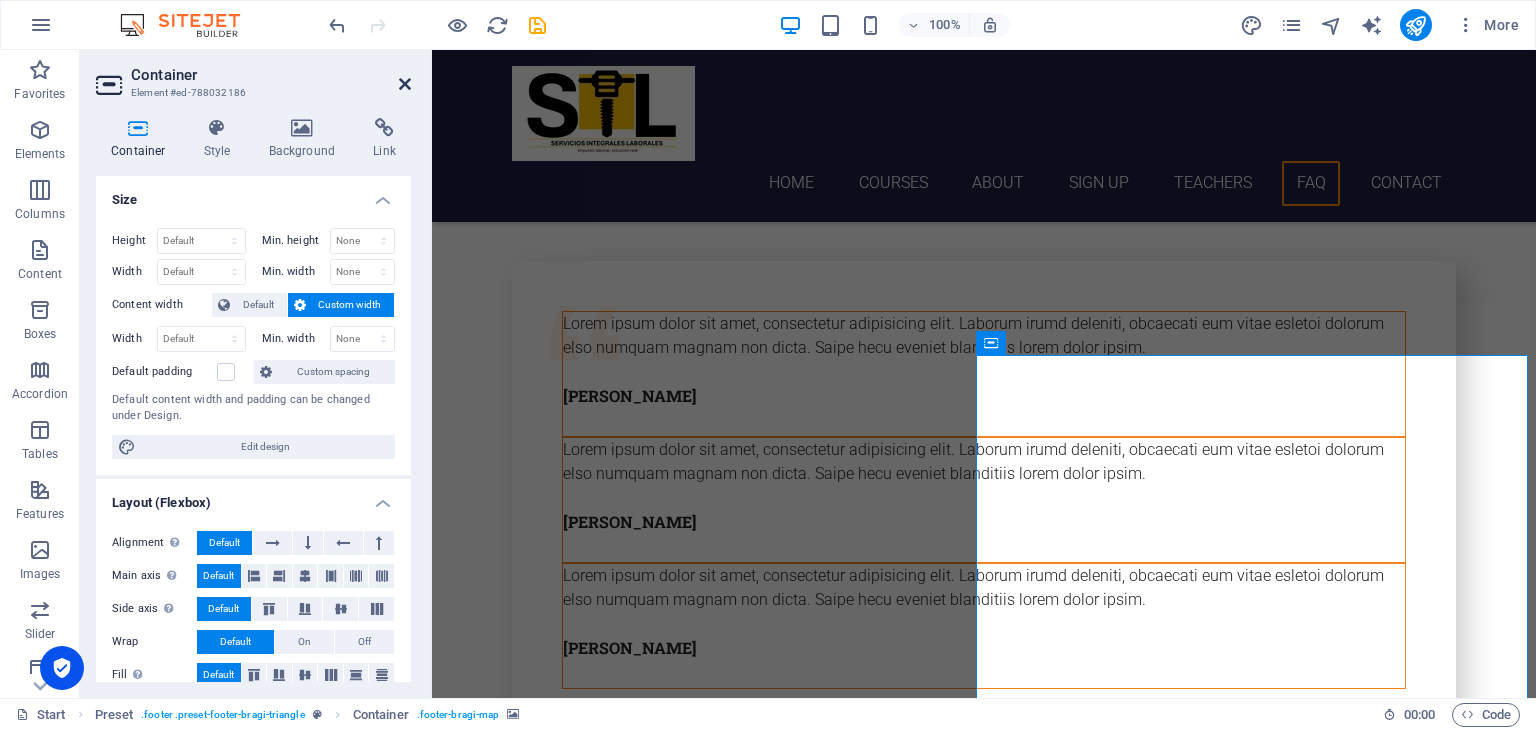 click at bounding box center (405, 84) 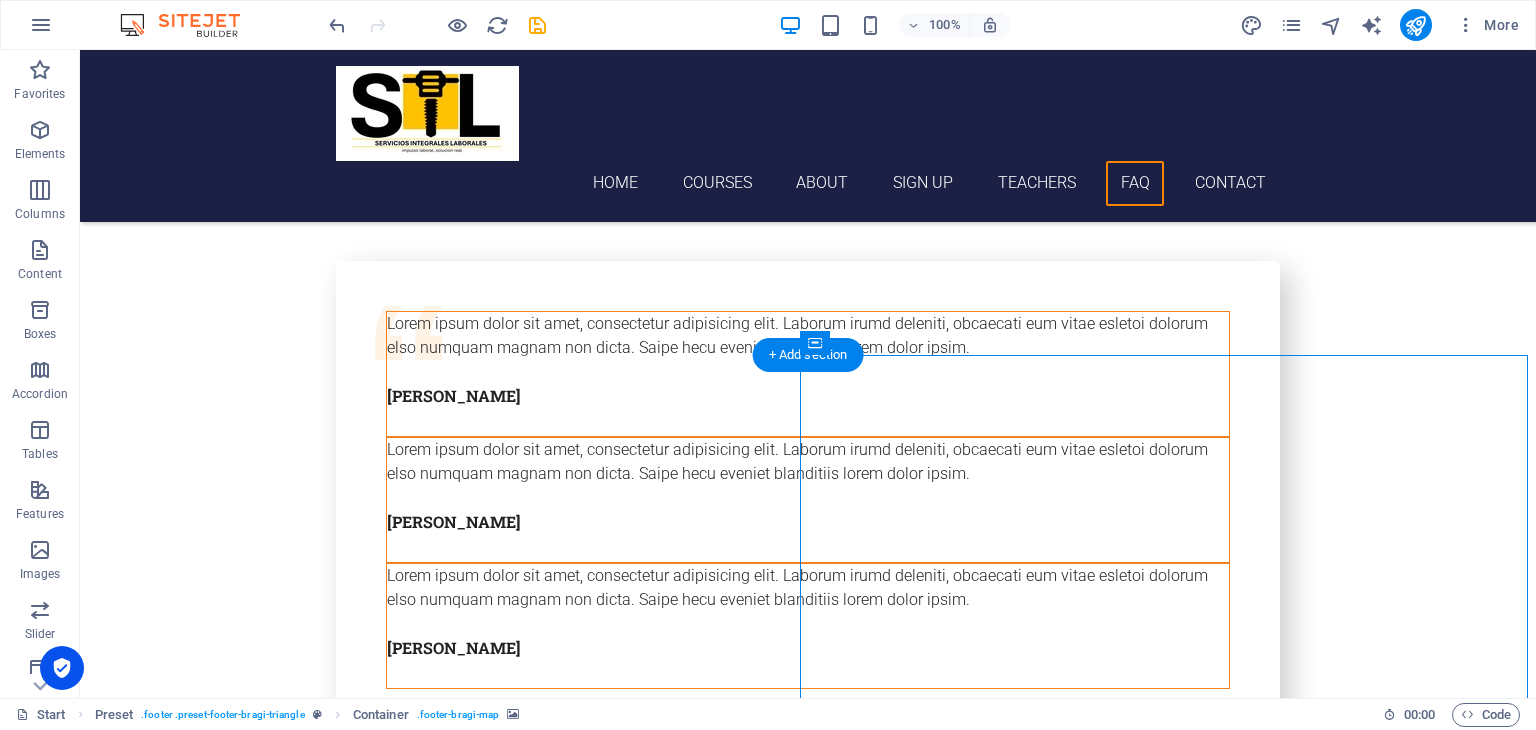 click at bounding box center (1172, -7230) 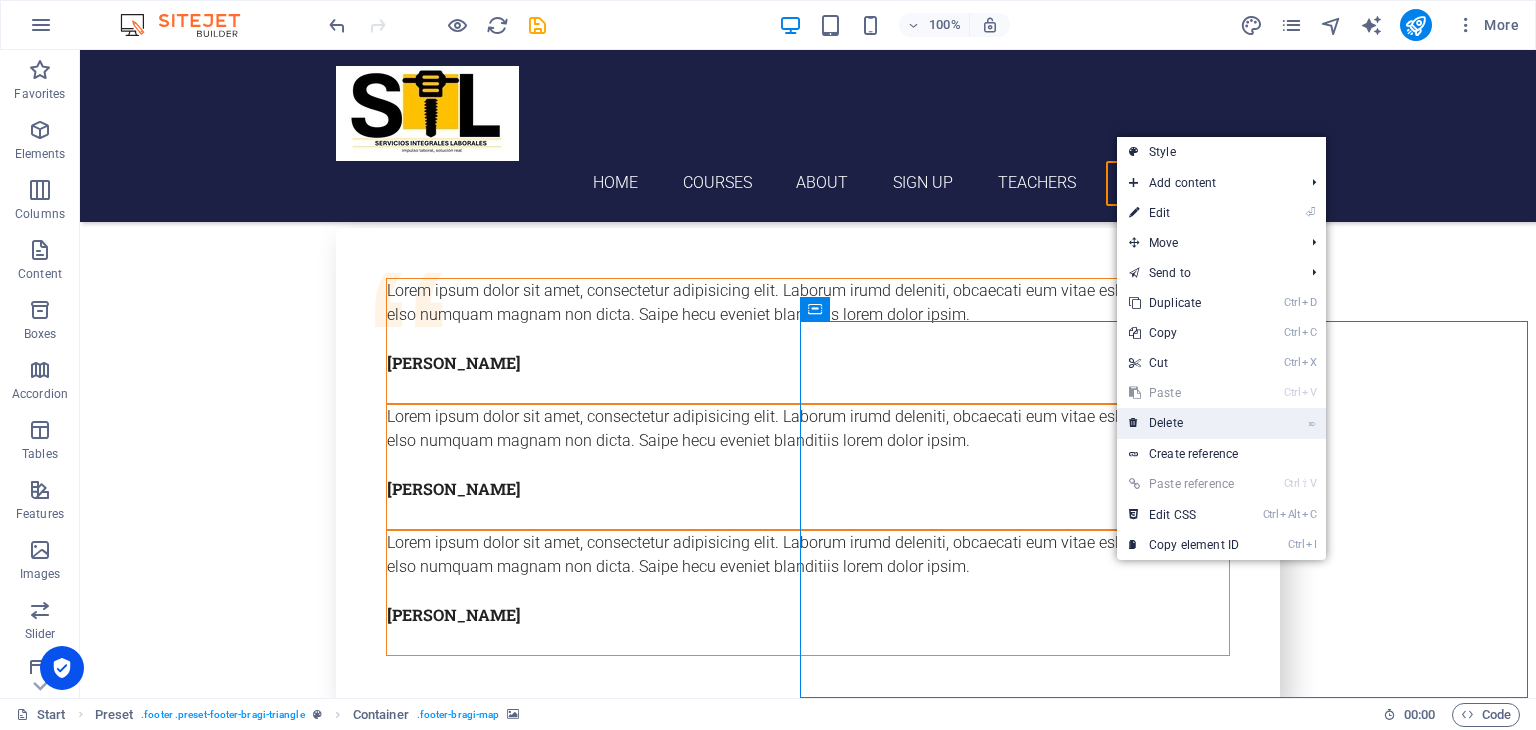 click on "⌦  Delete" at bounding box center (1184, 423) 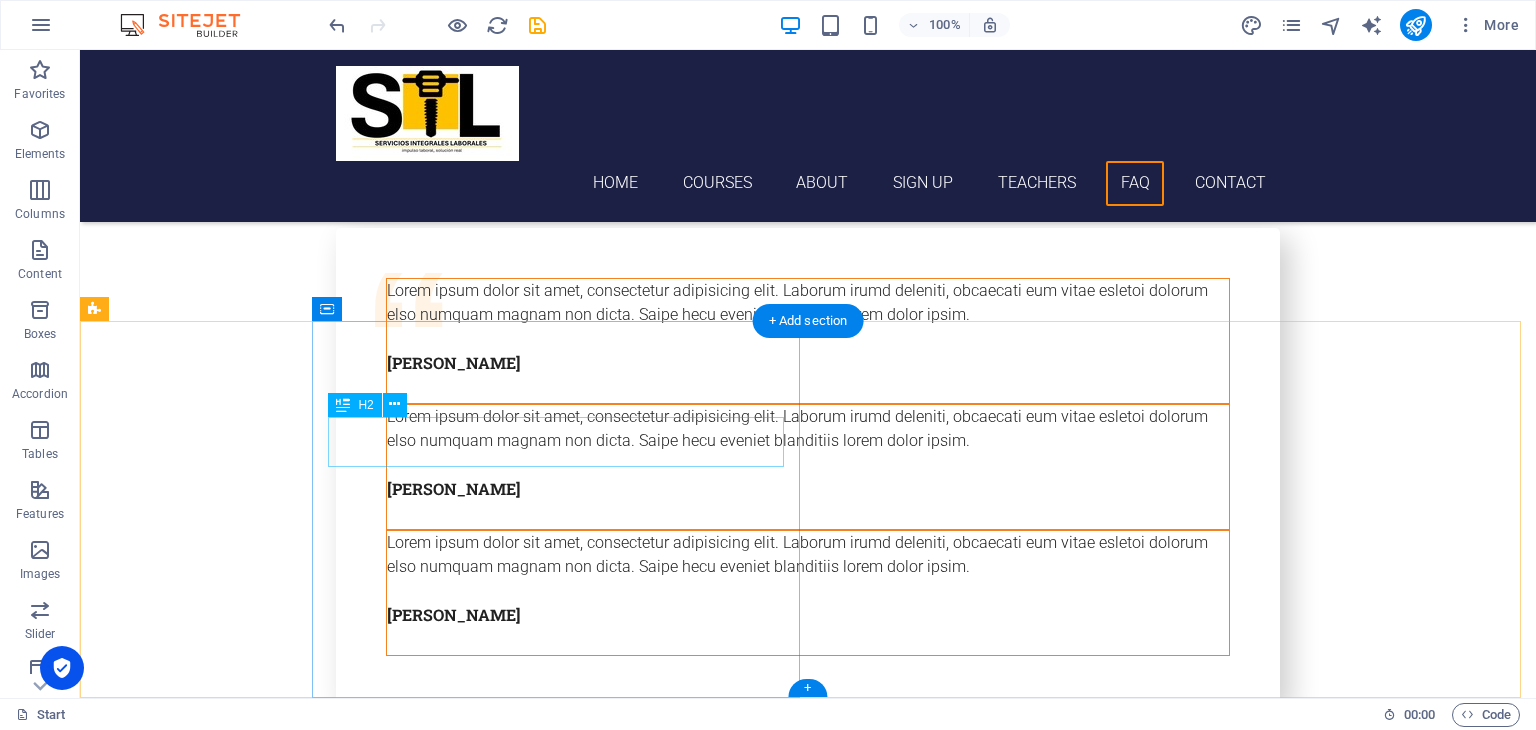 click on "Get in touch" at bounding box center (564, 6524) 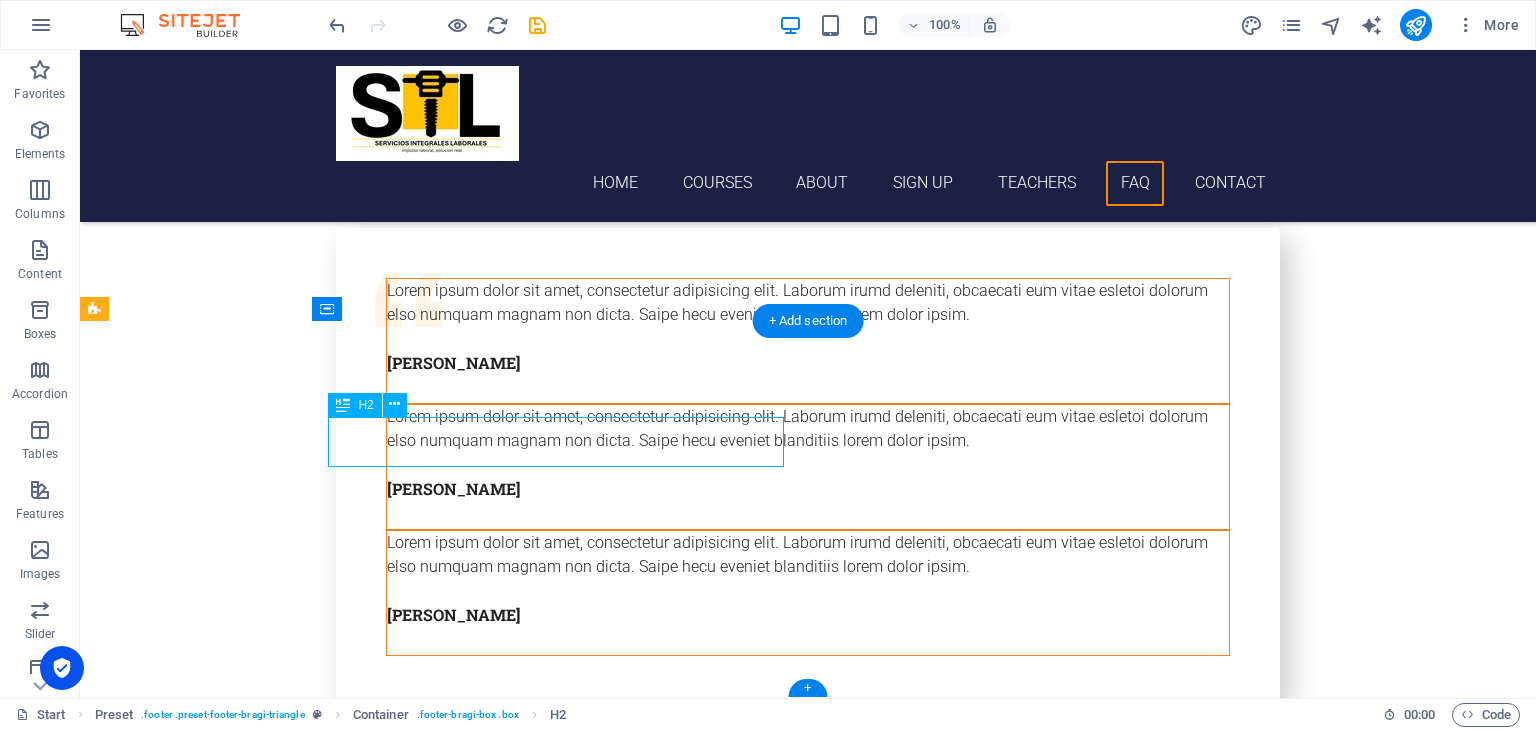 click on "Get in touch" at bounding box center [564, 6524] 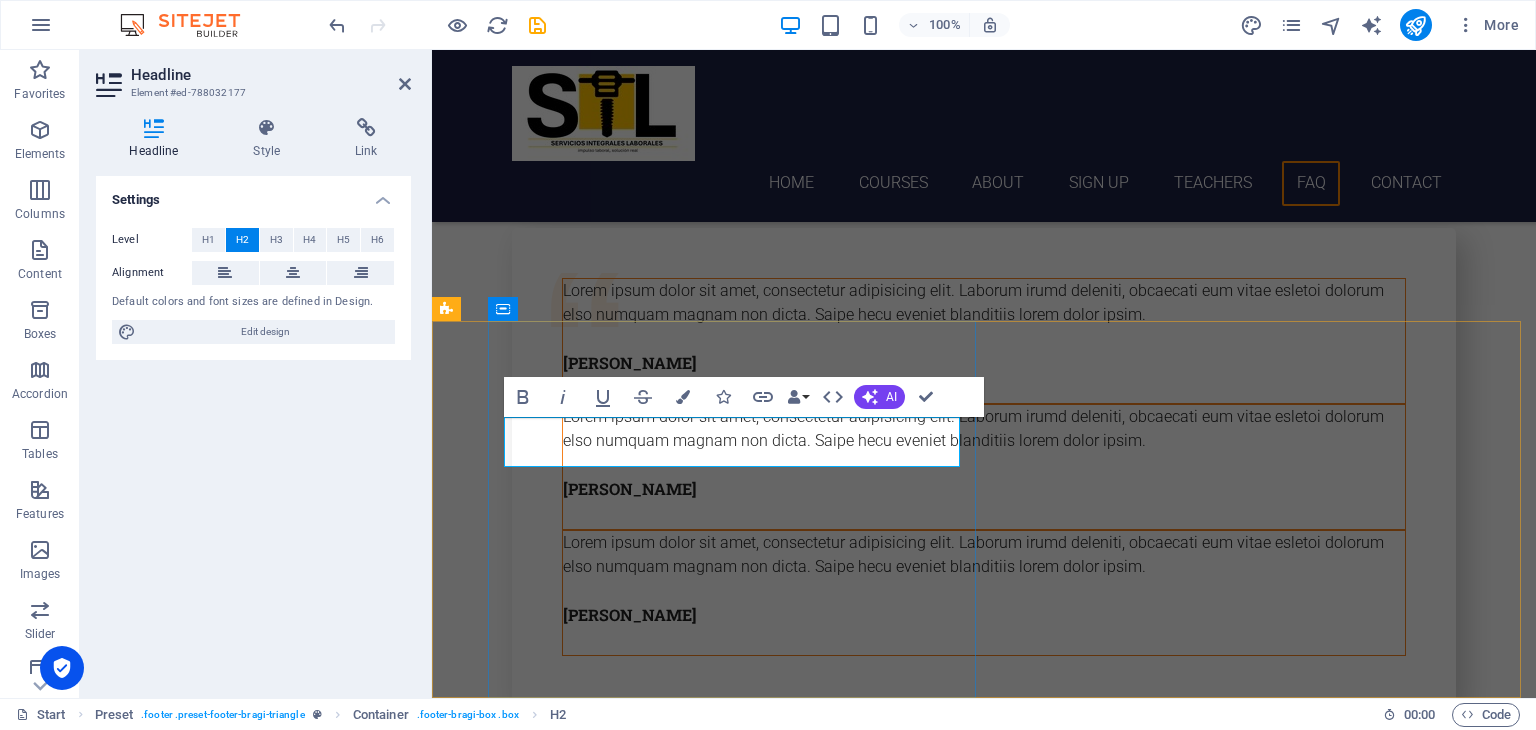 type 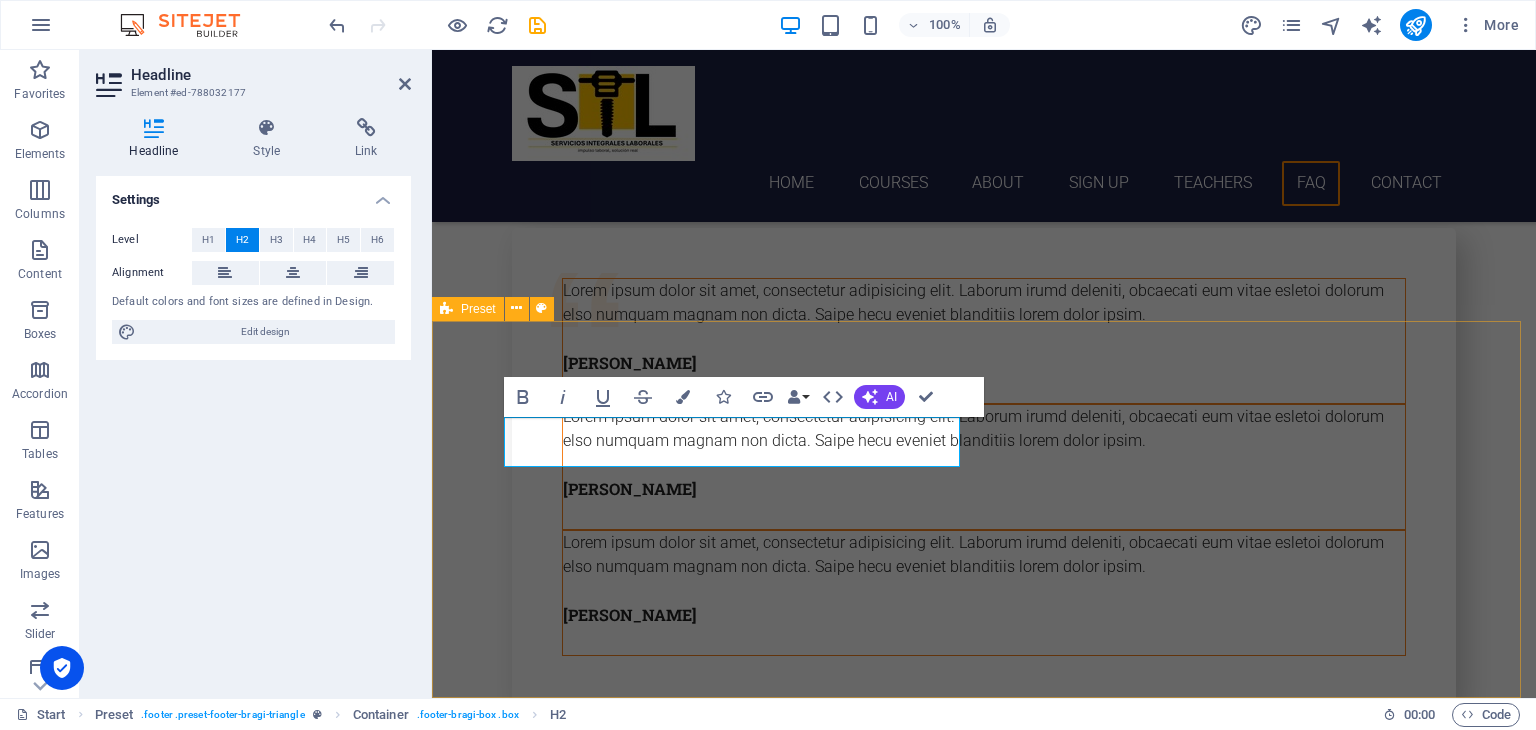 click on "Contacto [DOMAIN_NAME] Periferico de la Juventud ,  Chihuahua   31125 [PHONE_NUMBER] [EMAIL_ADDRESS][DOMAIN_NAME]" at bounding box center (984, 6591) 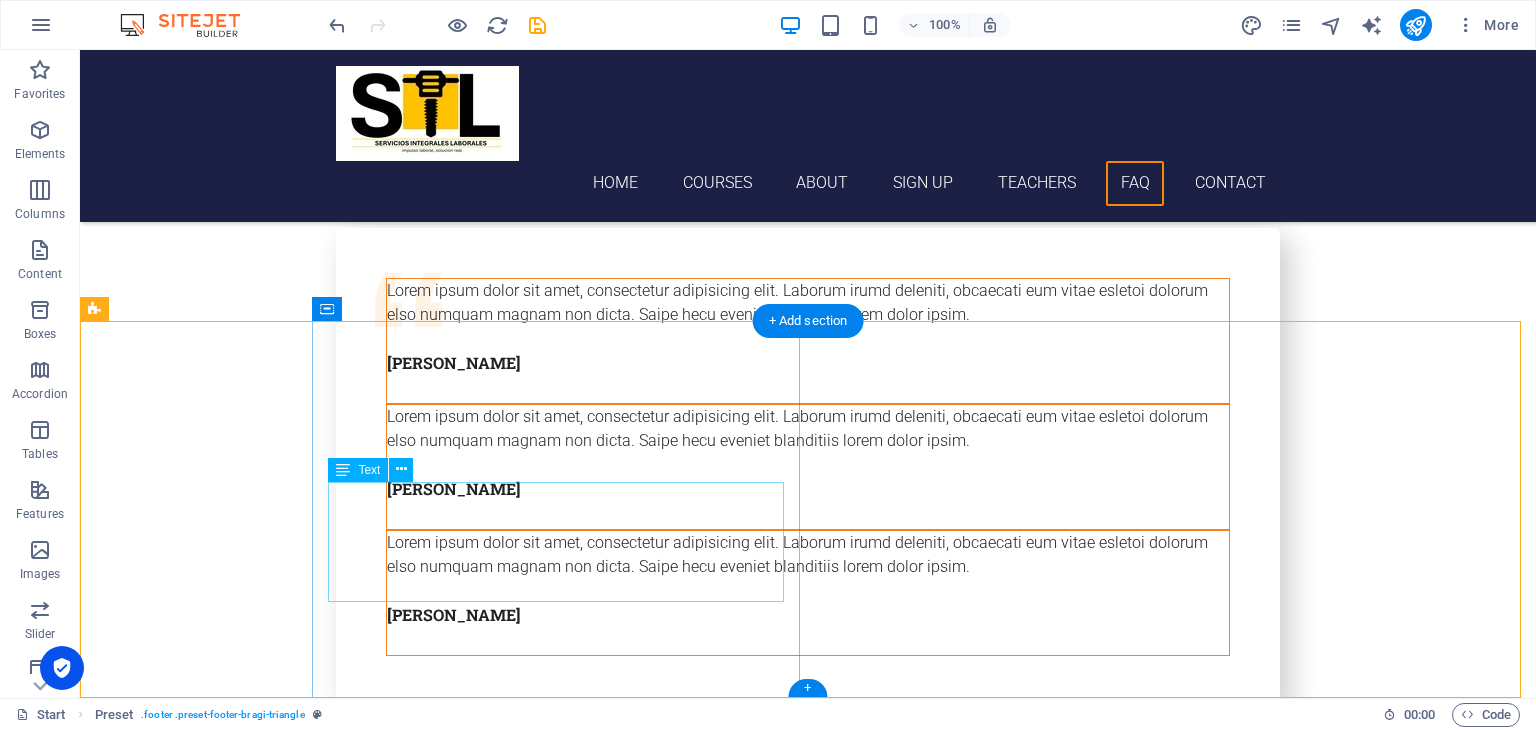 click on "[DOMAIN_NAME] Periferico de la Juventud ,  Chihuahua   31125 [PHONE_NUMBER] [EMAIL_ADDRESS][DOMAIN_NAME]" at bounding box center [564, 6624] 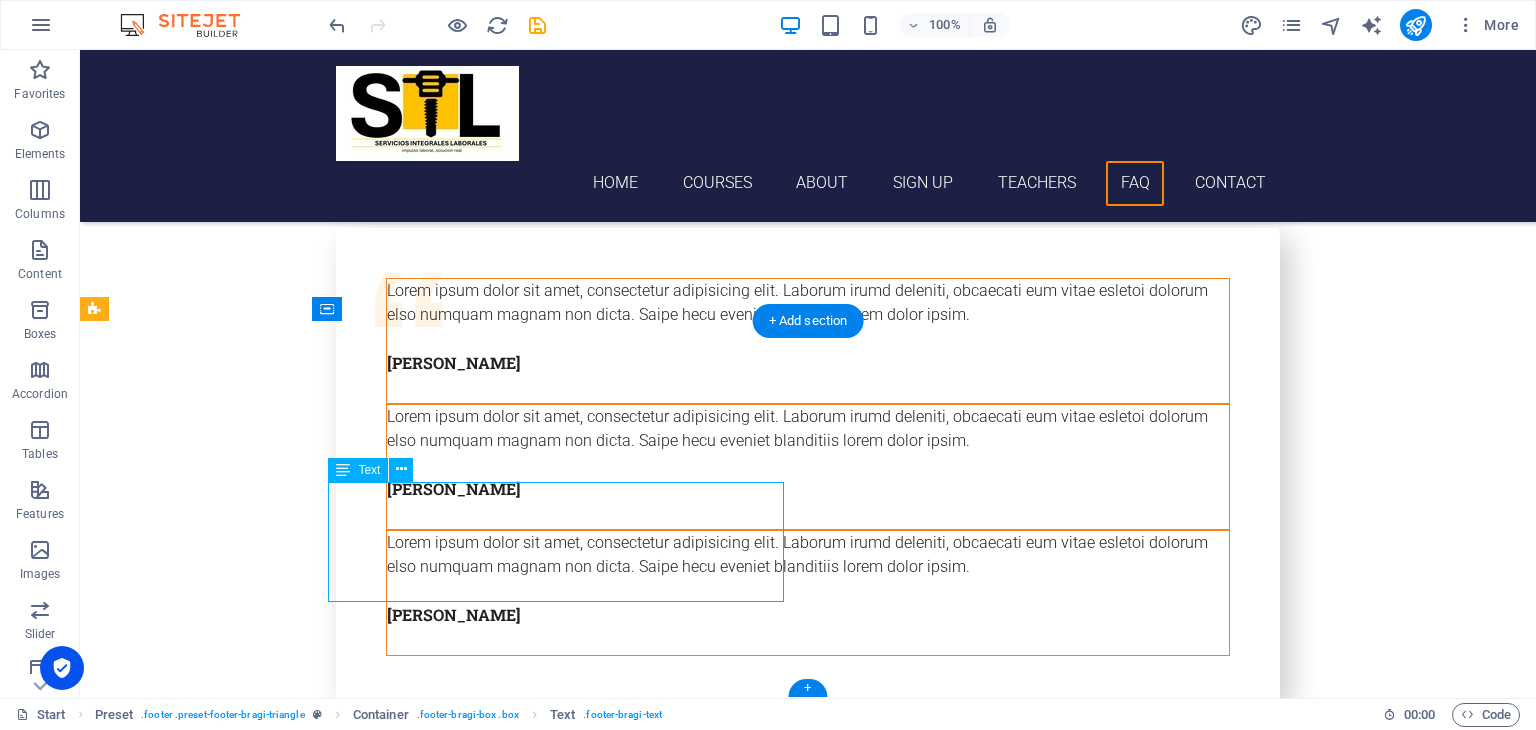 click on "[DOMAIN_NAME] Periferico de la Juventud ,  Chihuahua   31125 [PHONE_NUMBER] [EMAIL_ADDRESS][DOMAIN_NAME]" at bounding box center [564, 6624] 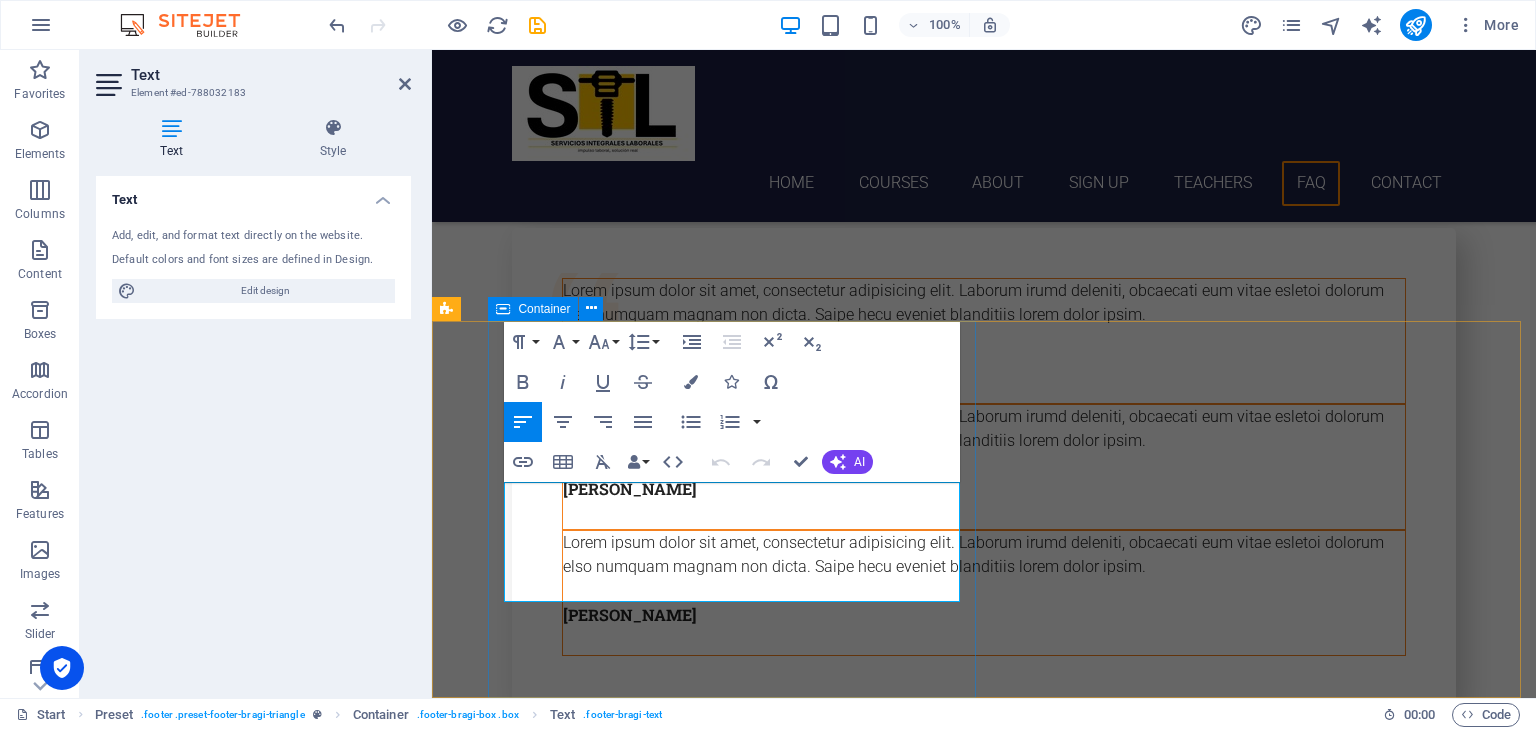 click on "Contacto [DOMAIN_NAME] Periferico de la Juventud ,  Chihuahua   31125 [PHONE_NUMBER] [EMAIL_ADDRESS][DOMAIN_NAME]" at bounding box center (740, 6591) 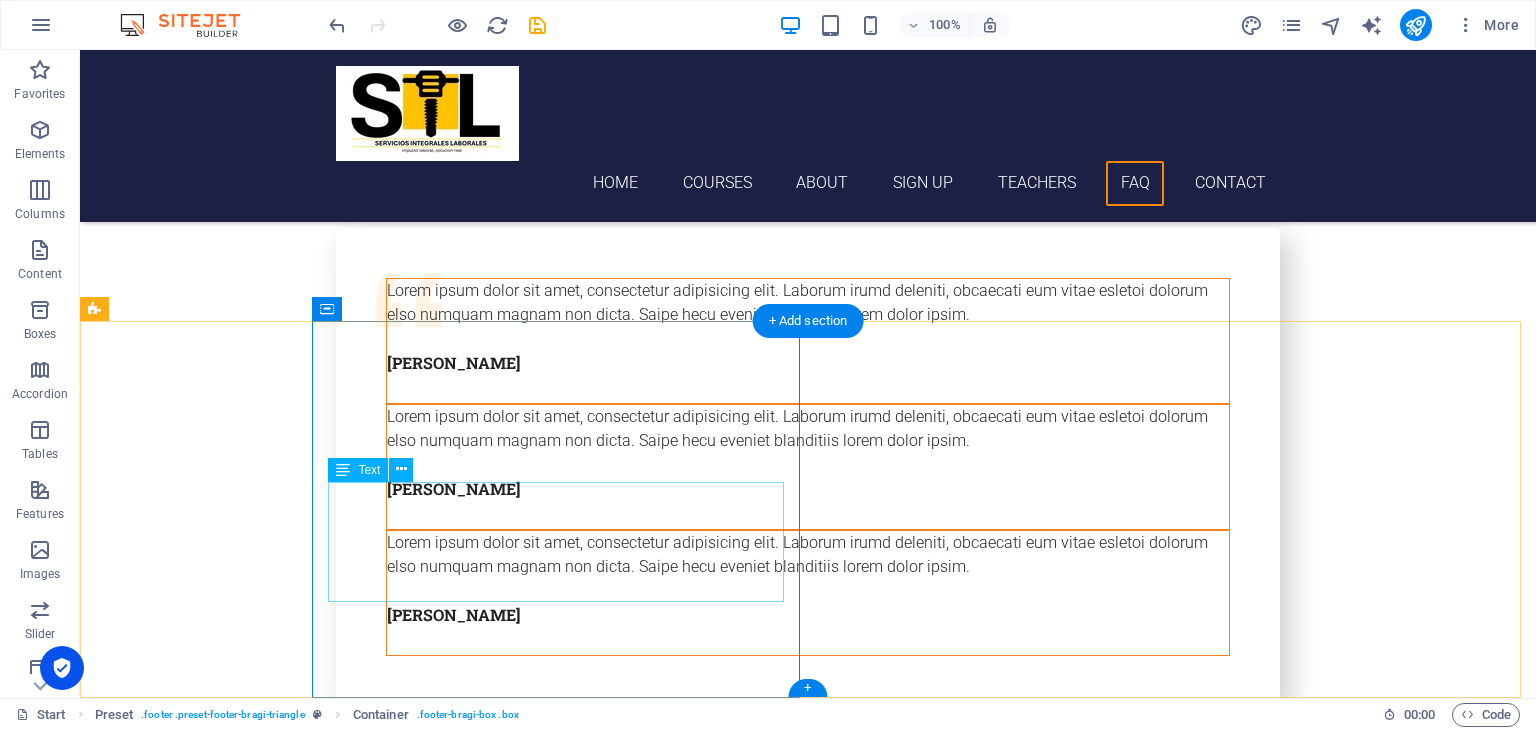 click on "[DOMAIN_NAME] Periferico de la Juventud ,  Chihuahua   31125 [PHONE_NUMBER] [EMAIL_ADDRESS][DOMAIN_NAME]" at bounding box center (564, 6624) 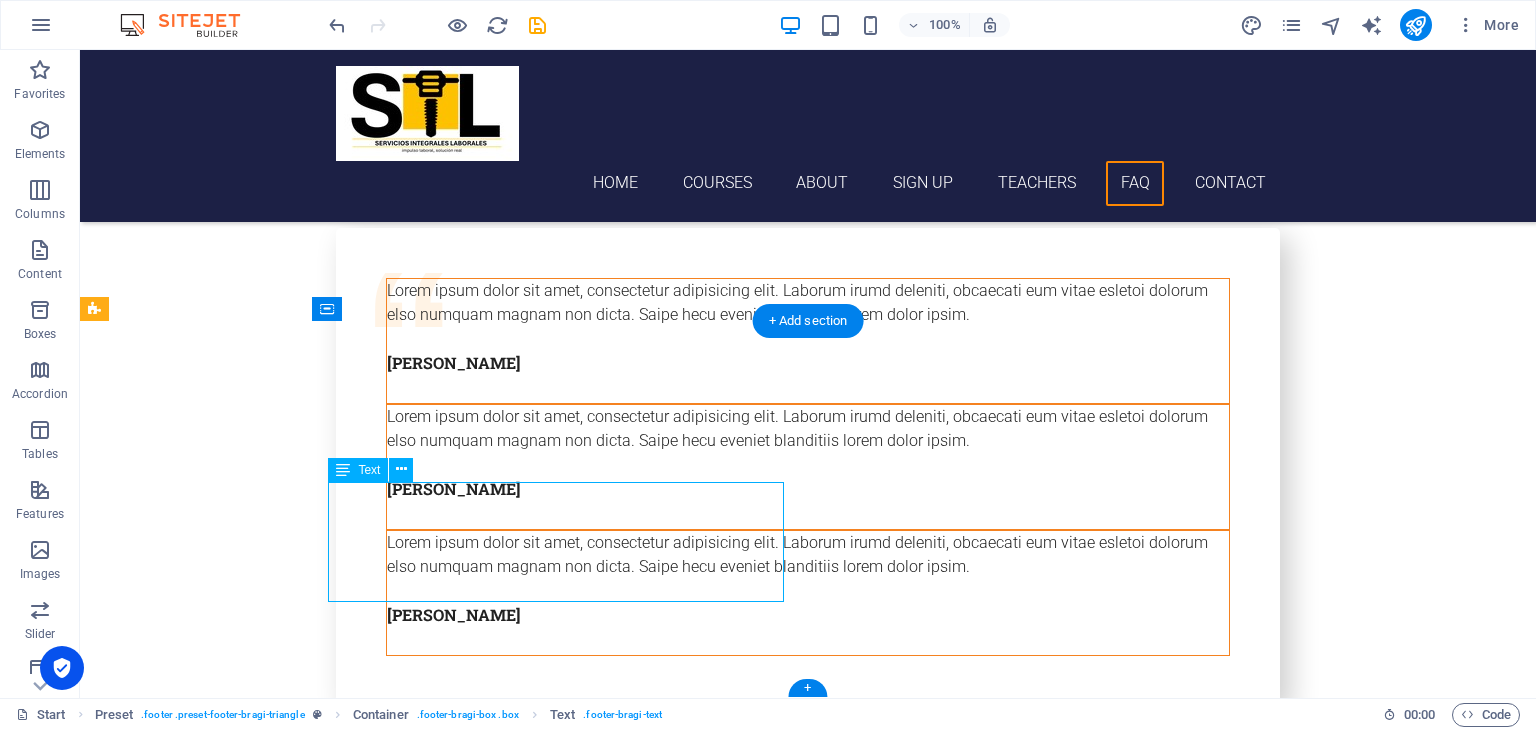 click on "[DOMAIN_NAME] Periferico de la Juventud ,  Chihuahua   31125 [PHONE_NUMBER] [EMAIL_ADDRESS][DOMAIN_NAME]" at bounding box center [564, 6624] 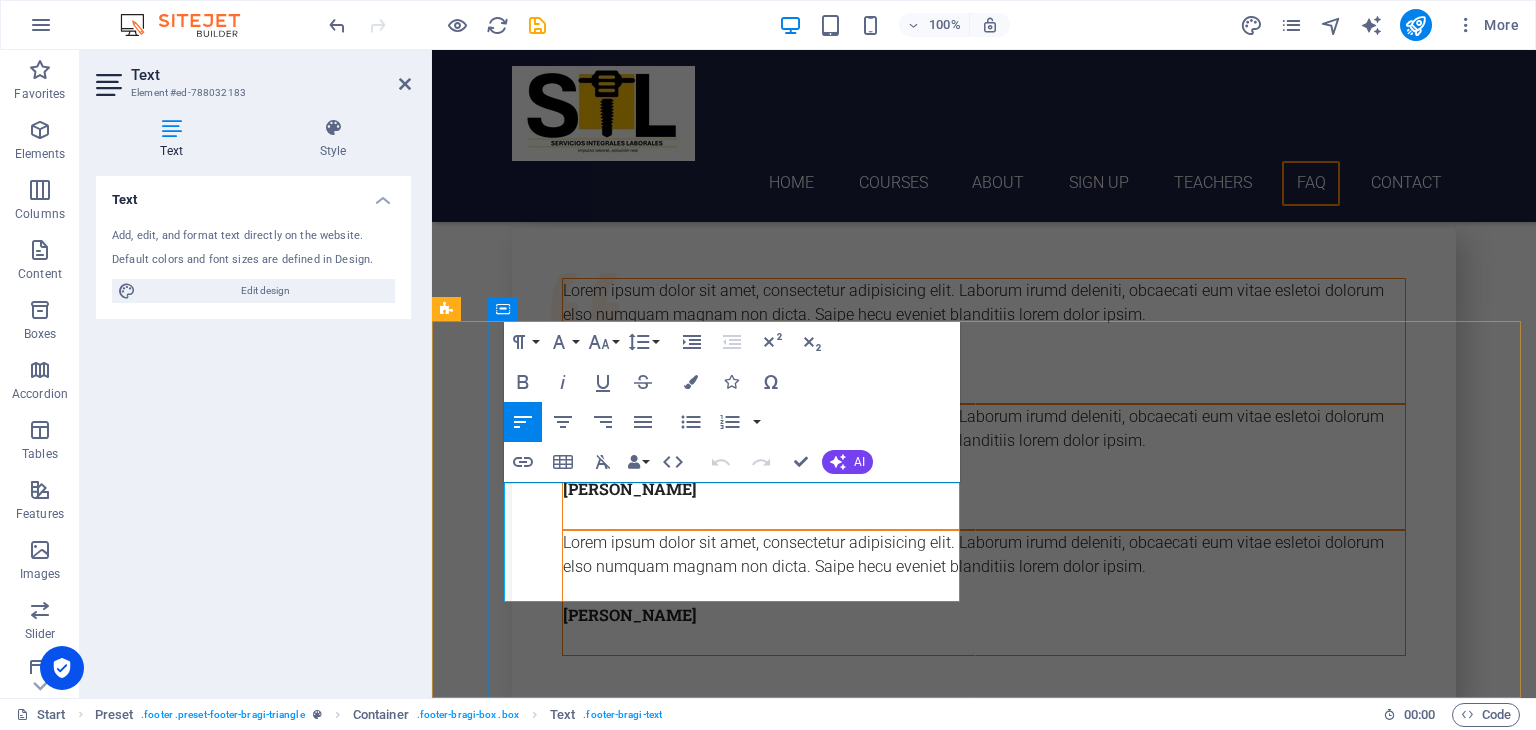 click at bounding box center (578, 6623) 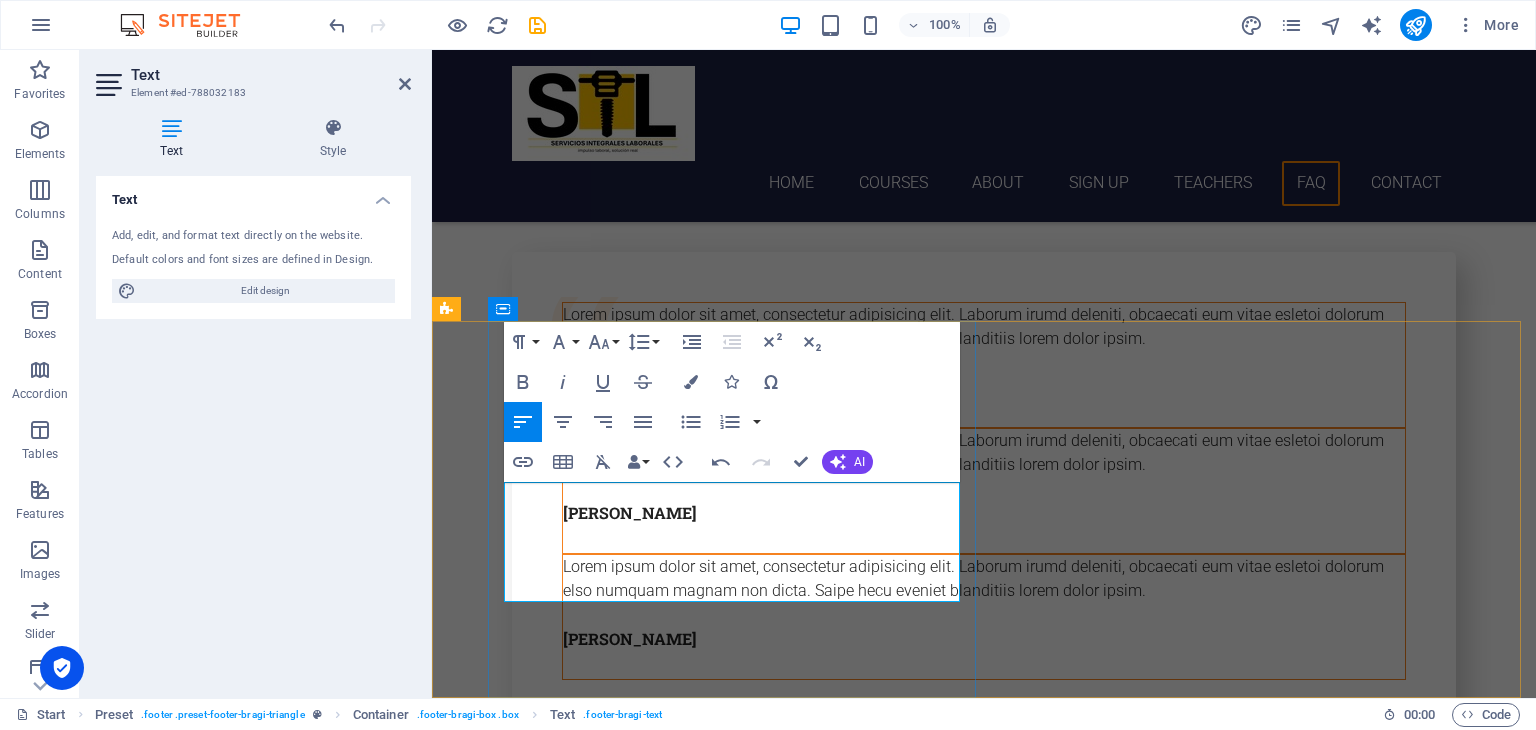 scroll, scrollTop: 7501, scrollLeft: 0, axis: vertical 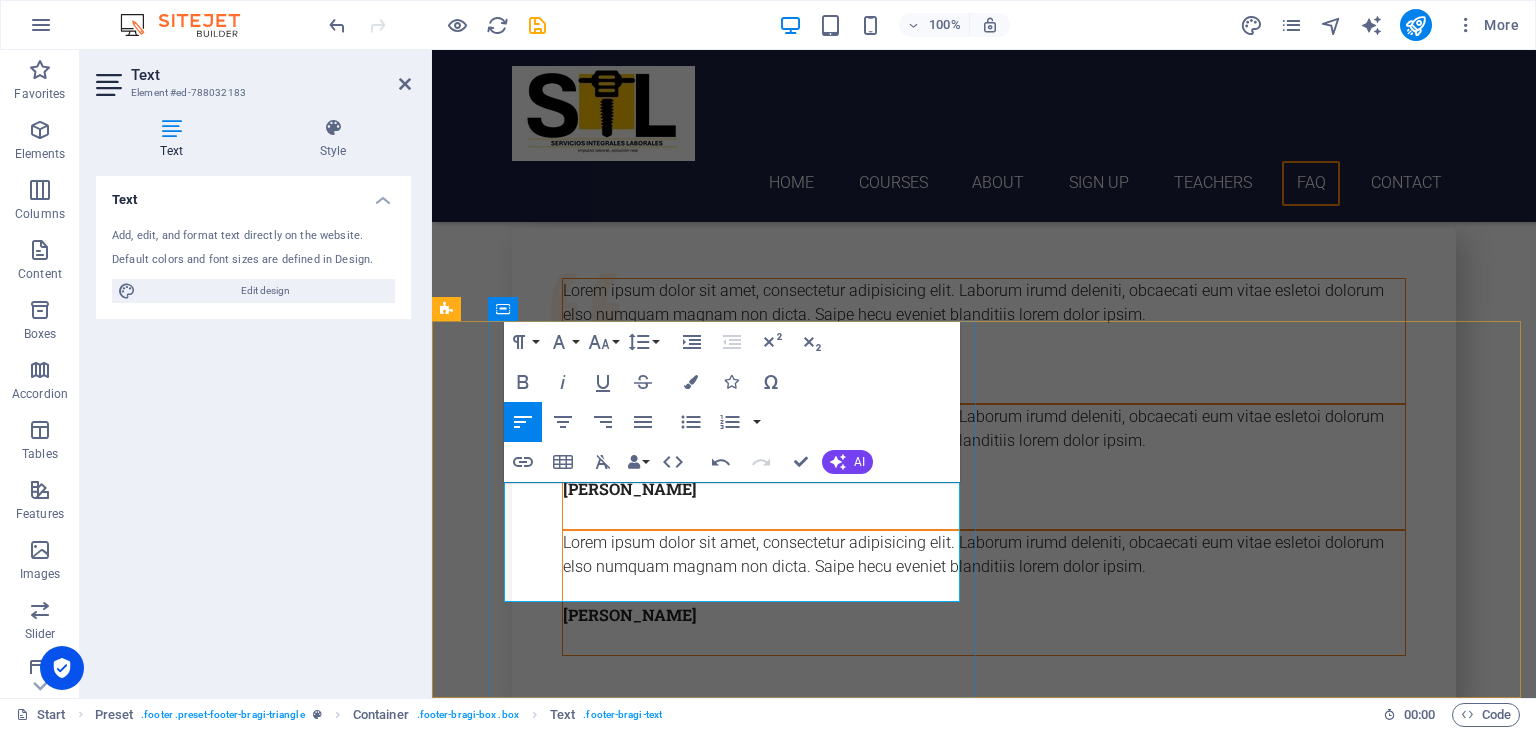click on "[DOMAIN_NAME]" at bounding box center [571, 6575] 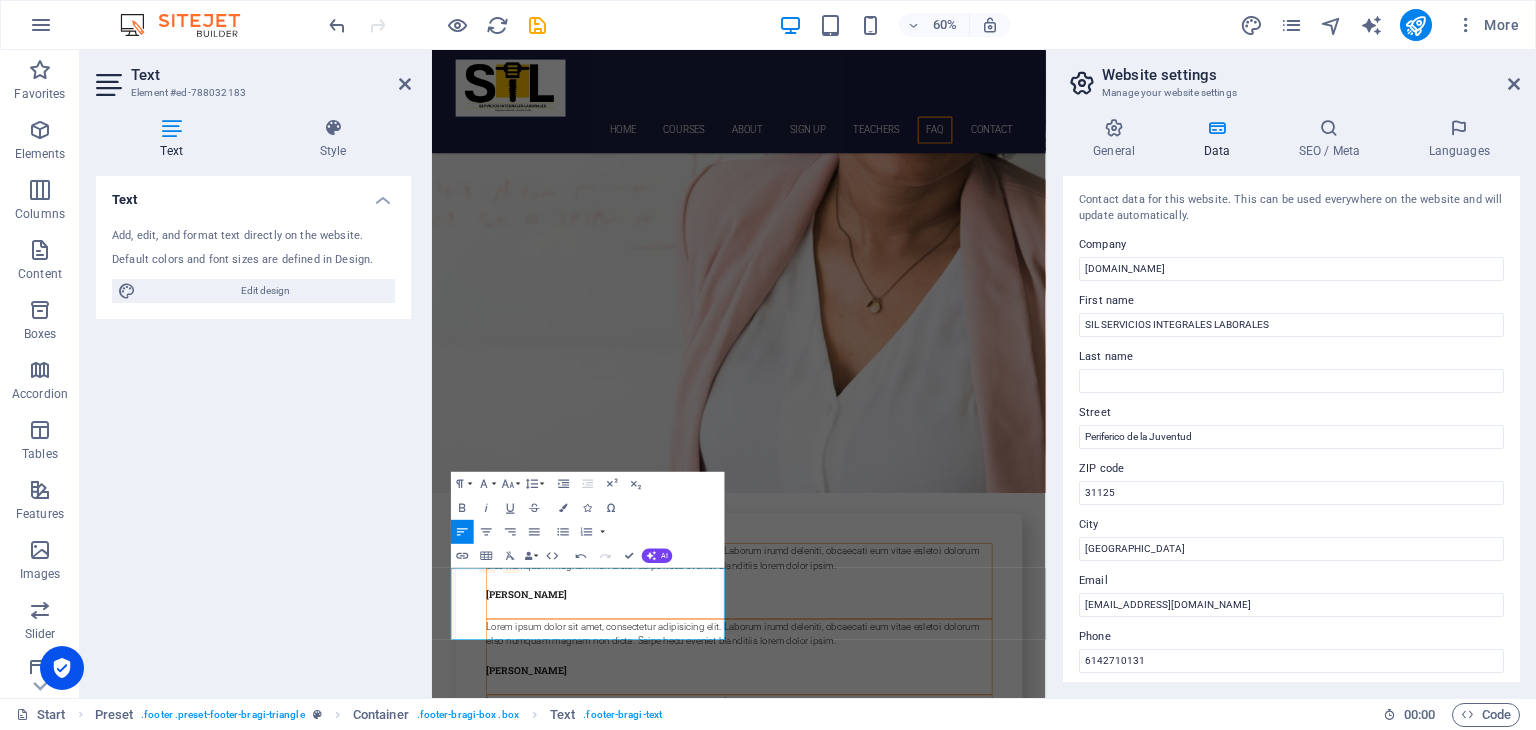 drag, startPoint x: 795, startPoint y: 948, endPoint x: 405, endPoint y: 932, distance: 390.32806 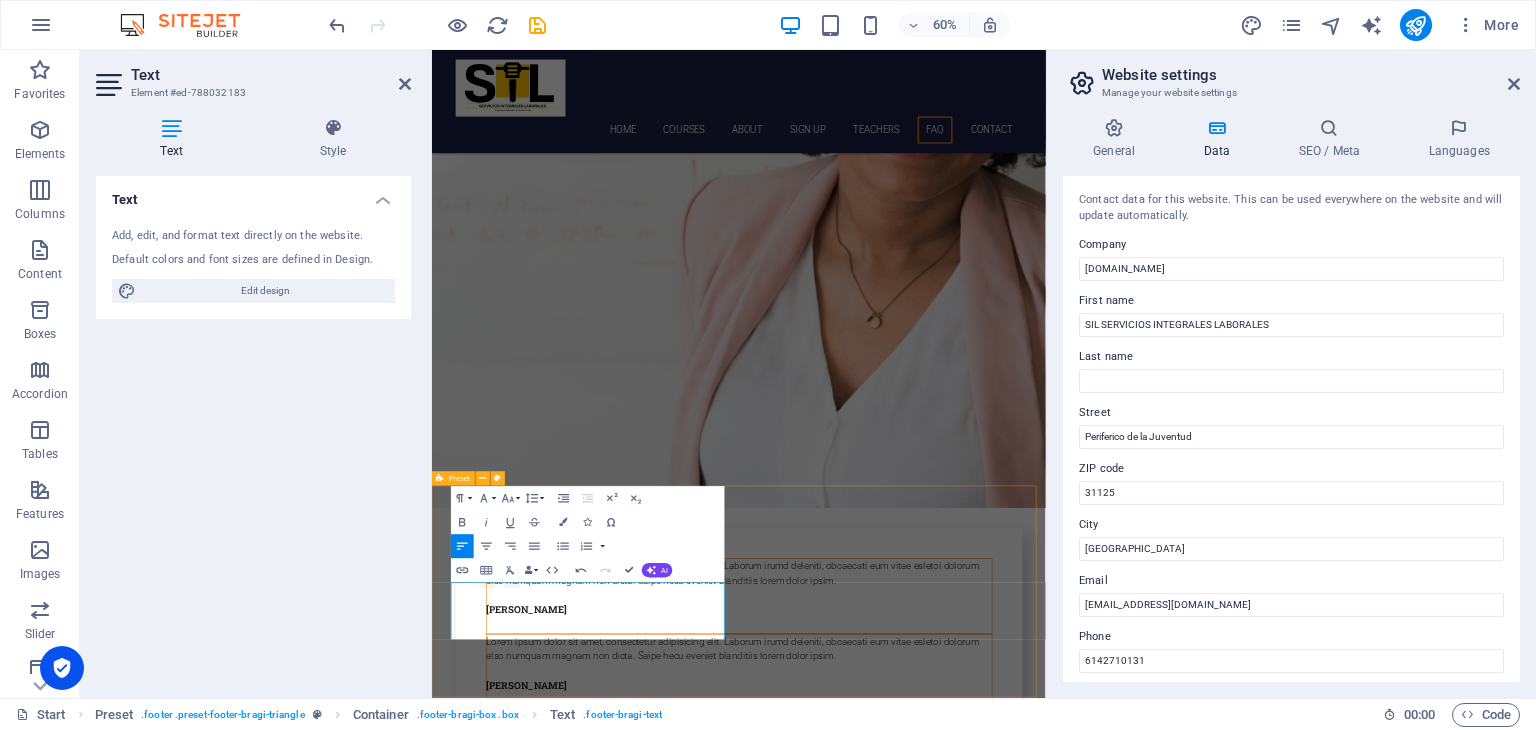 click on "Contacto [PHONE_NUMBER] [EMAIL_ADDRESS][DOMAIN_NAME]" at bounding box center (943, 7414) 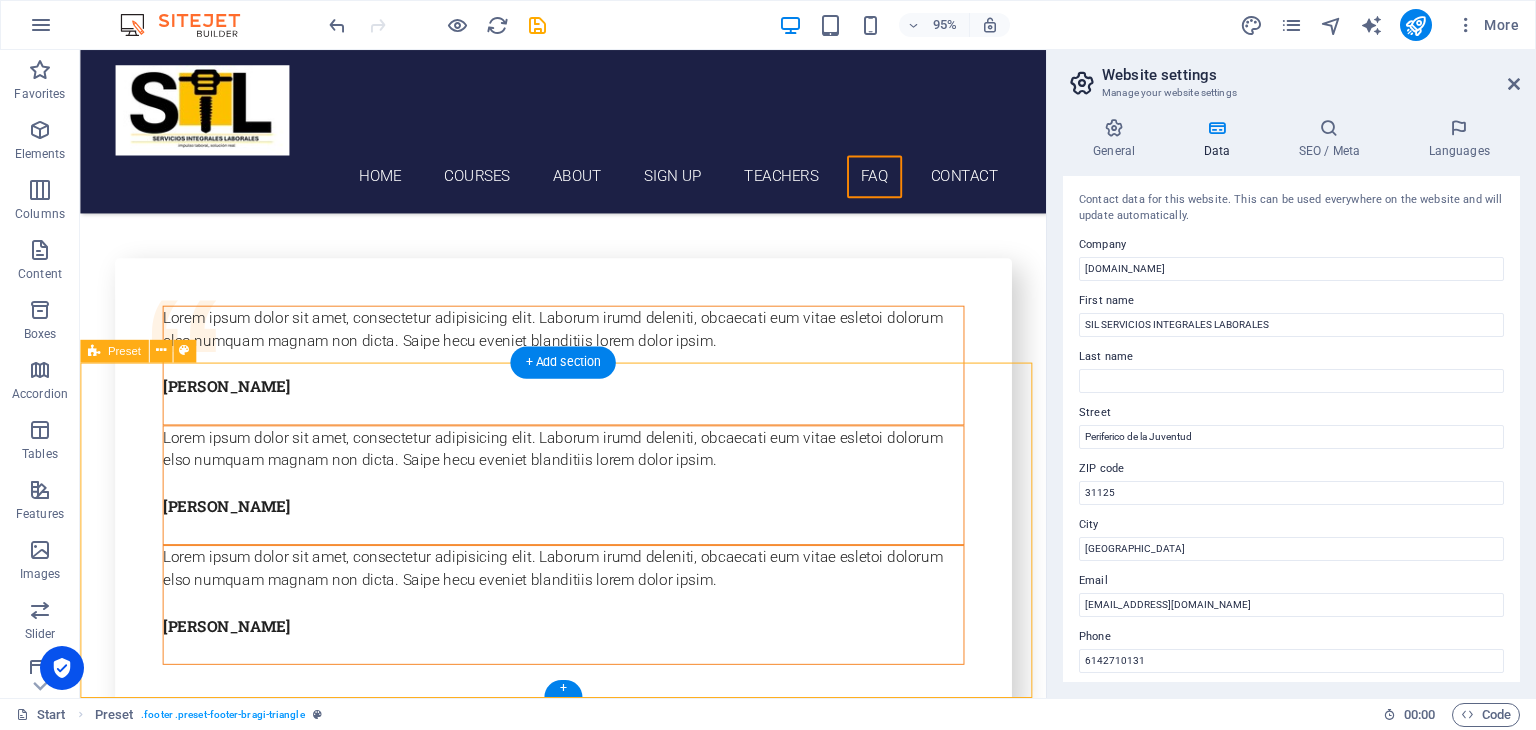 click on "Contacto [PHONE_NUMBER] [EMAIL_ADDRESS][DOMAIN_NAME]" at bounding box center [588, 6637] 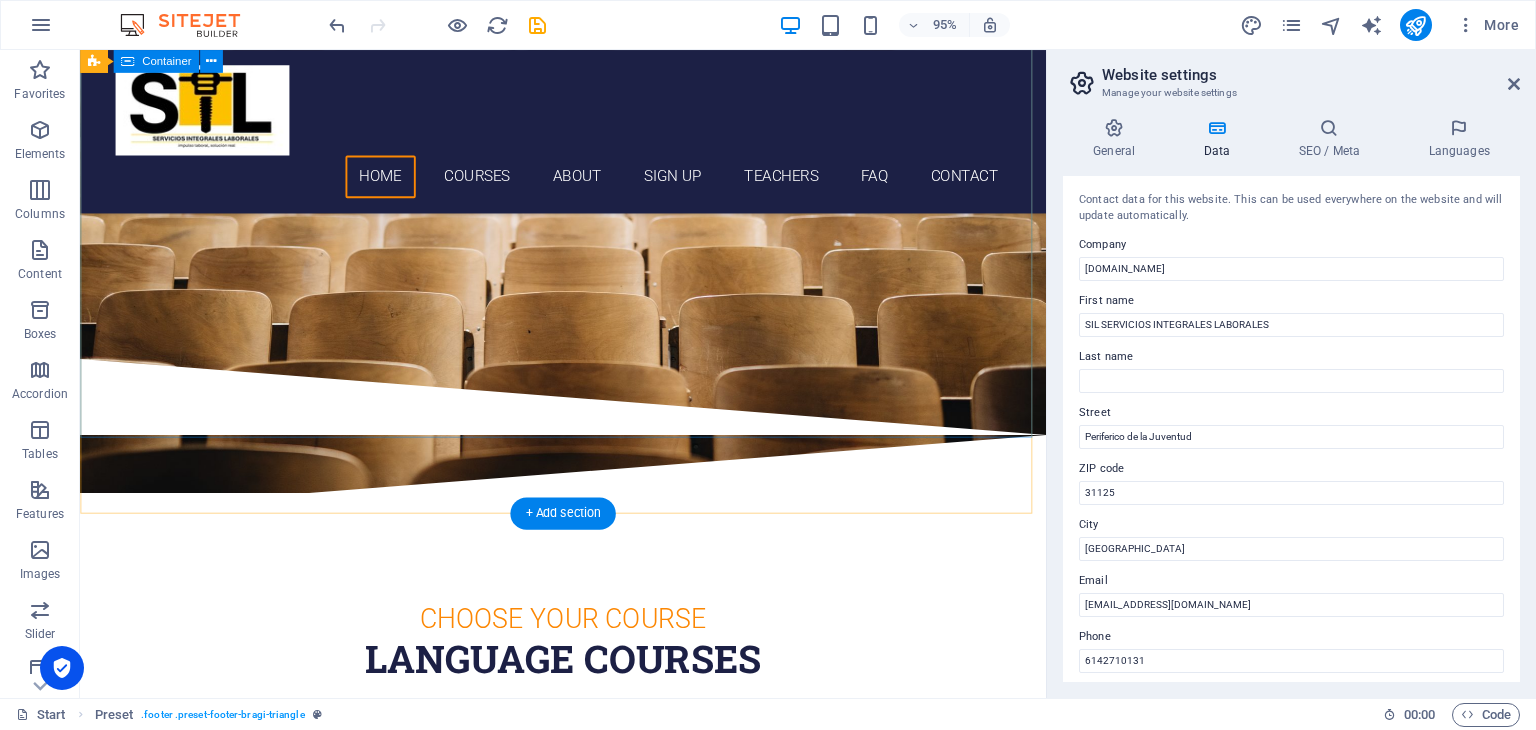 scroll, scrollTop: 0, scrollLeft: 0, axis: both 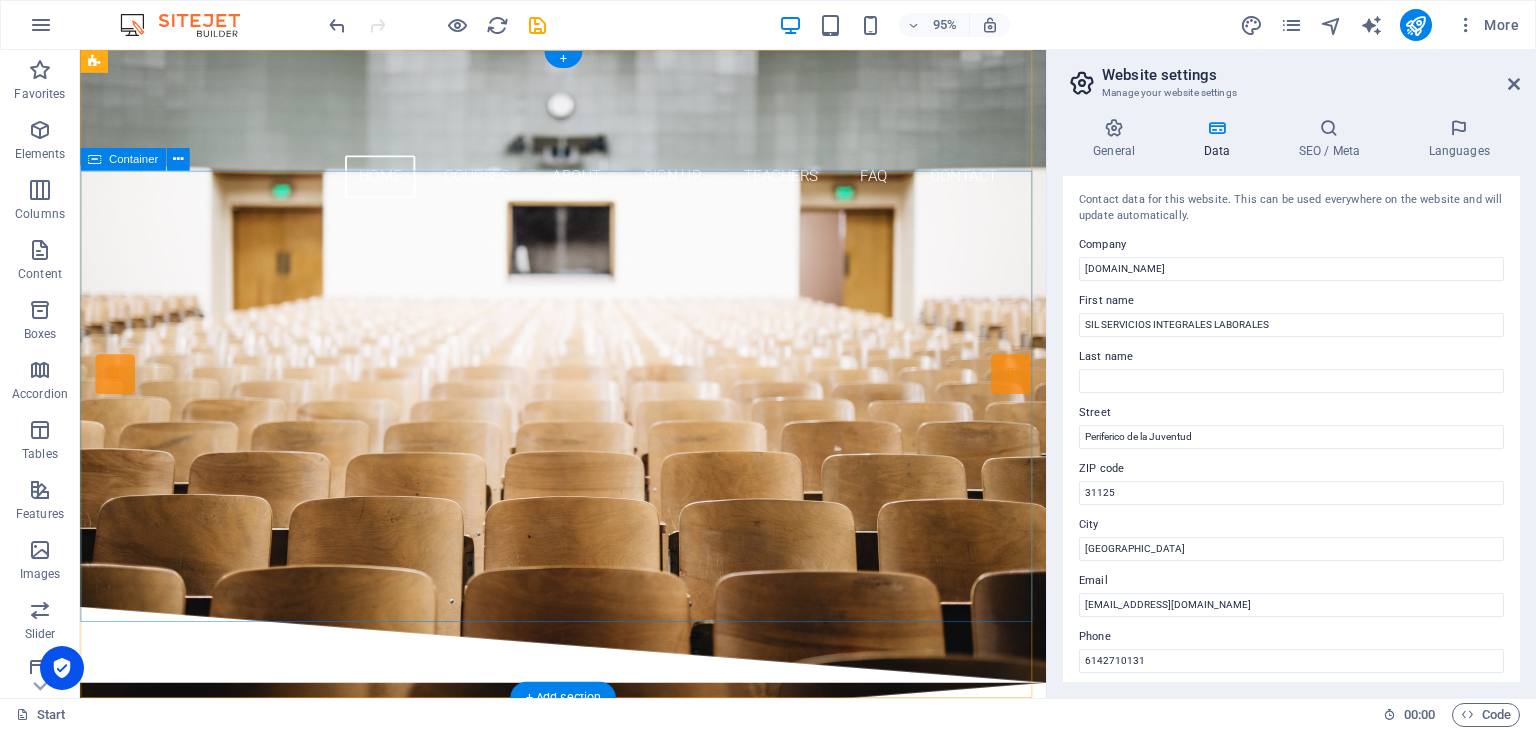 click on "Are you ready to learn new languages? Join our Language School Our Courses Sign up now" at bounding box center [588, 429] 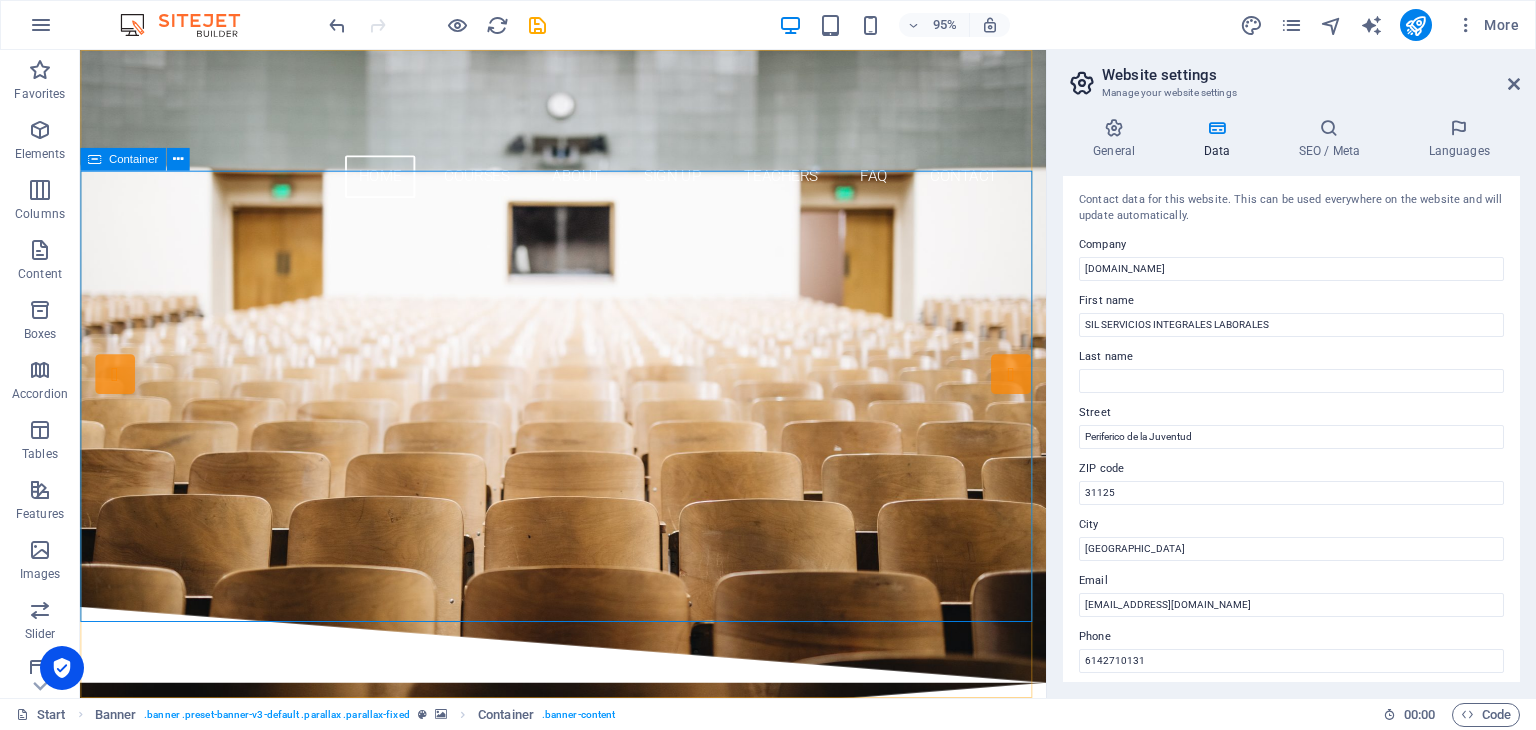 click at bounding box center [94, 159] 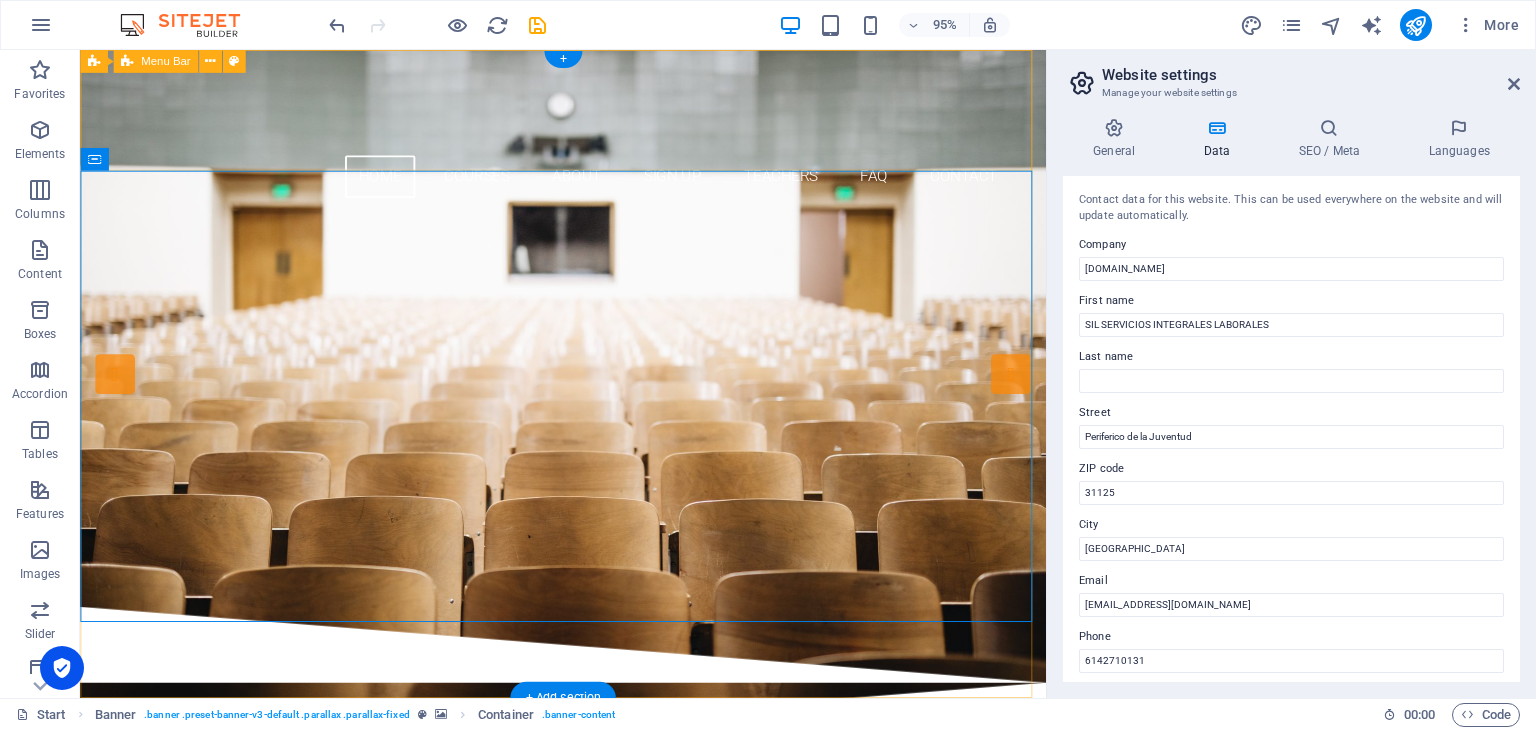 click on "Home Courses About Sign up Teachers FAQ Contact" at bounding box center (588, 136) 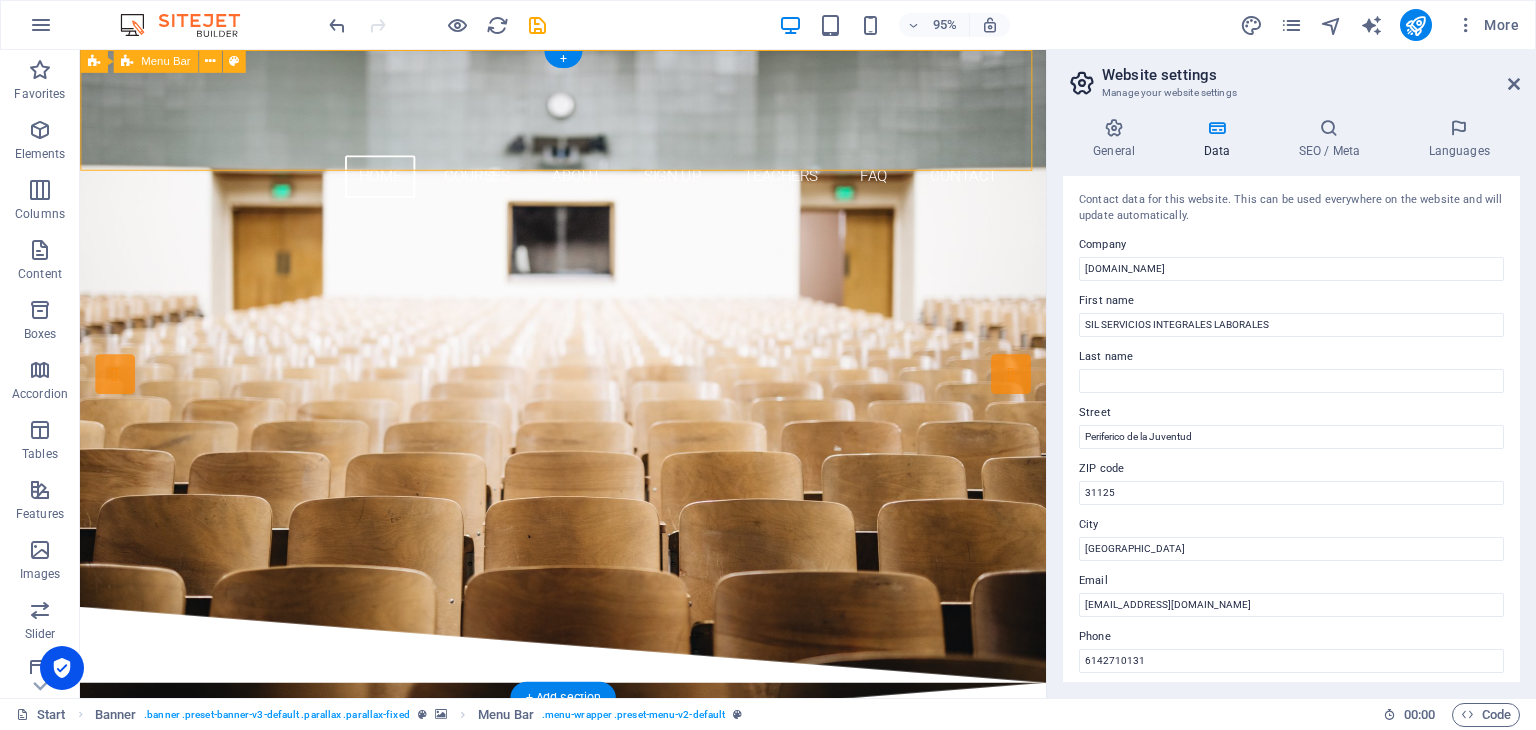 click on "Home Courses About Sign up Teachers FAQ Contact" at bounding box center (588, 136) 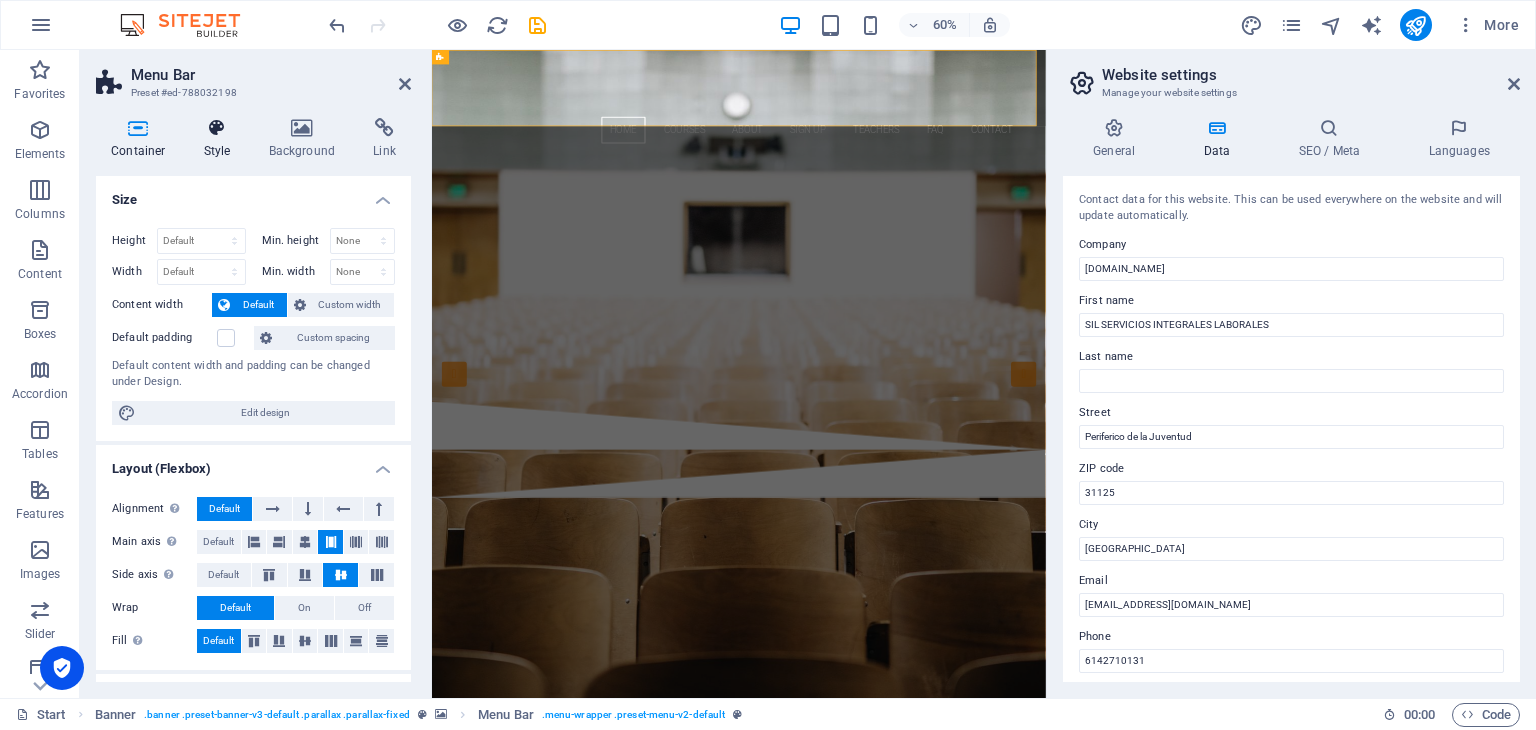 click at bounding box center (217, 128) 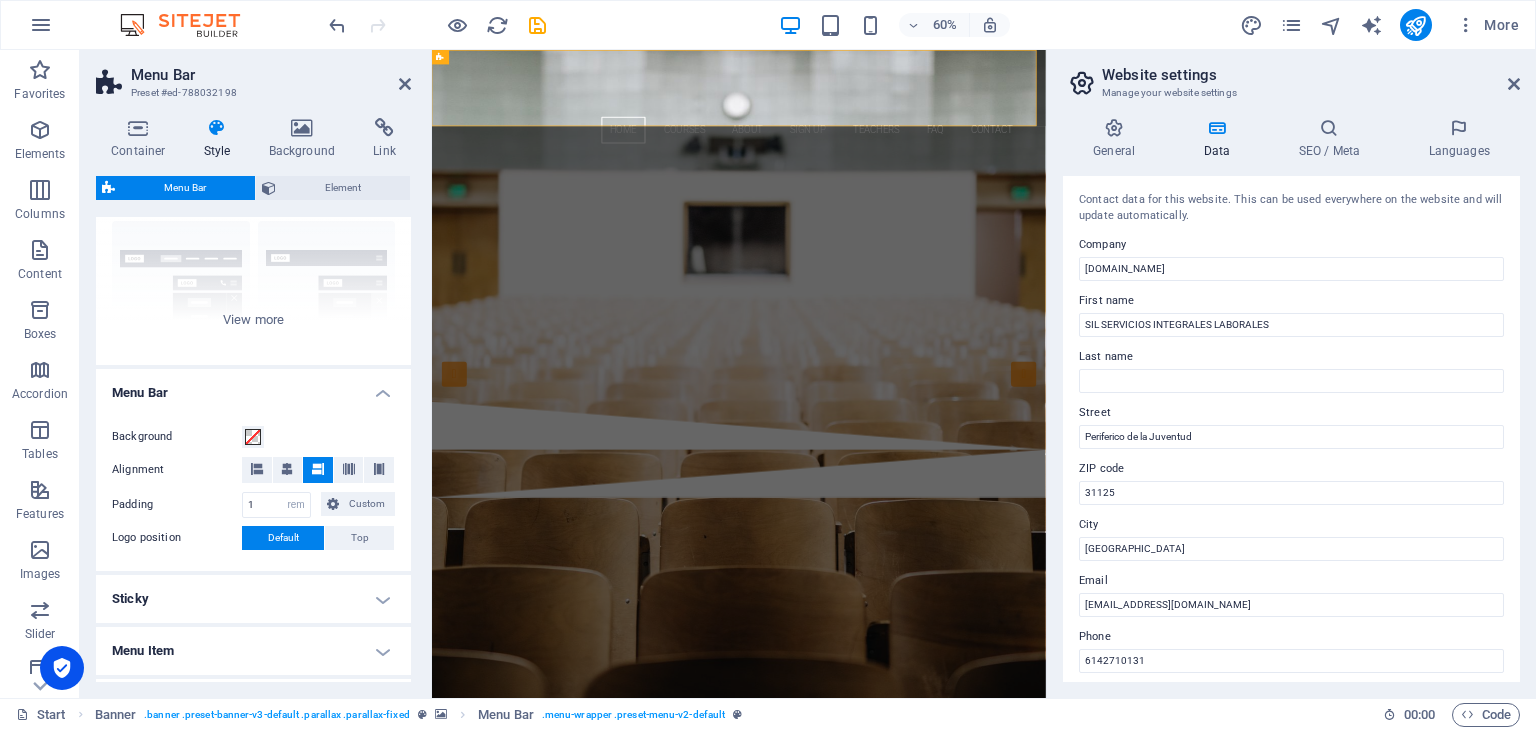 scroll, scrollTop: 0, scrollLeft: 0, axis: both 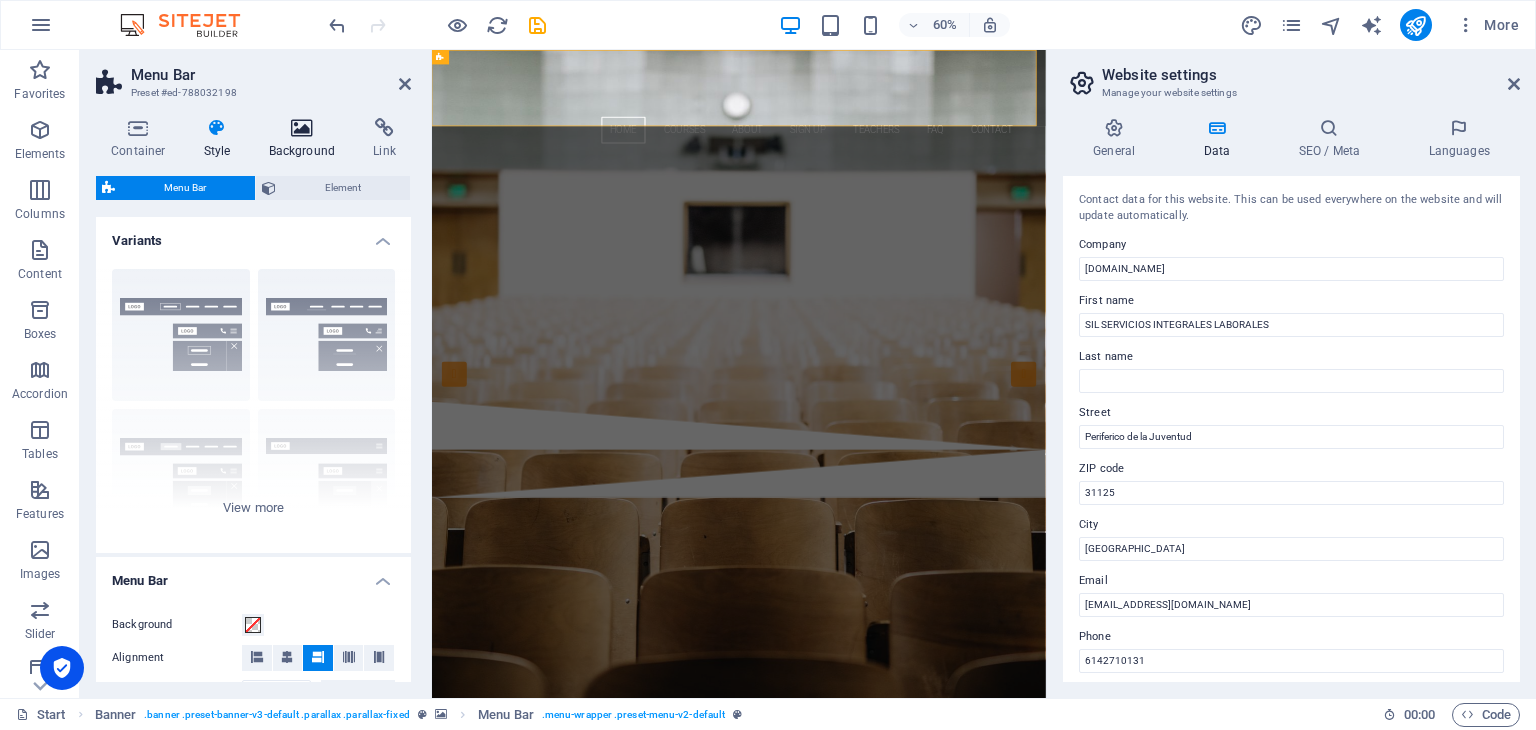 click on "Background" at bounding box center (306, 139) 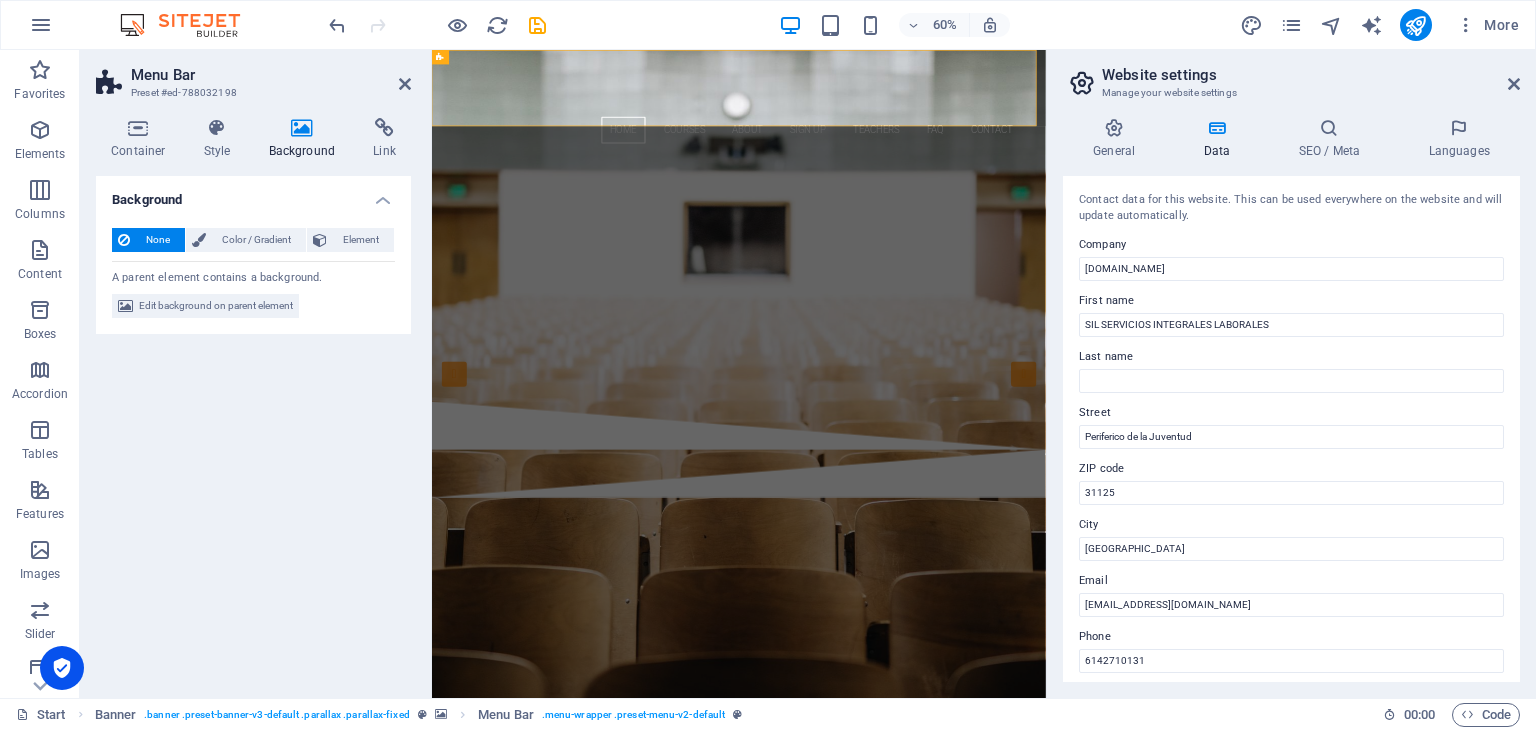 click on "Background" at bounding box center (306, 139) 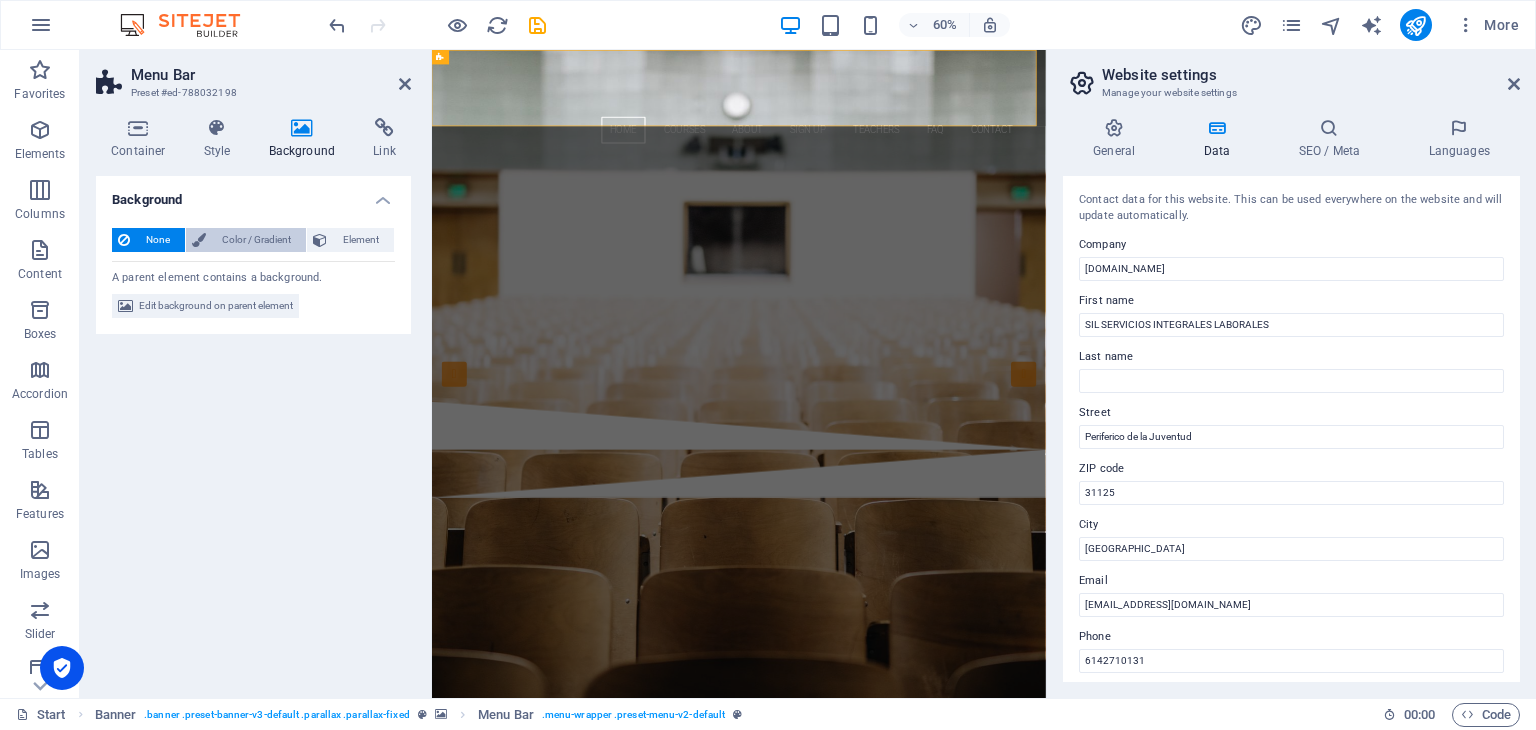 click on "Color / Gradient" at bounding box center (256, 240) 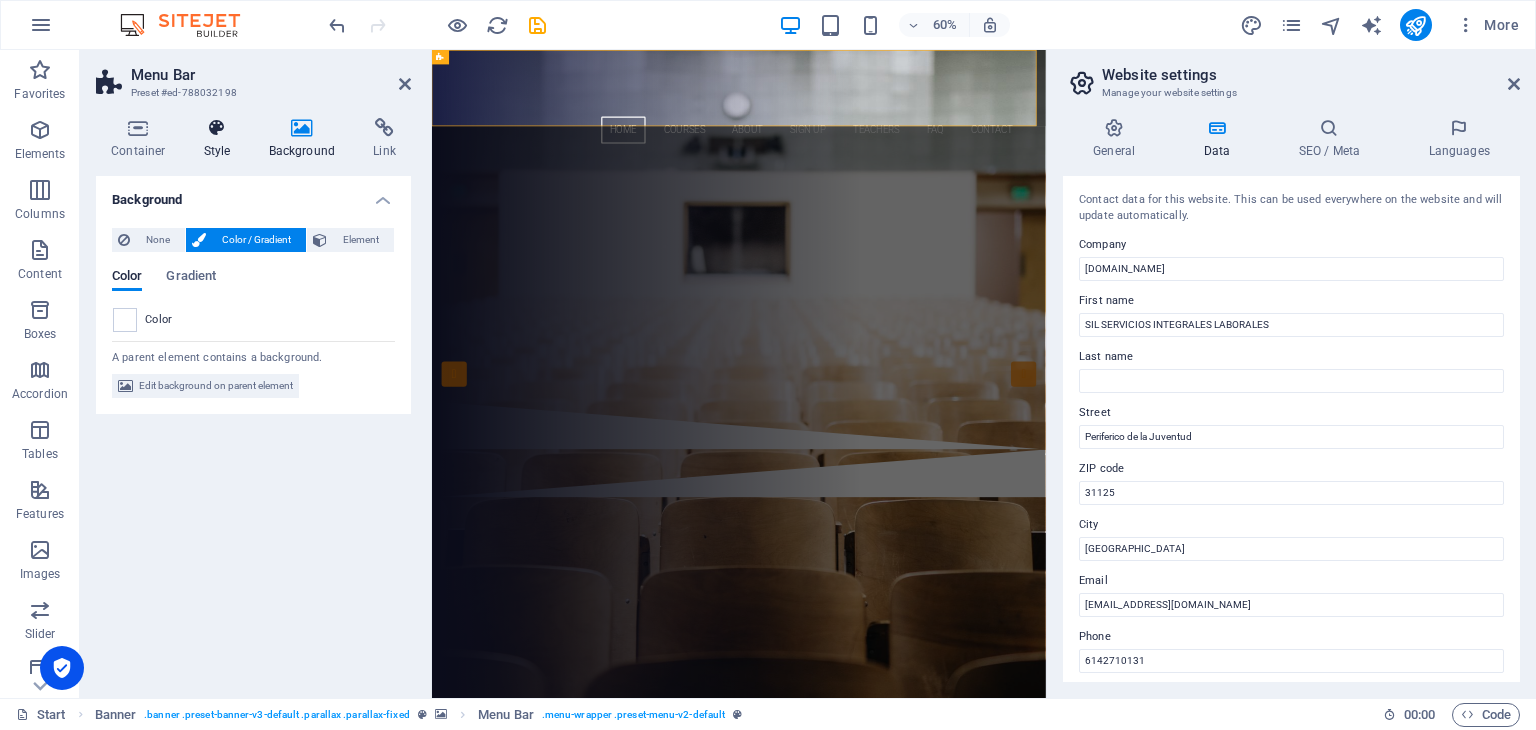 click at bounding box center [217, 128] 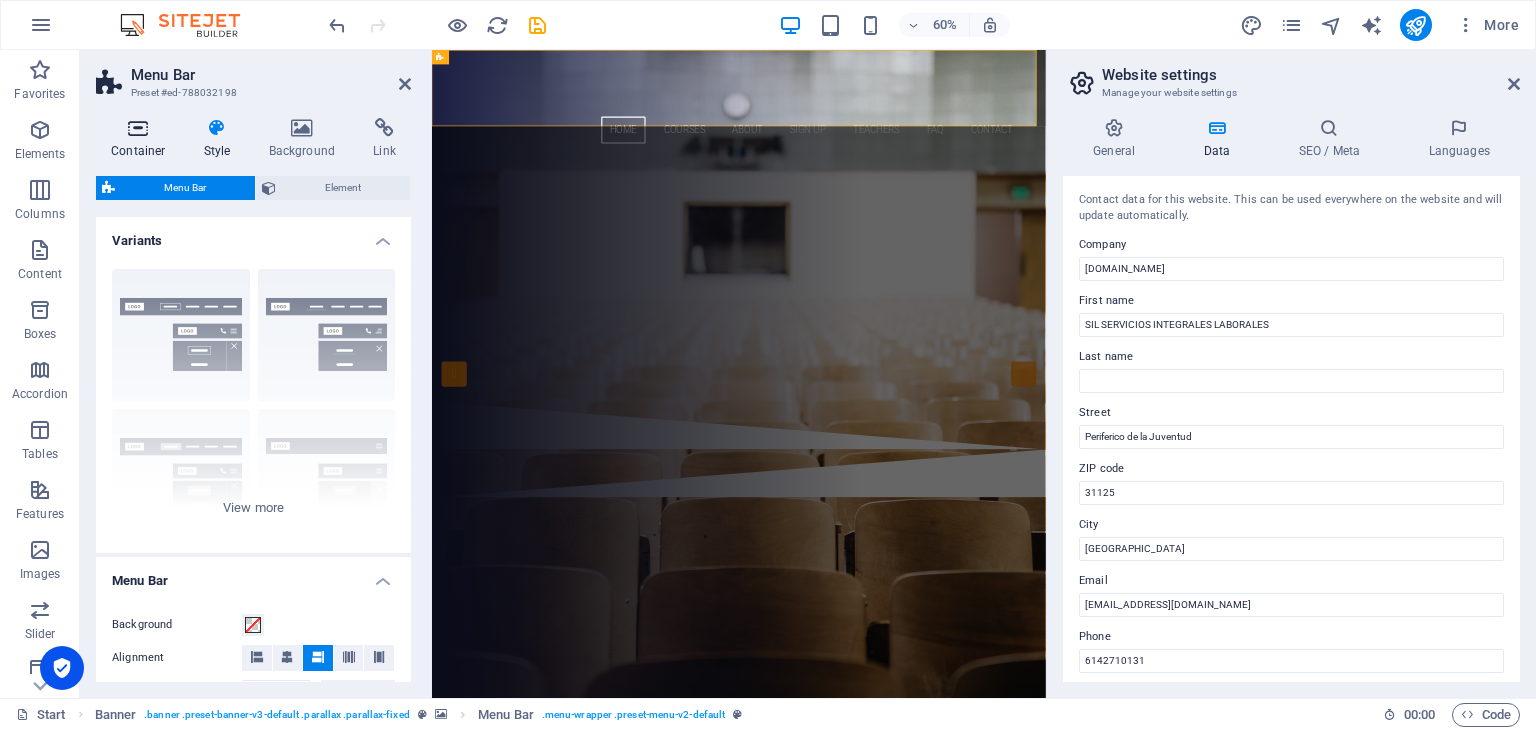 click at bounding box center (138, 128) 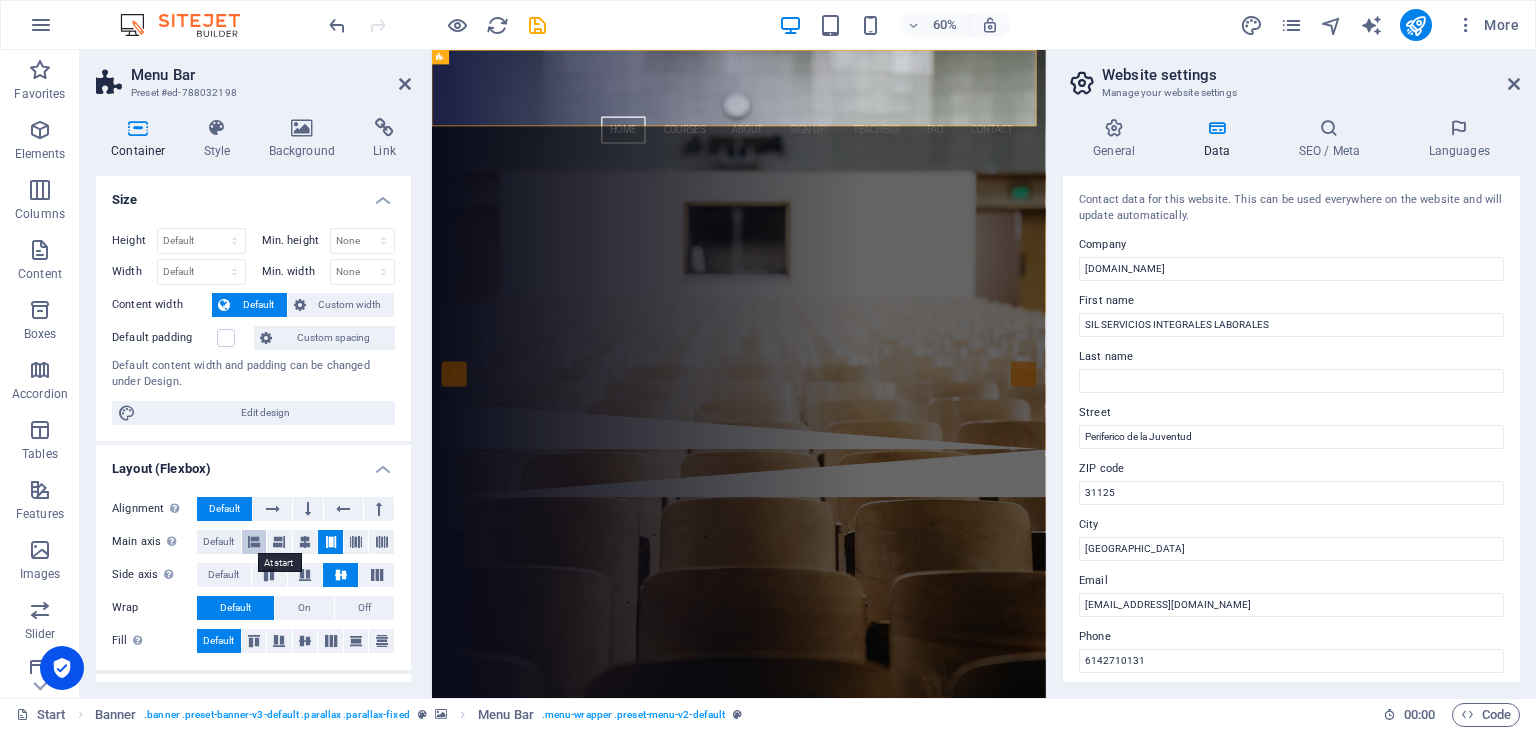 scroll, scrollTop: 268, scrollLeft: 0, axis: vertical 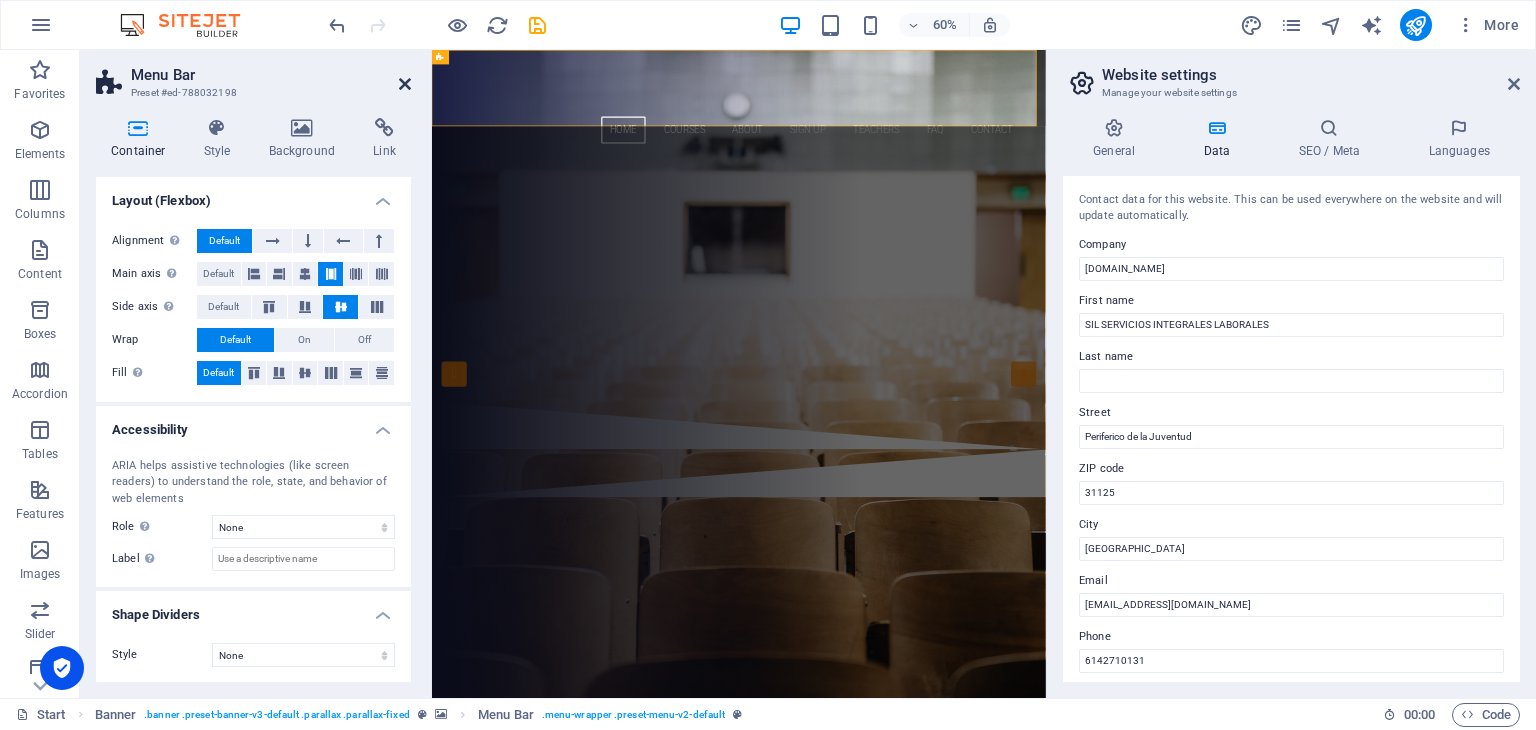 click at bounding box center (405, 84) 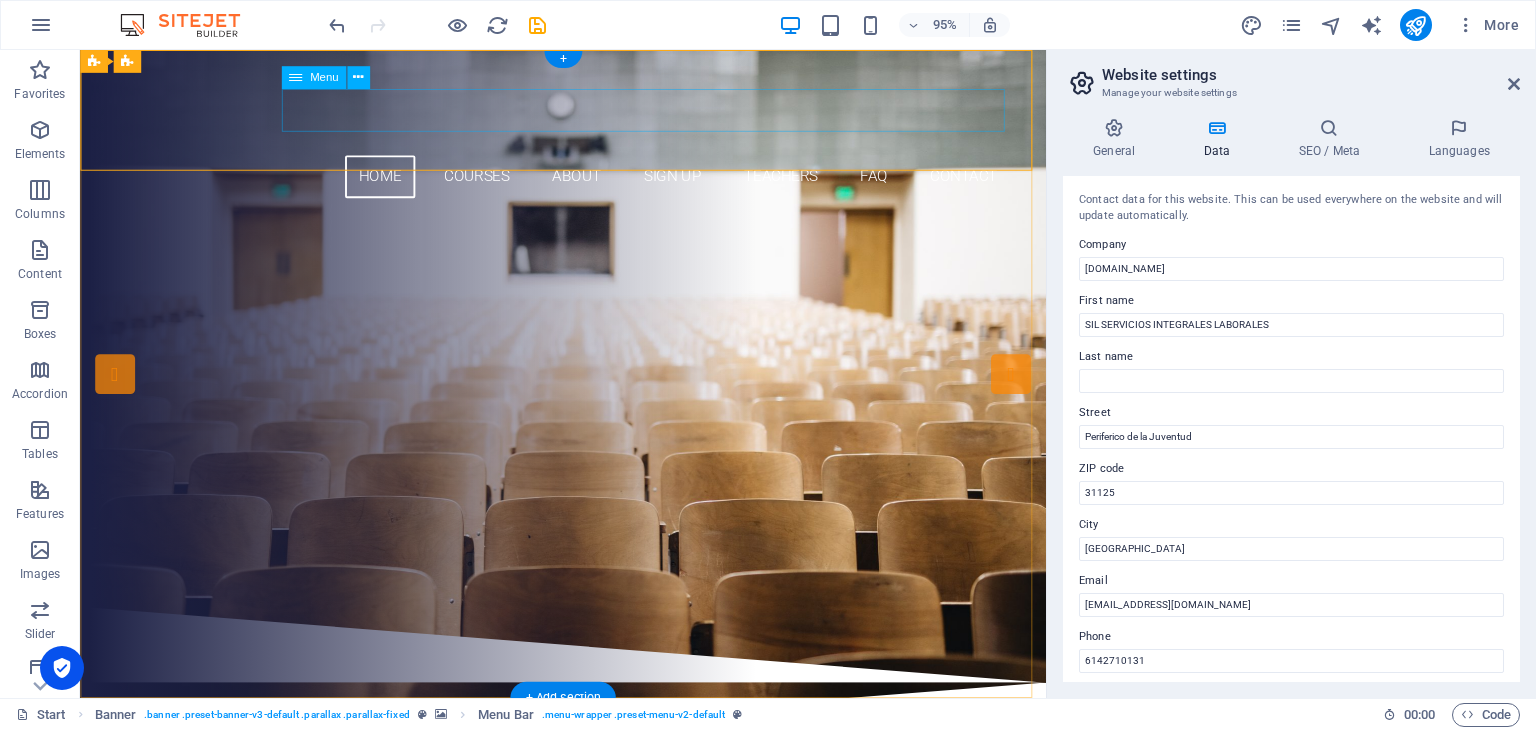 click on "Home Courses About Sign up Teachers FAQ Contact" at bounding box center [589, 183] 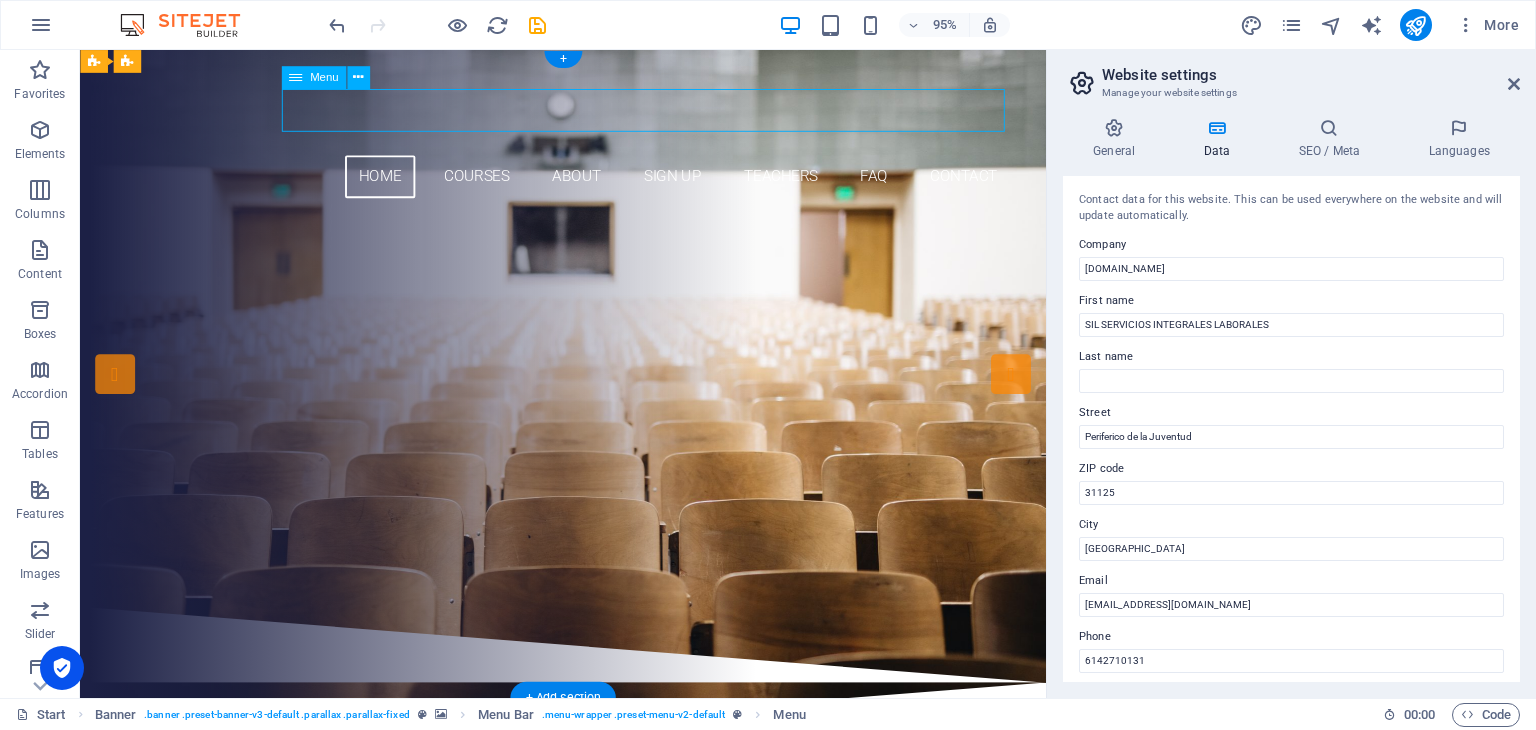 click on "Home Courses About Sign up Teachers FAQ Contact" at bounding box center [589, 183] 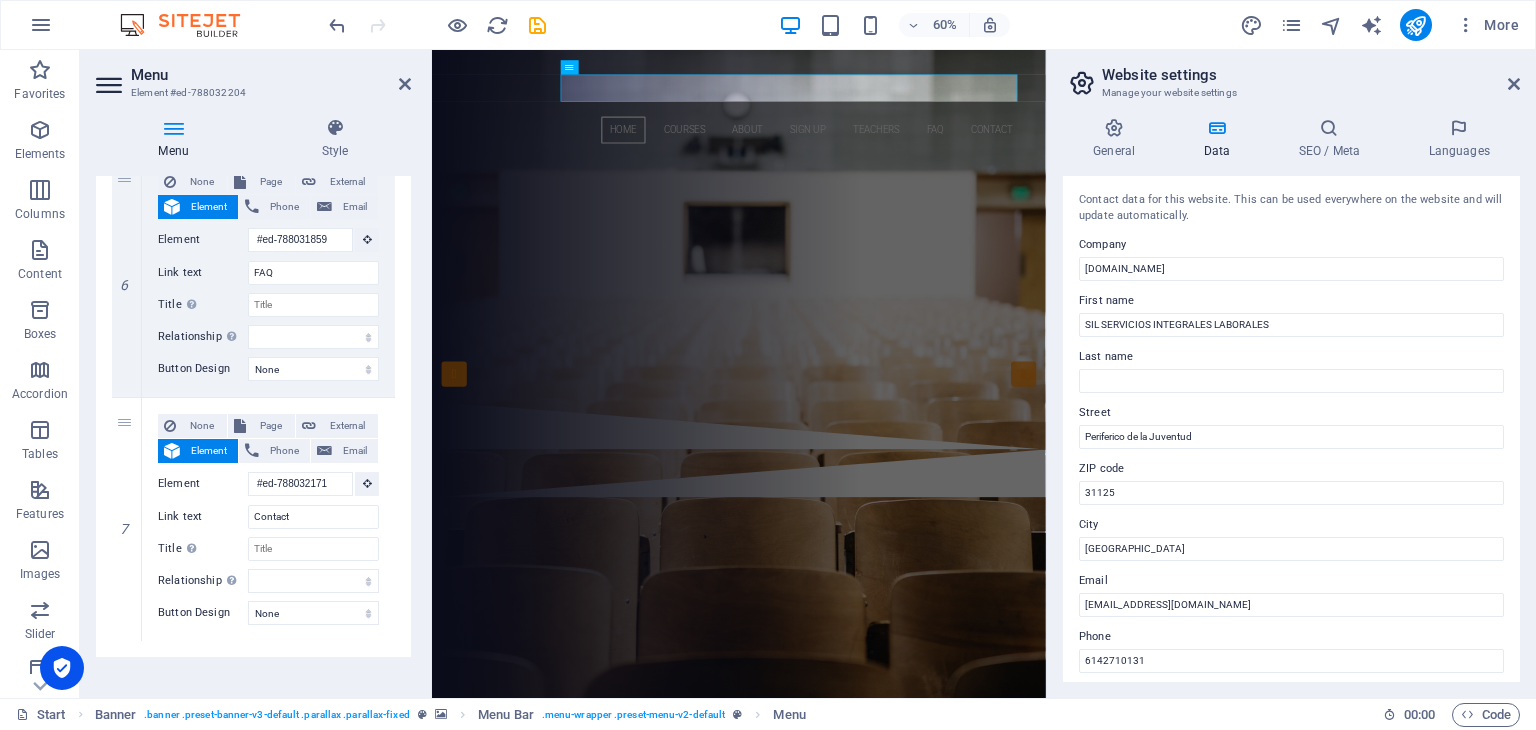 scroll, scrollTop: 1445, scrollLeft: 0, axis: vertical 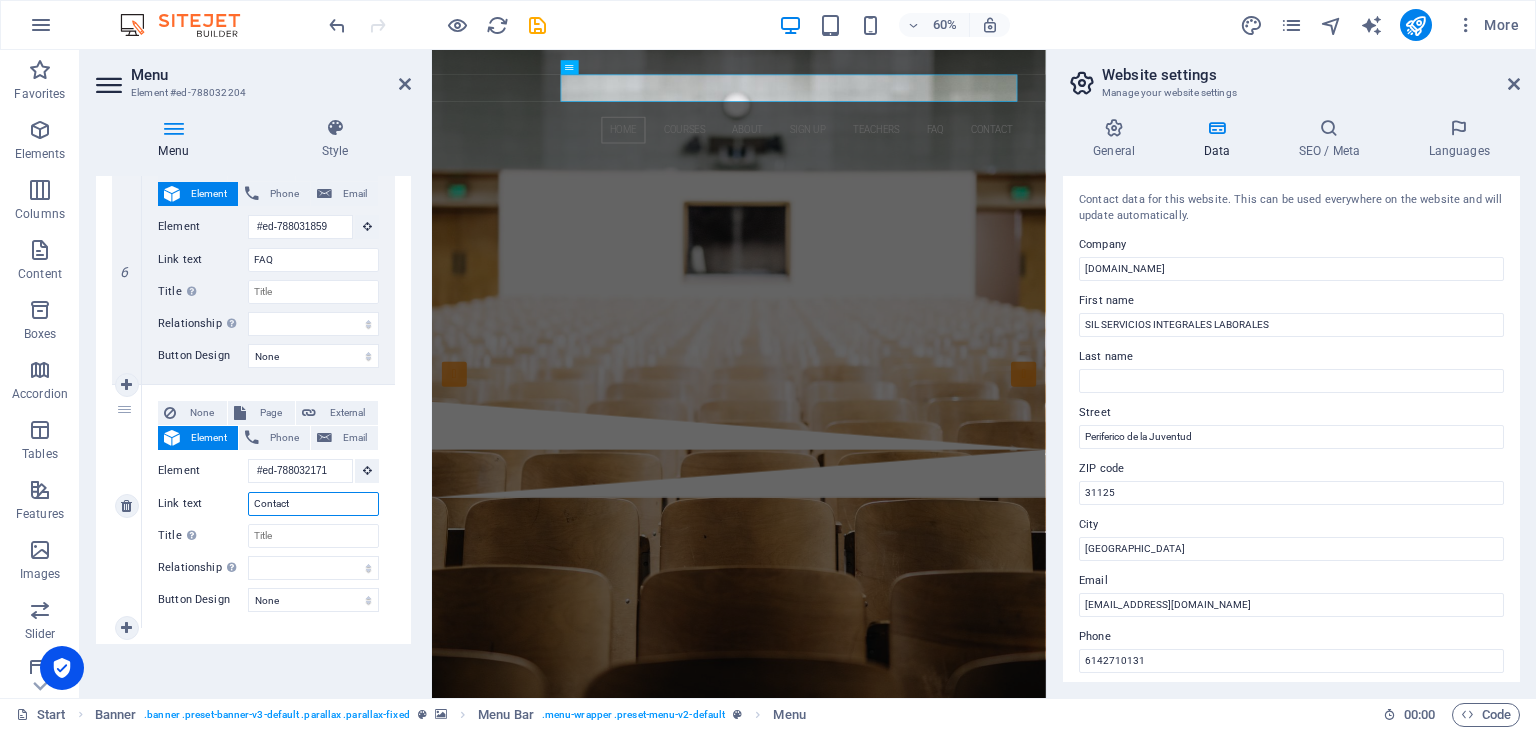 click on "Contact" at bounding box center [313, 504] 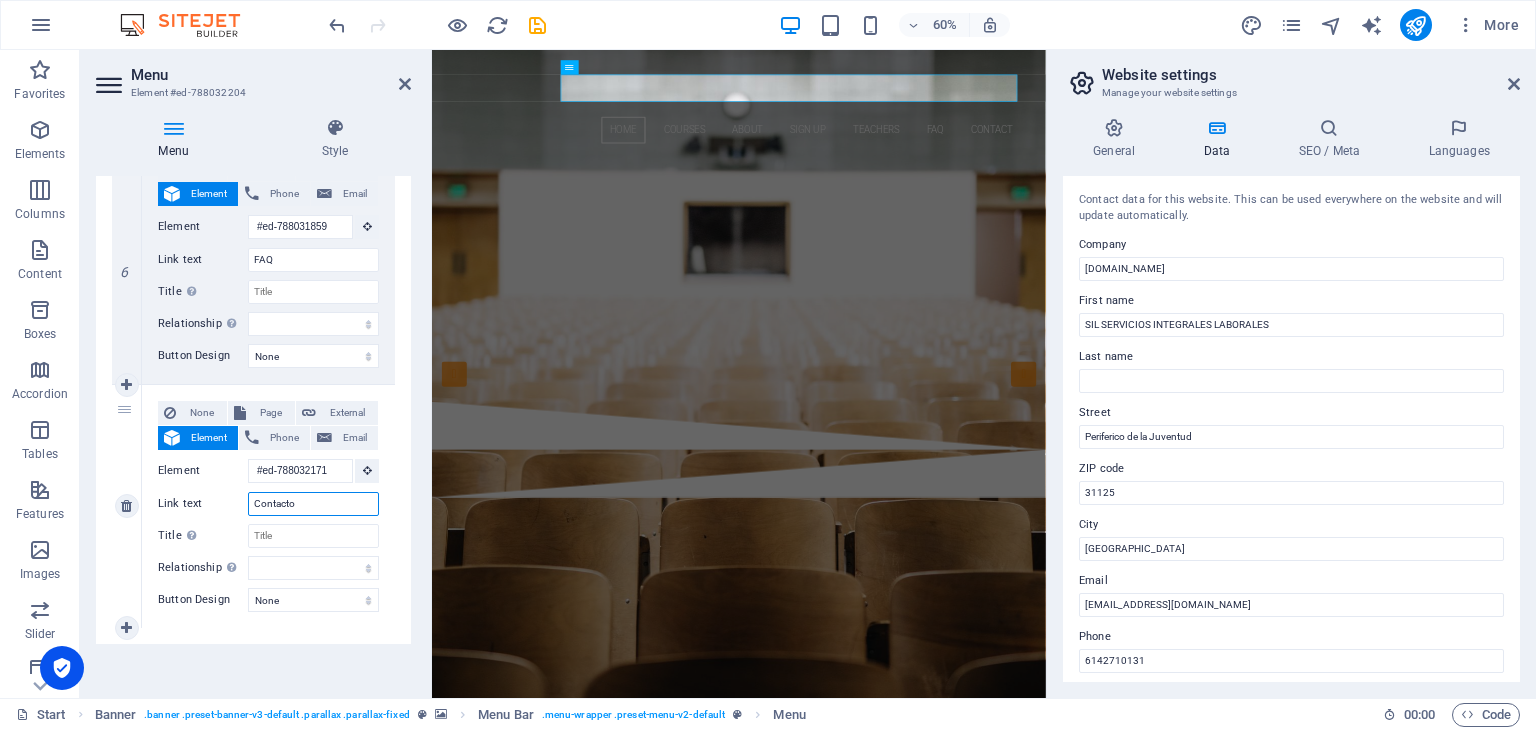 select 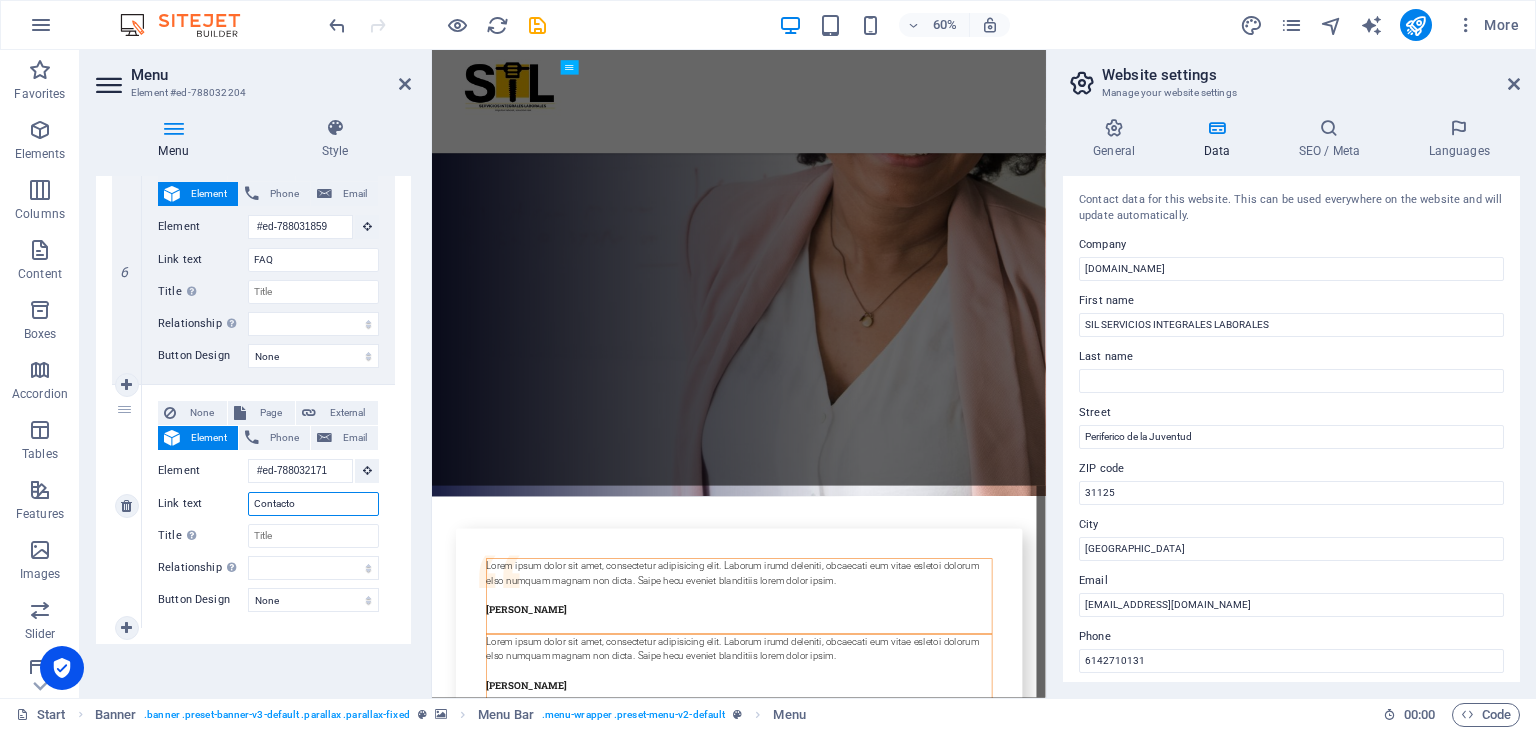 scroll, scrollTop: 0, scrollLeft: 0, axis: both 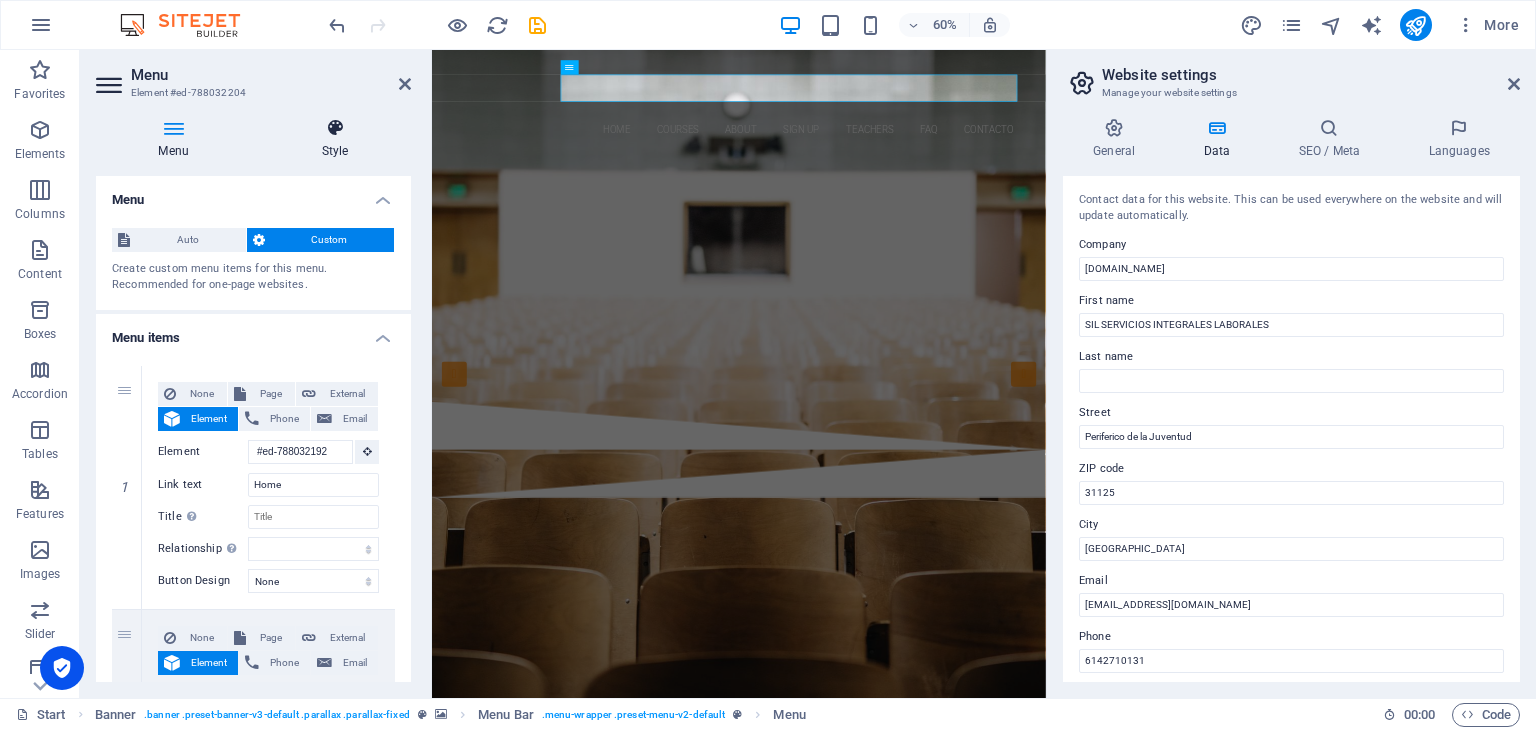 type on "Contacto" 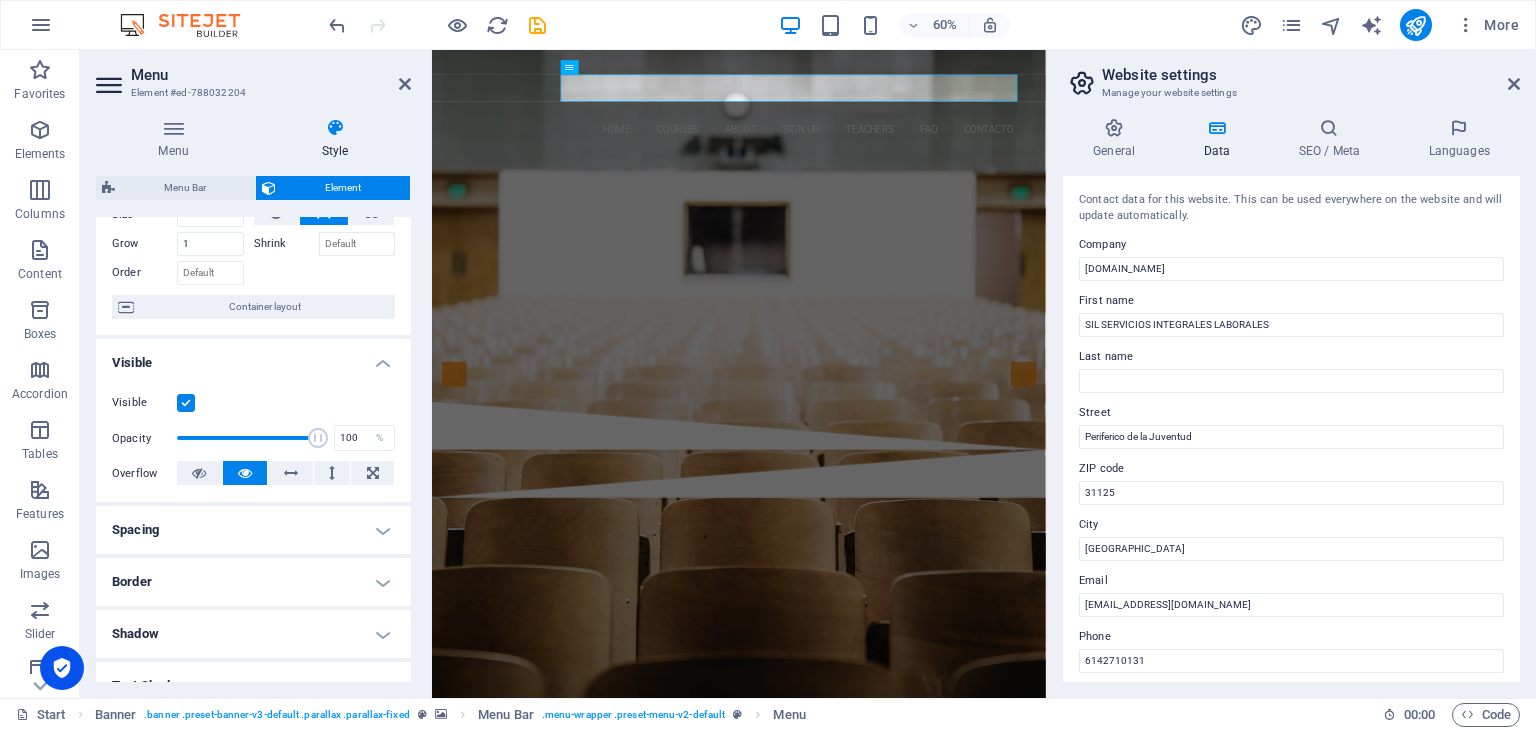 scroll, scrollTop: 0, scrollLeft: 0, axis: both 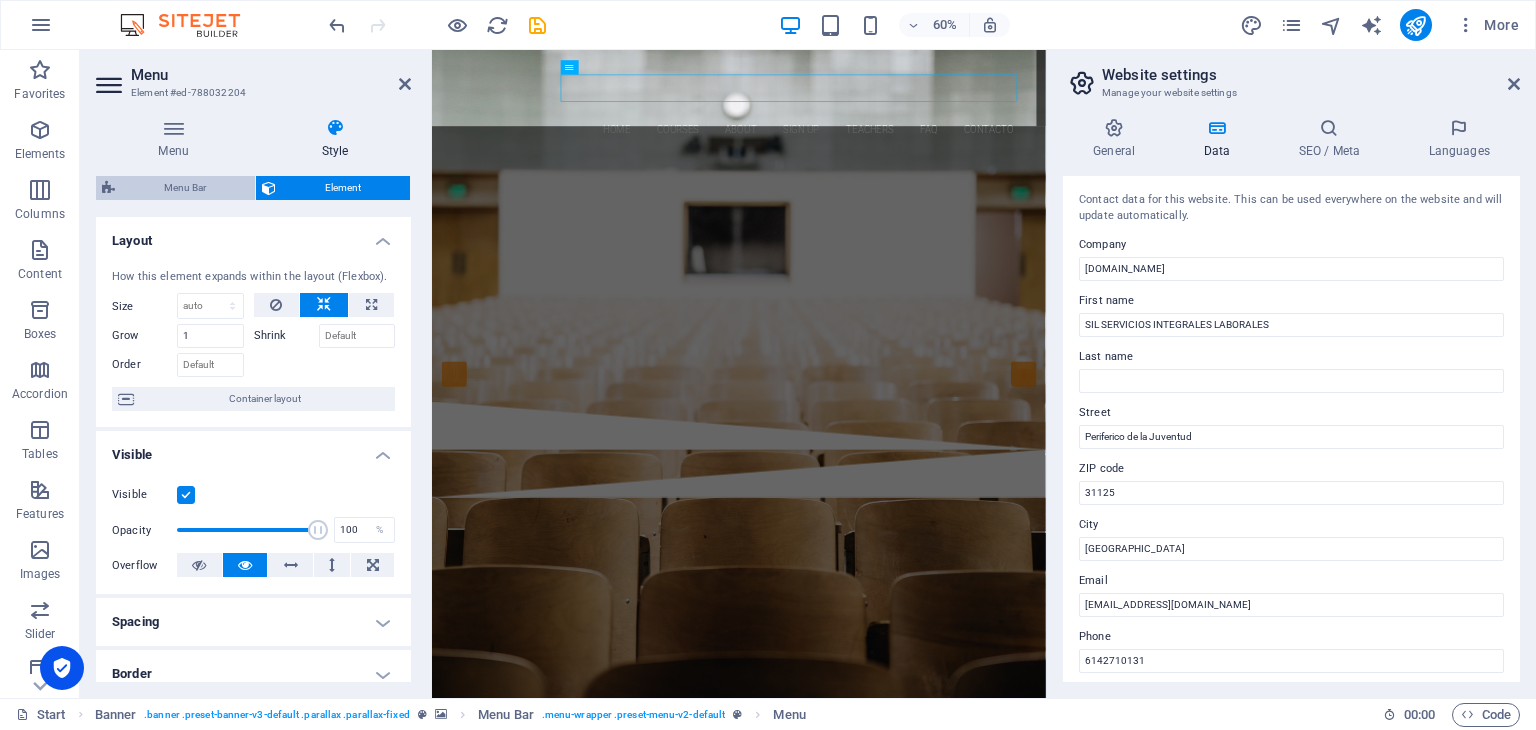 click on "Menu Bar" at bounding box center (185, 188) 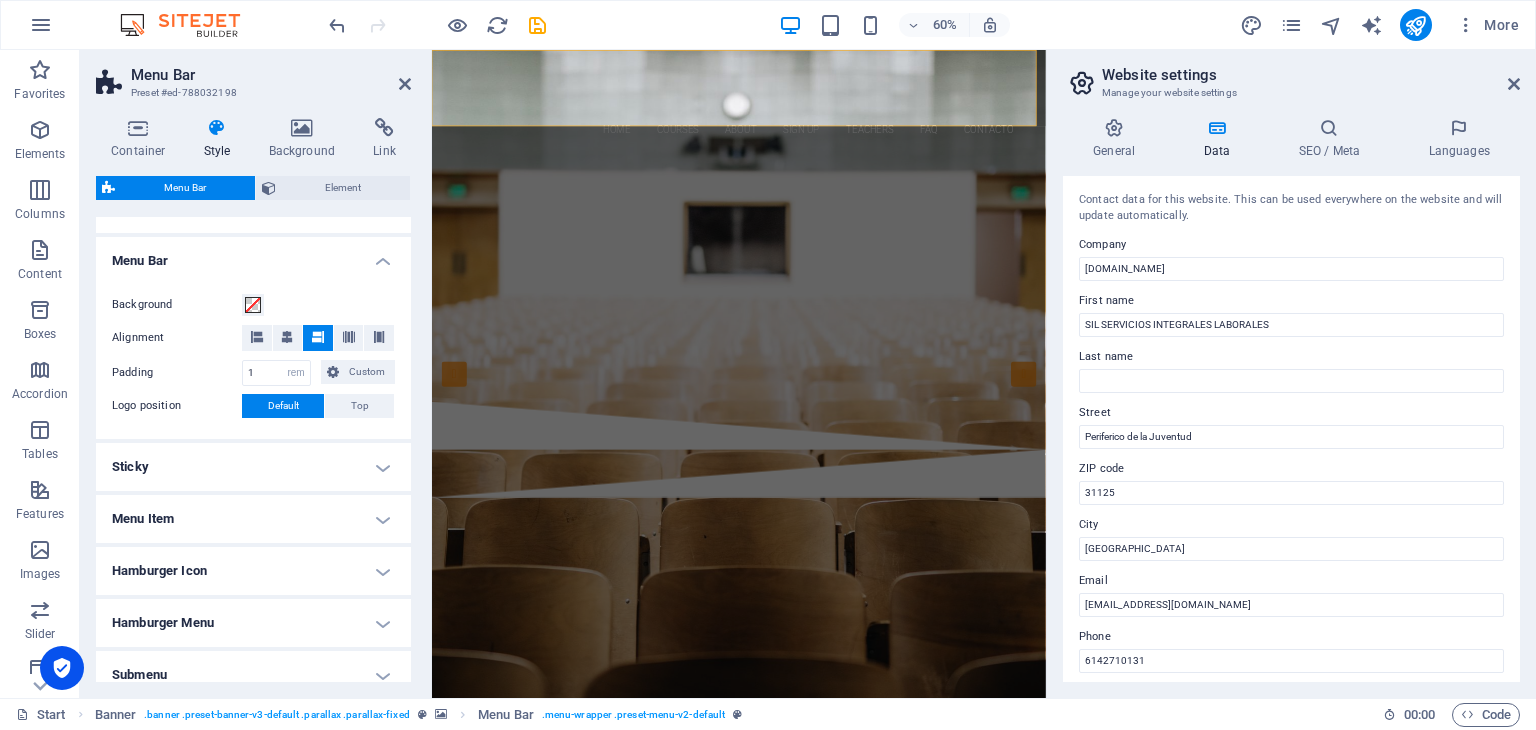scroll, scrollTop: 320, scrollLeft: 0, axis: vertical 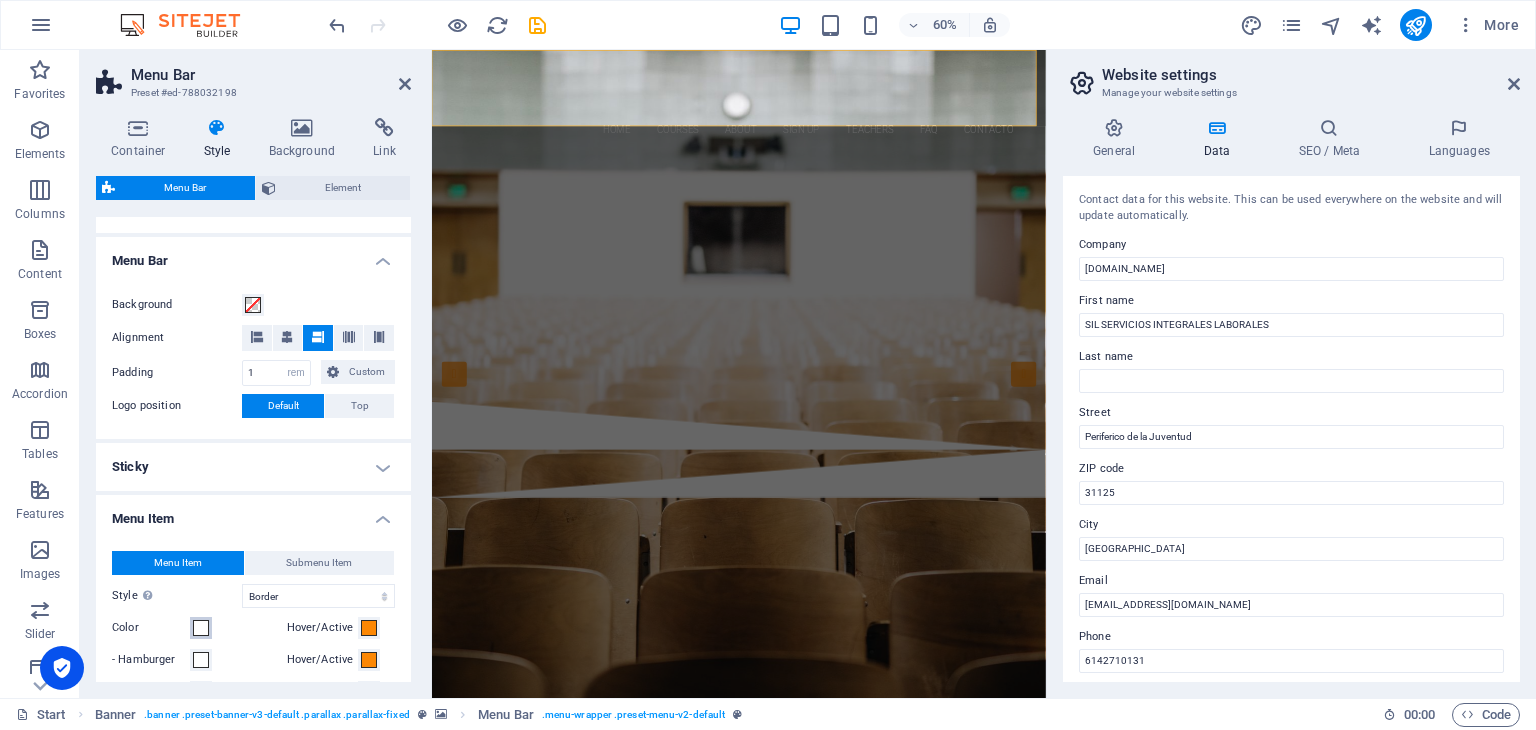 click at bounding box center (201, 628) 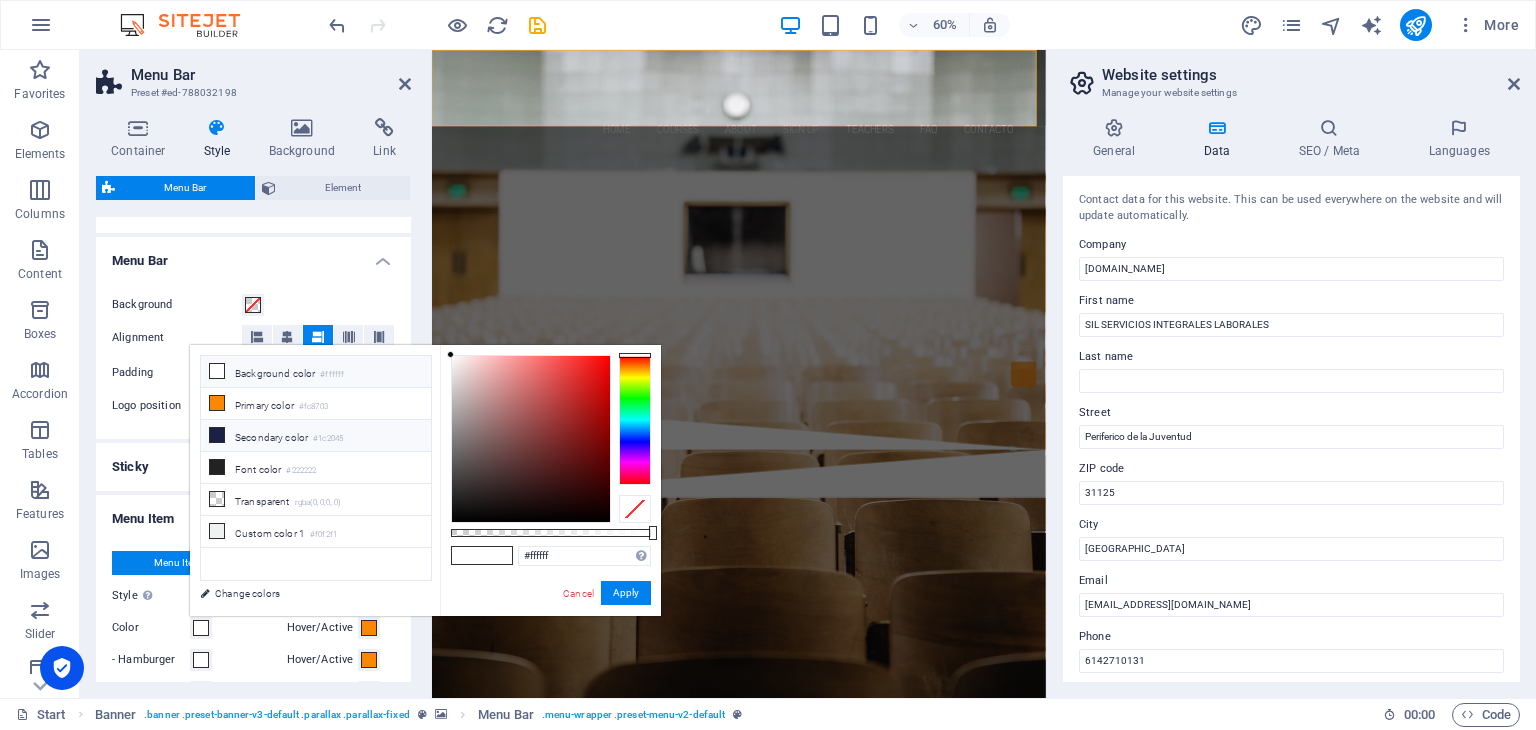click on "Secondary color
#1c2045" at bounding box center (316, 436) 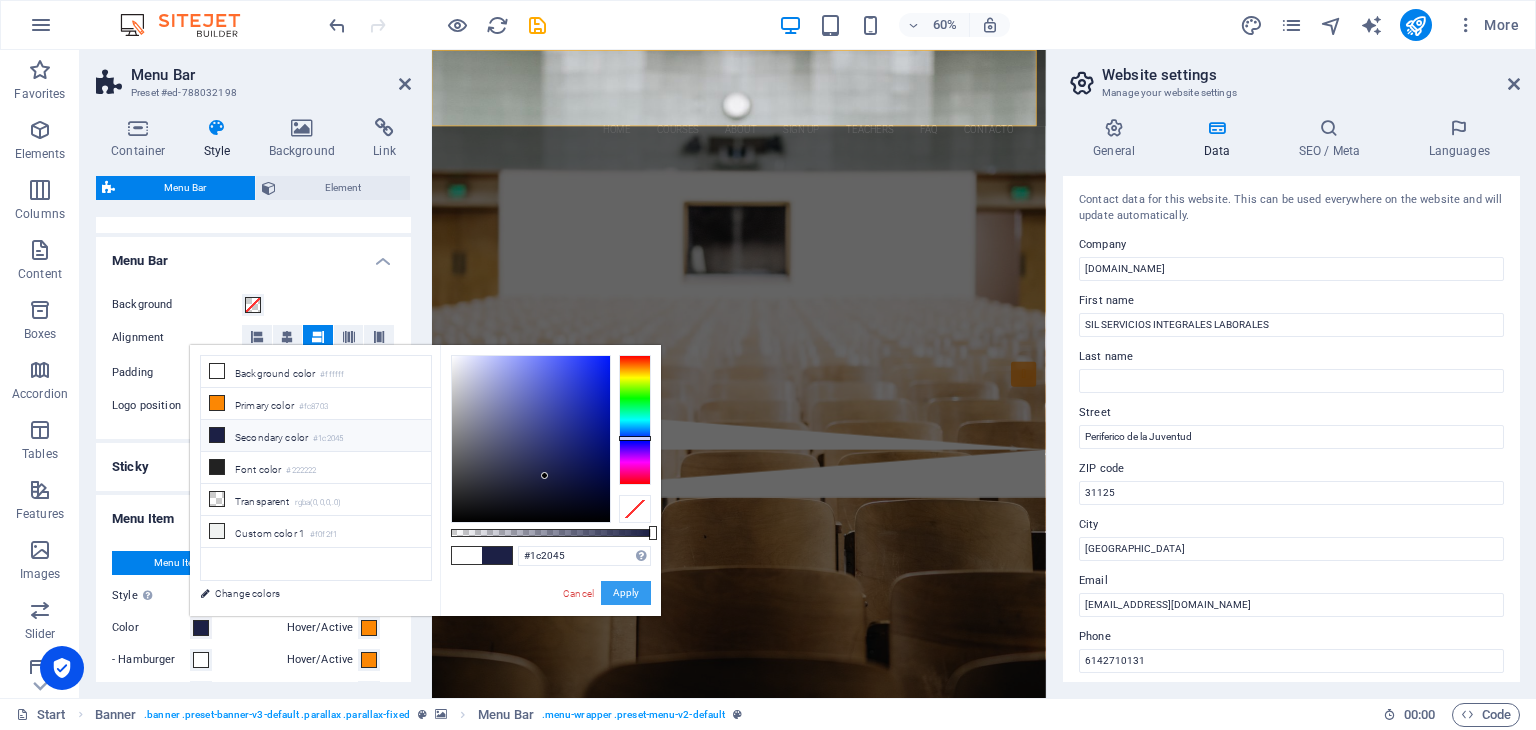click on "Apply" at bounding box center [626, 593] 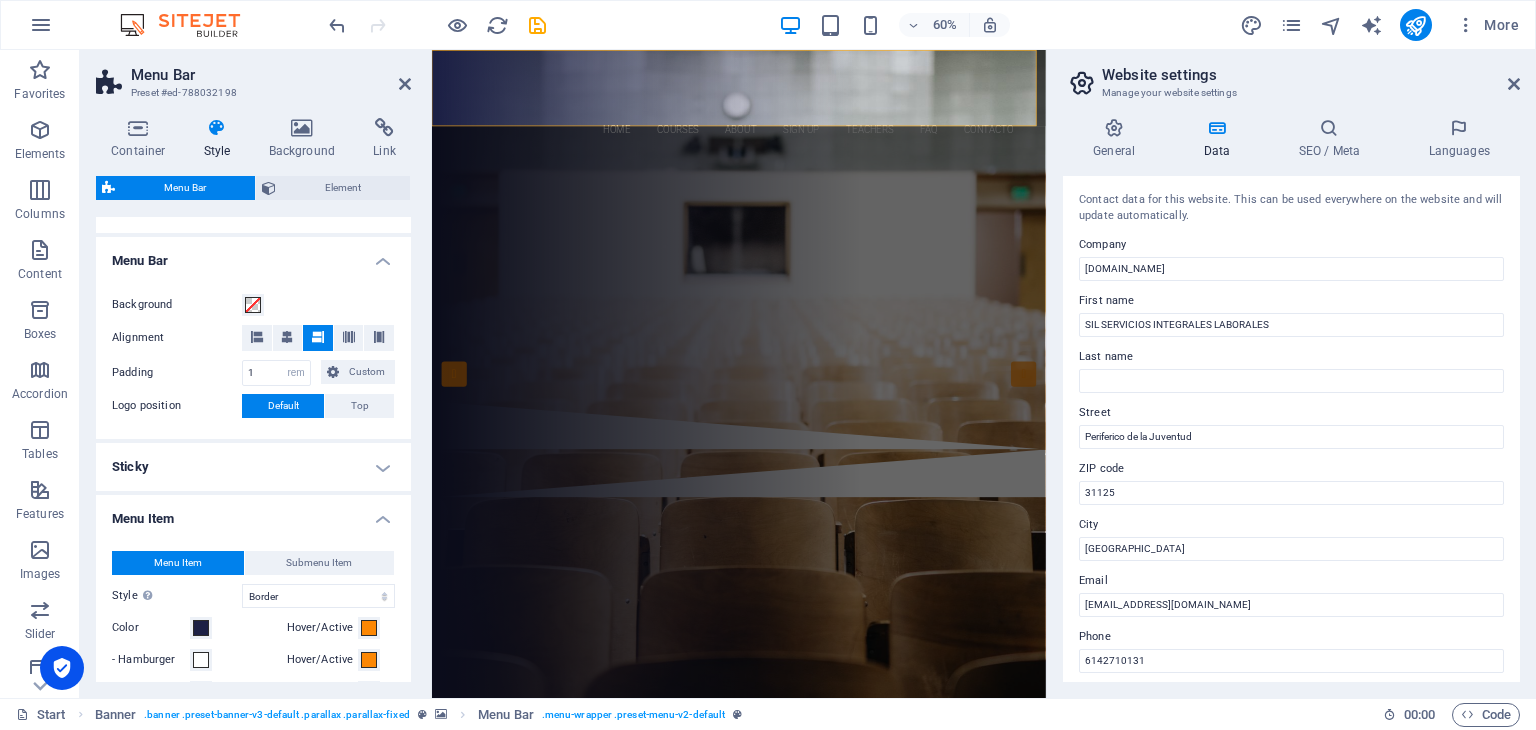 click on "Sticky" at bounding box center (253, 467) 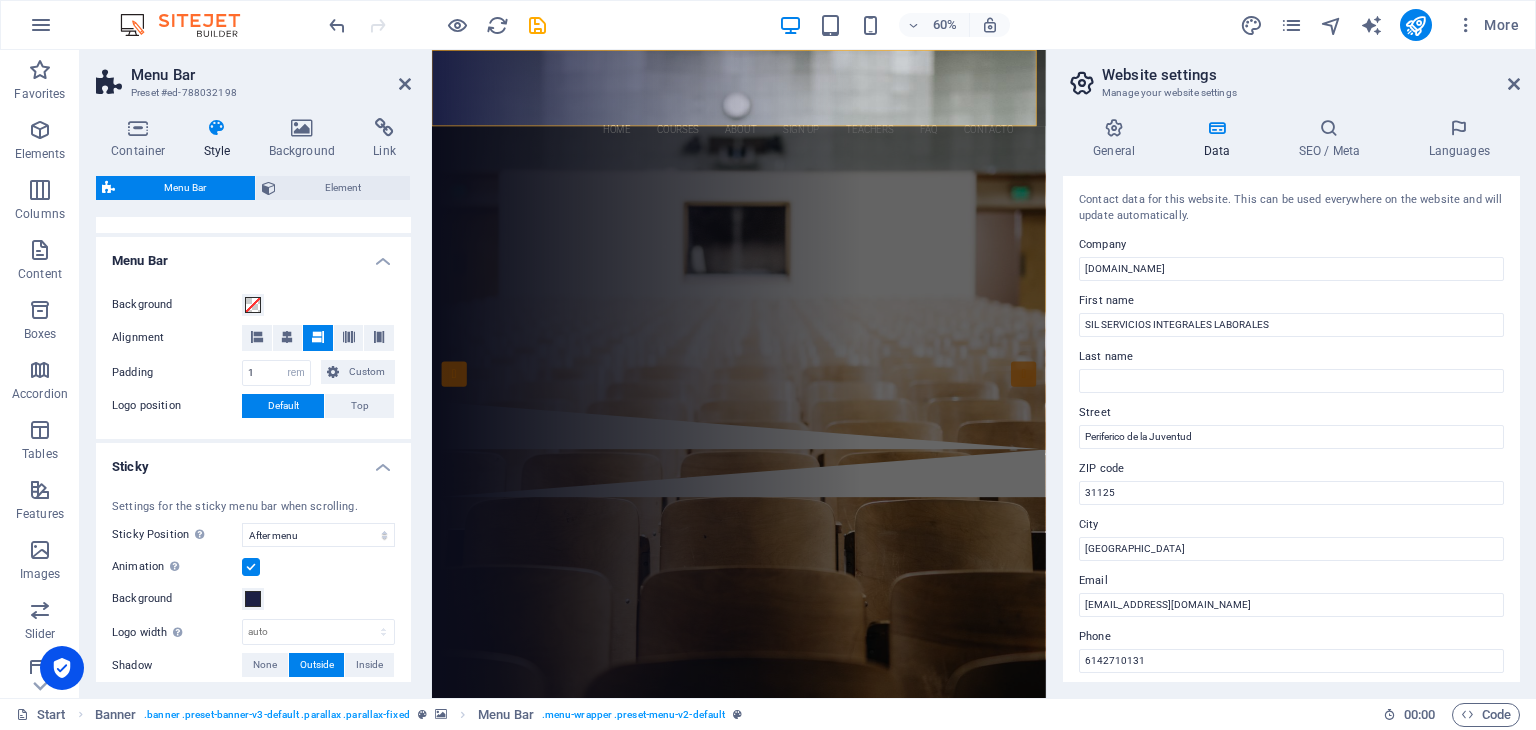 type 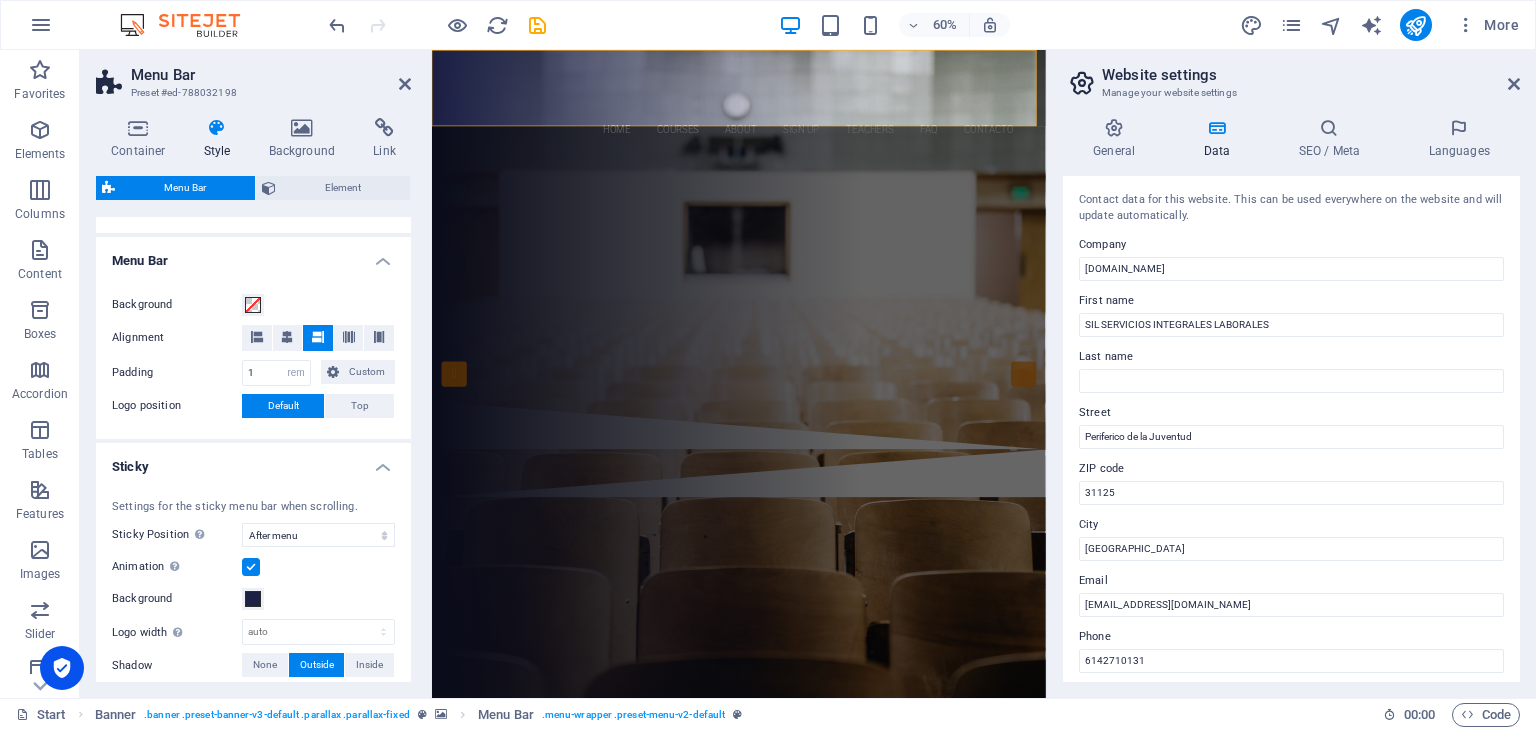 select 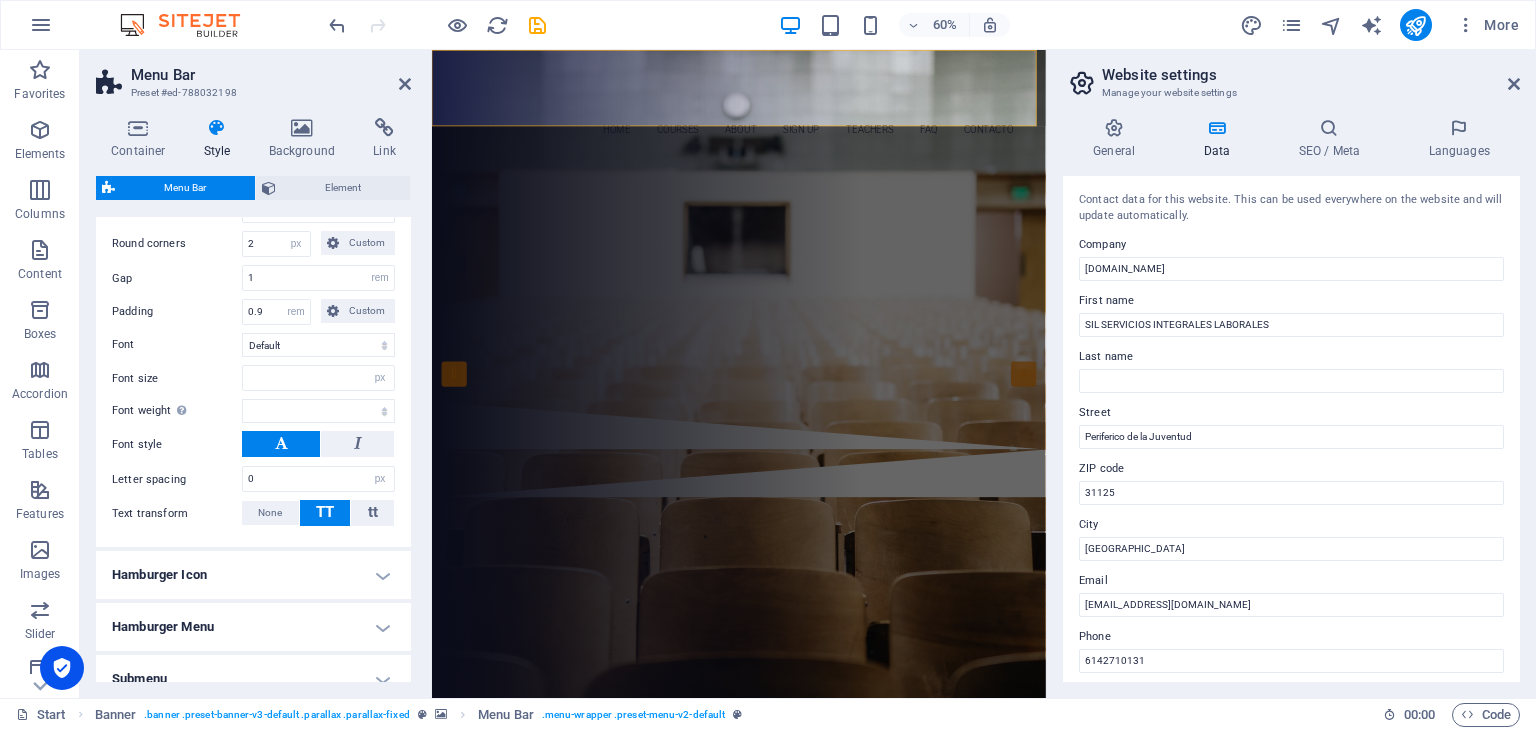 scroll, scrollTop: 1273, scrollLeft: 0, axis: vertical 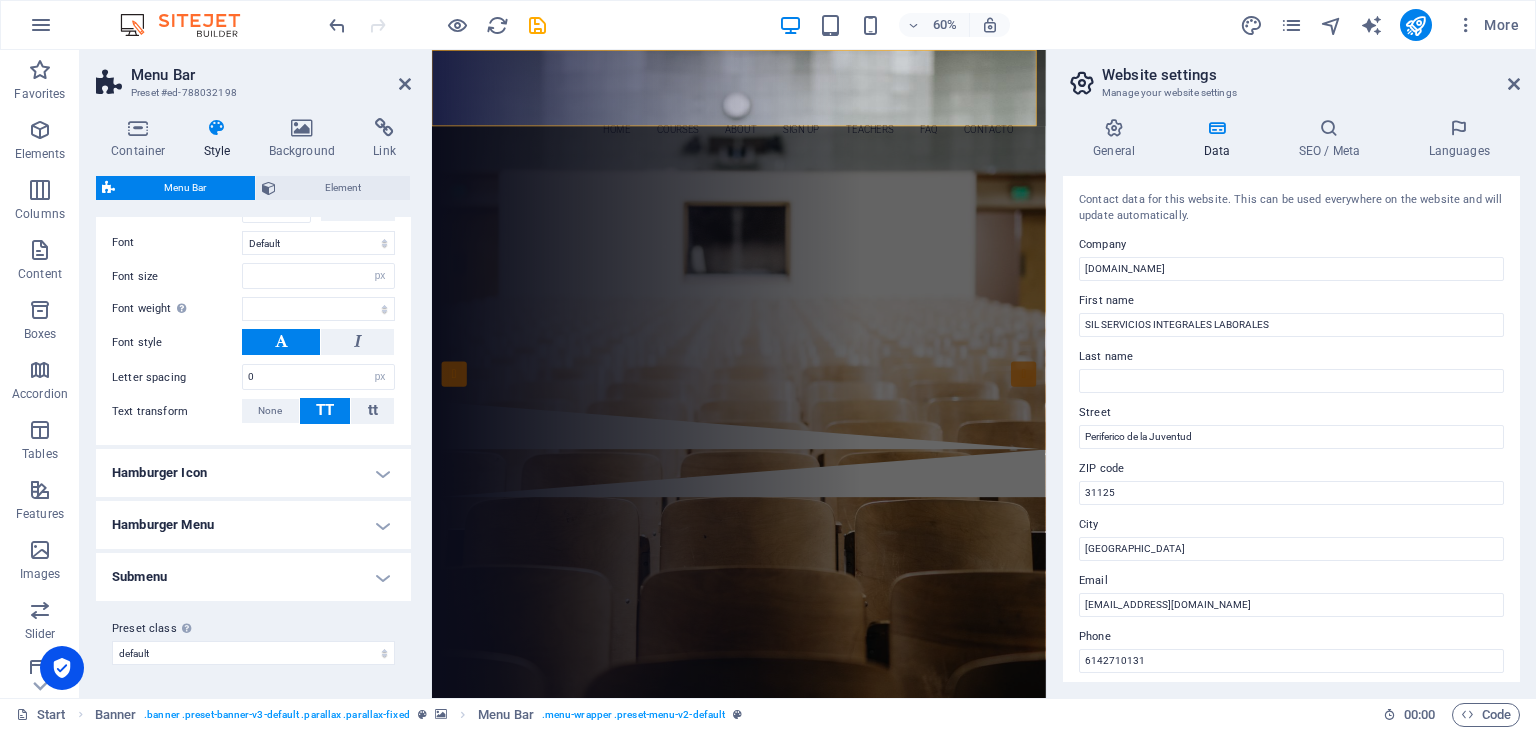 click on "Hamburger Menu" at bounding box center [253, 525] 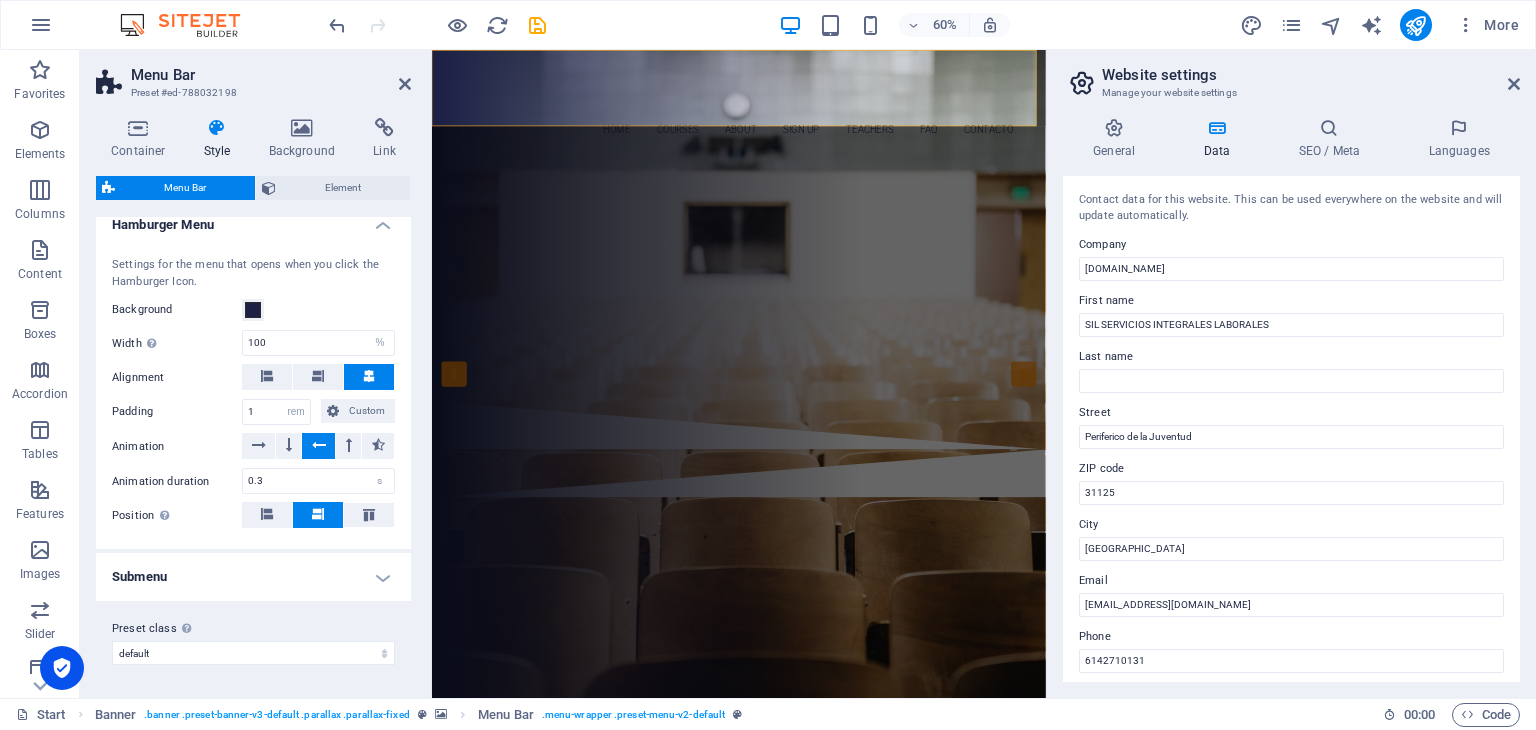scroll, scrollTop: 1571, scrollLeft: 0, axis: vertical 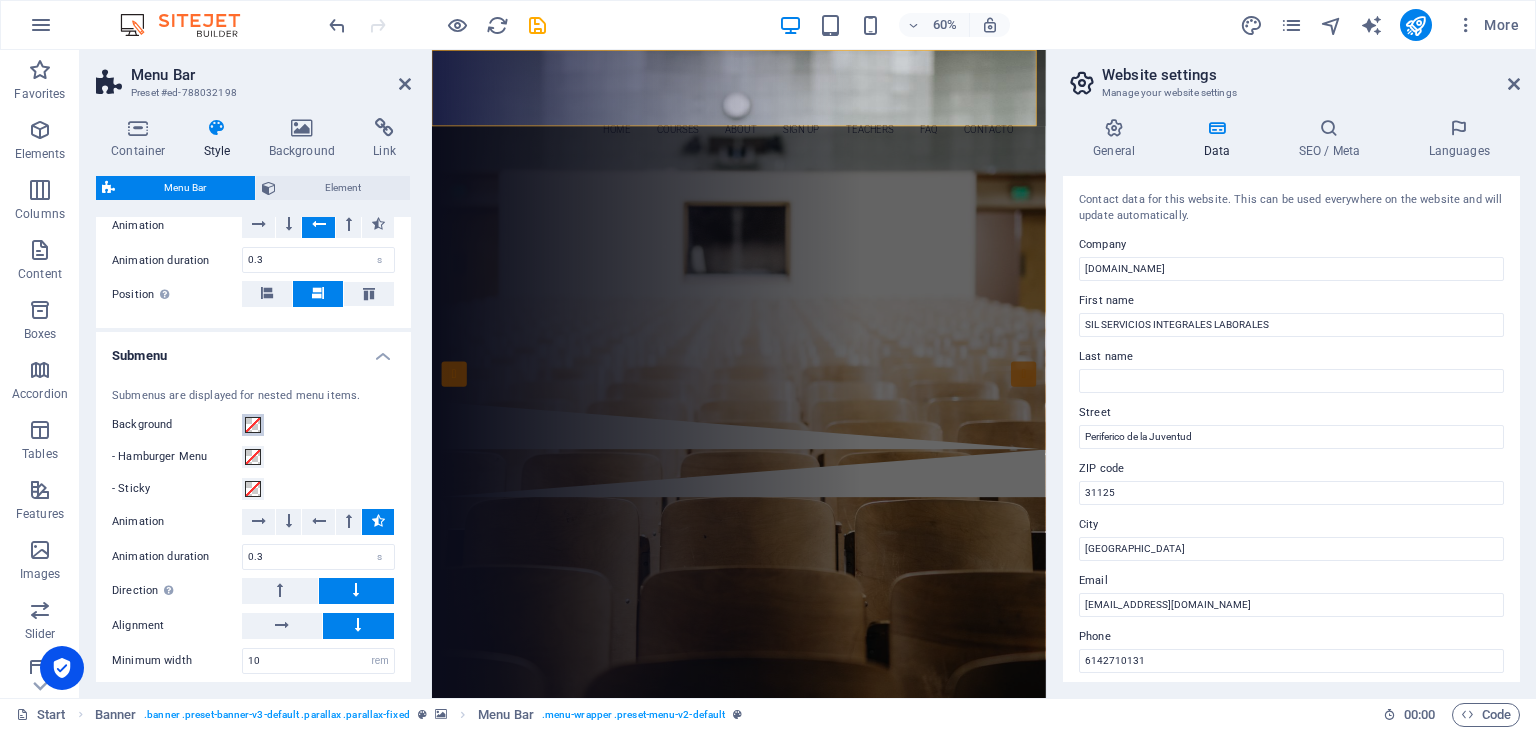 click at bounding box center [253, 425] 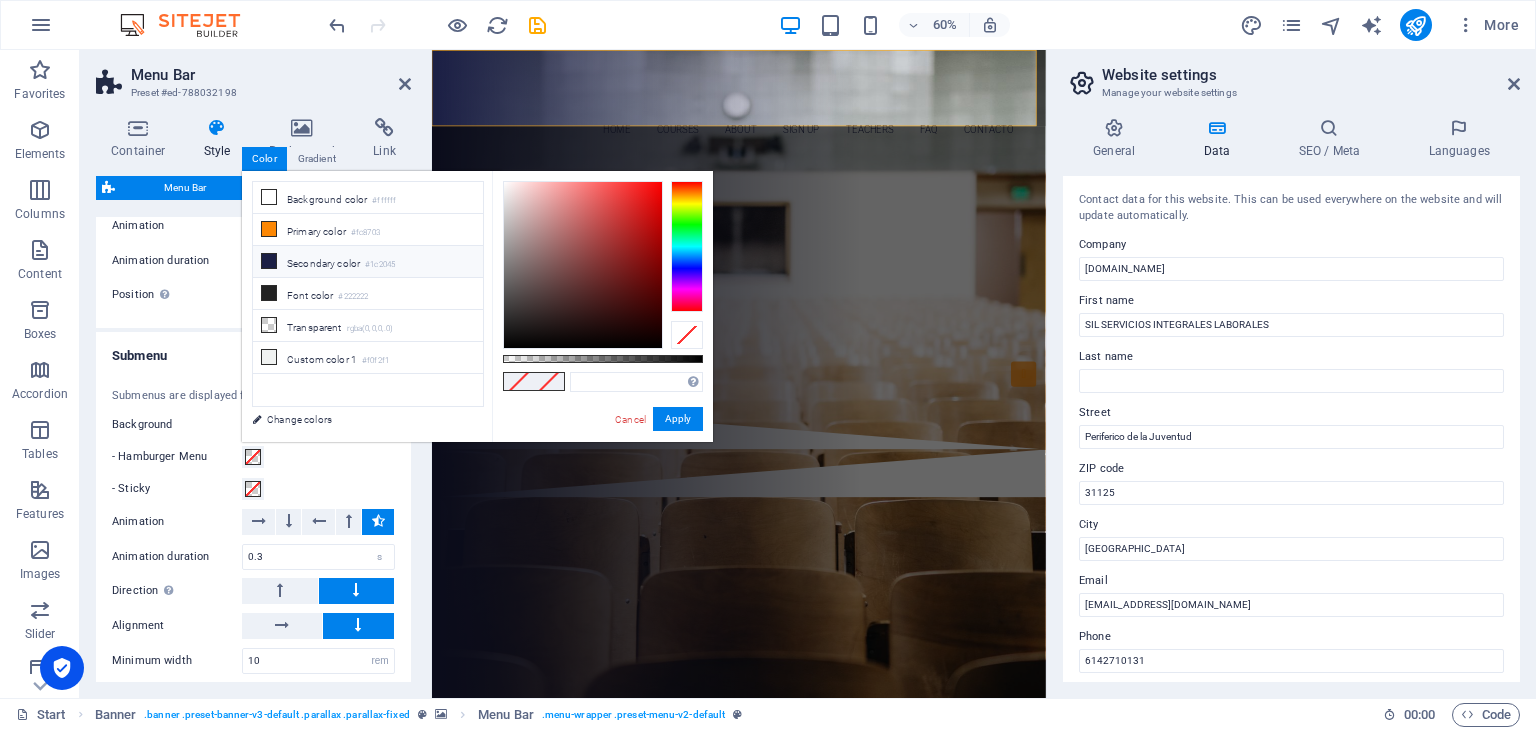 click at bounding box center (269, 261) 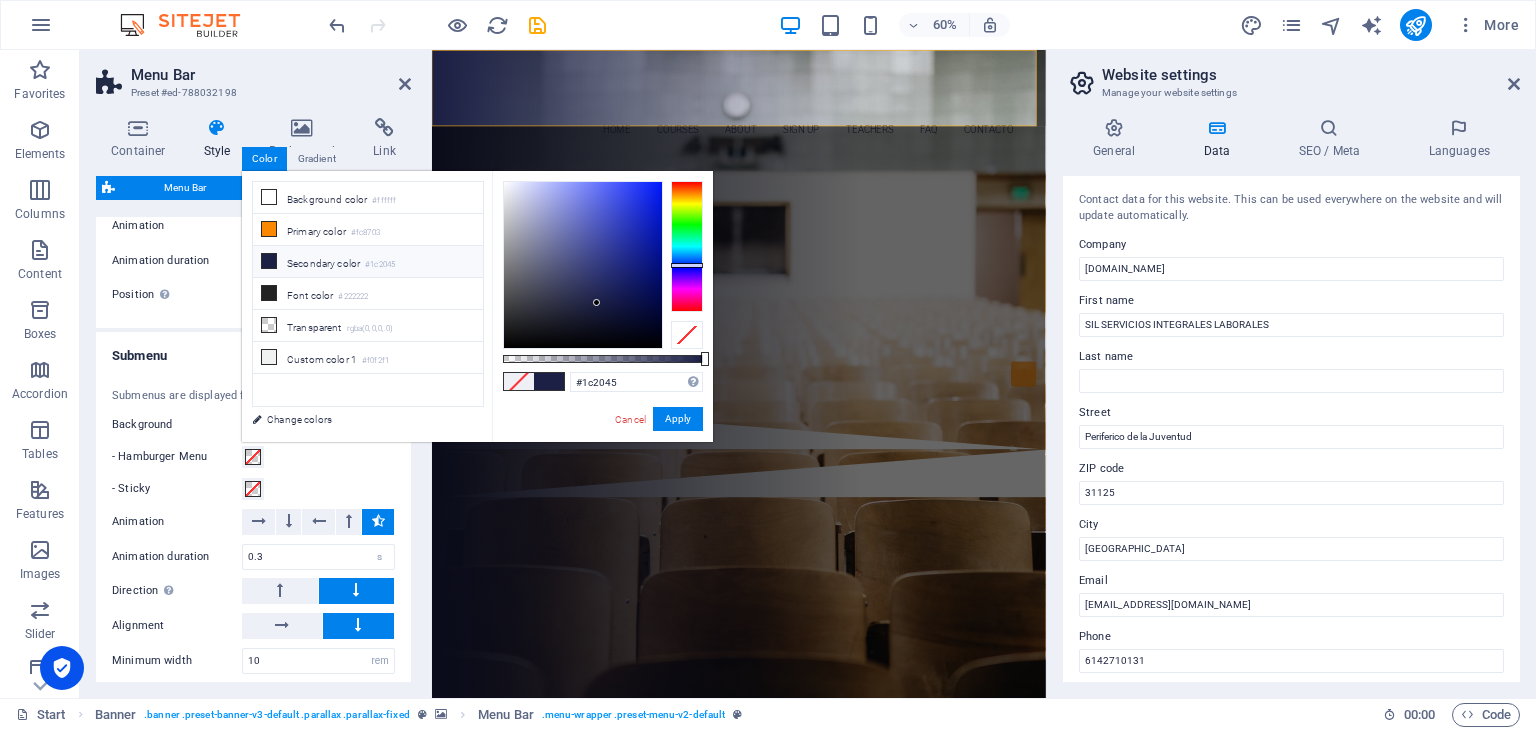click on "Submenus are displayed for nested menu items.  Background  - Hamburger Menu  - Sticky Animation Animation duration 0.3 s Direction Choose top if your menu is positioned at the bottom of the screen. Alignment Main axis Minimum width 10 px rem % vh vw Padding 0 px rem % vh vw" at bounding box center [253, 548] 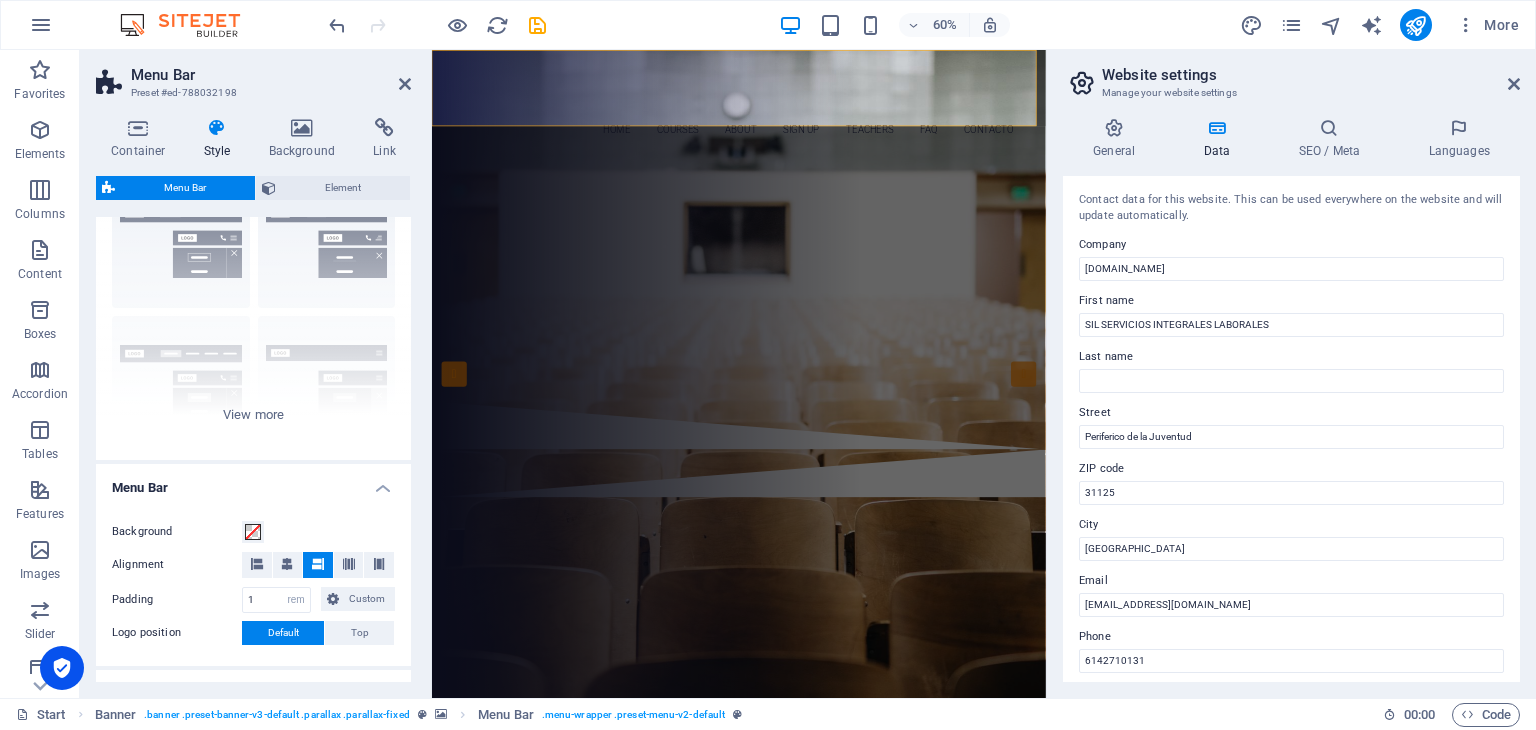 scroll, scrollTop: 0, scrollLeft: 0, axis: both 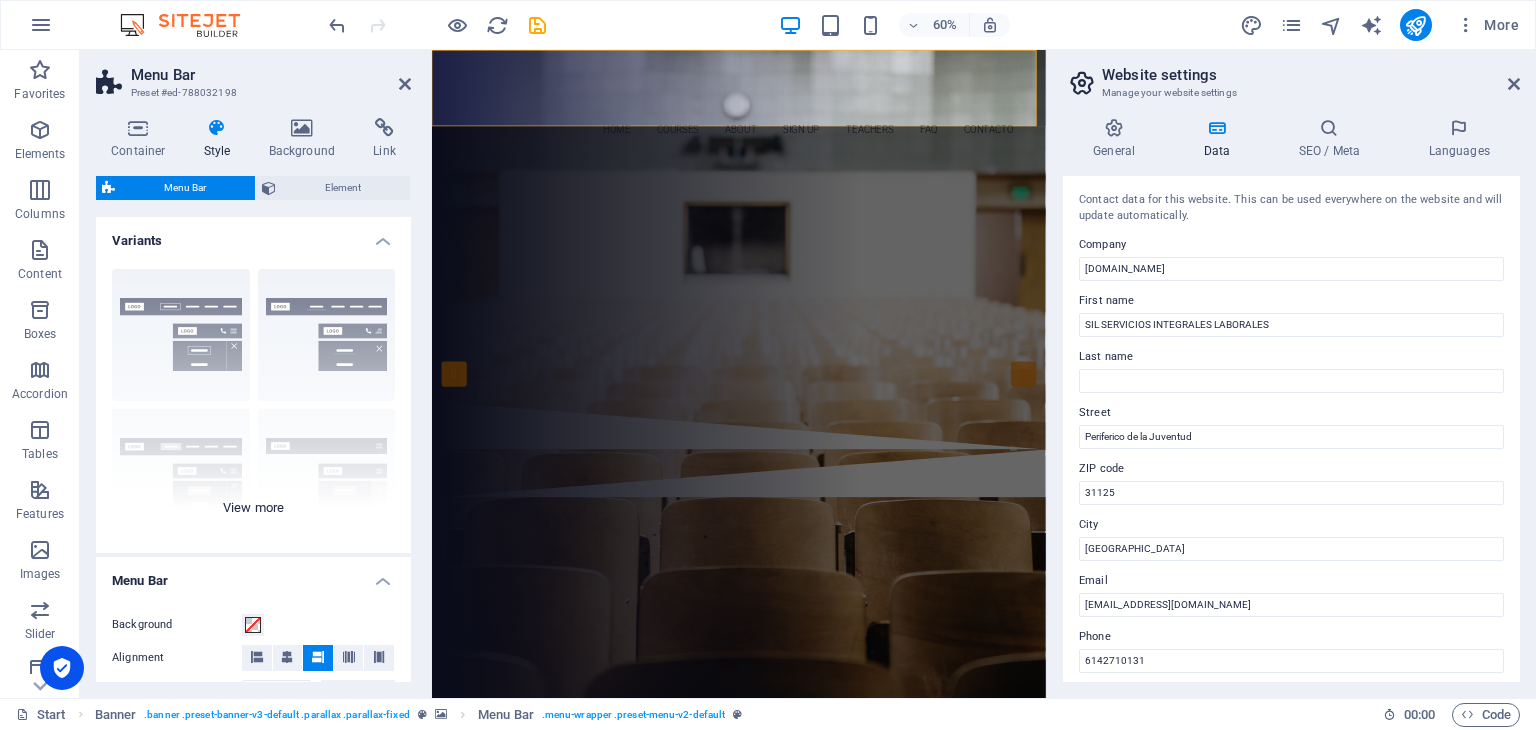 type 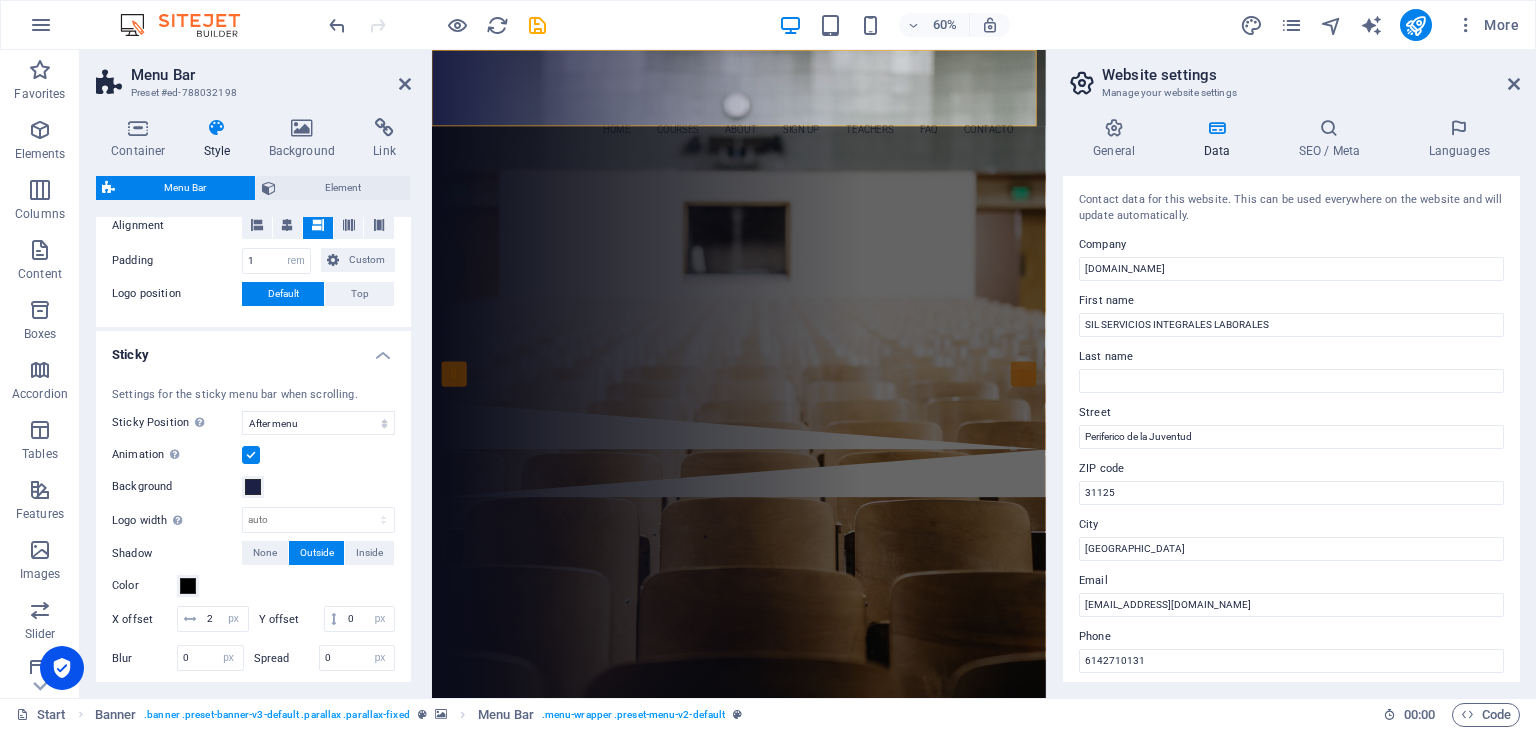 scroll, scrollTop: 435, scrollLeft: 0, axis: vertical 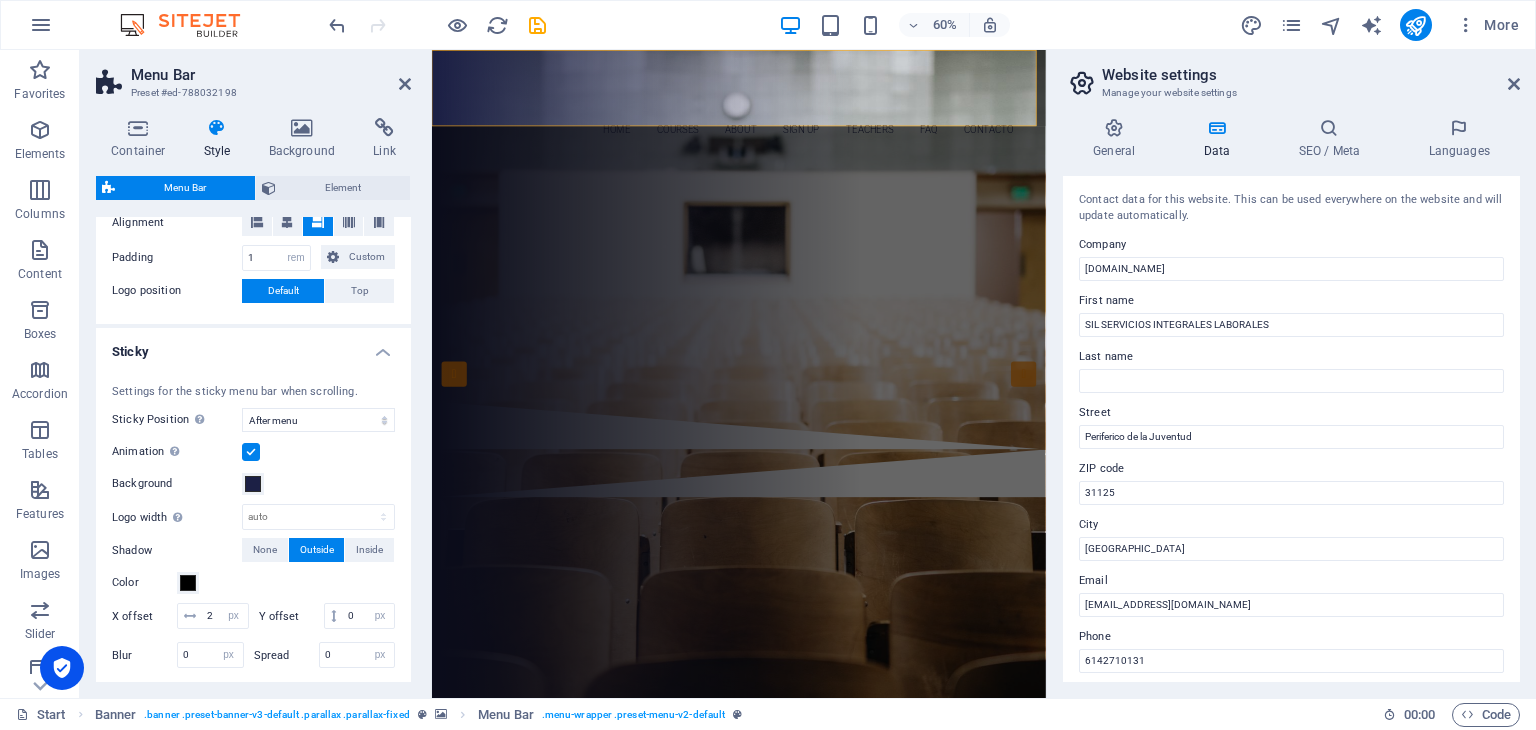 click on "Settings for the sticky menu bar when scrolling. Sticky Position Affects the scroll position where the menu bar is pinned. Change takes effect when saving or switching to preview mode. Off Instant After menu After banner When scrolling up Animation Sets a smooth transition when sticky menu appears Background Logo width Overwrites the width set in the logo for sticky mode auto px rem % vh vw Shadow None Outside Inside Color X offset 2 px rem vh vw Y offset 0 px rem vh vw Blur 0 px rem % vh vw Spread 0 px rem vh vw" at bounding box center (253, 529) 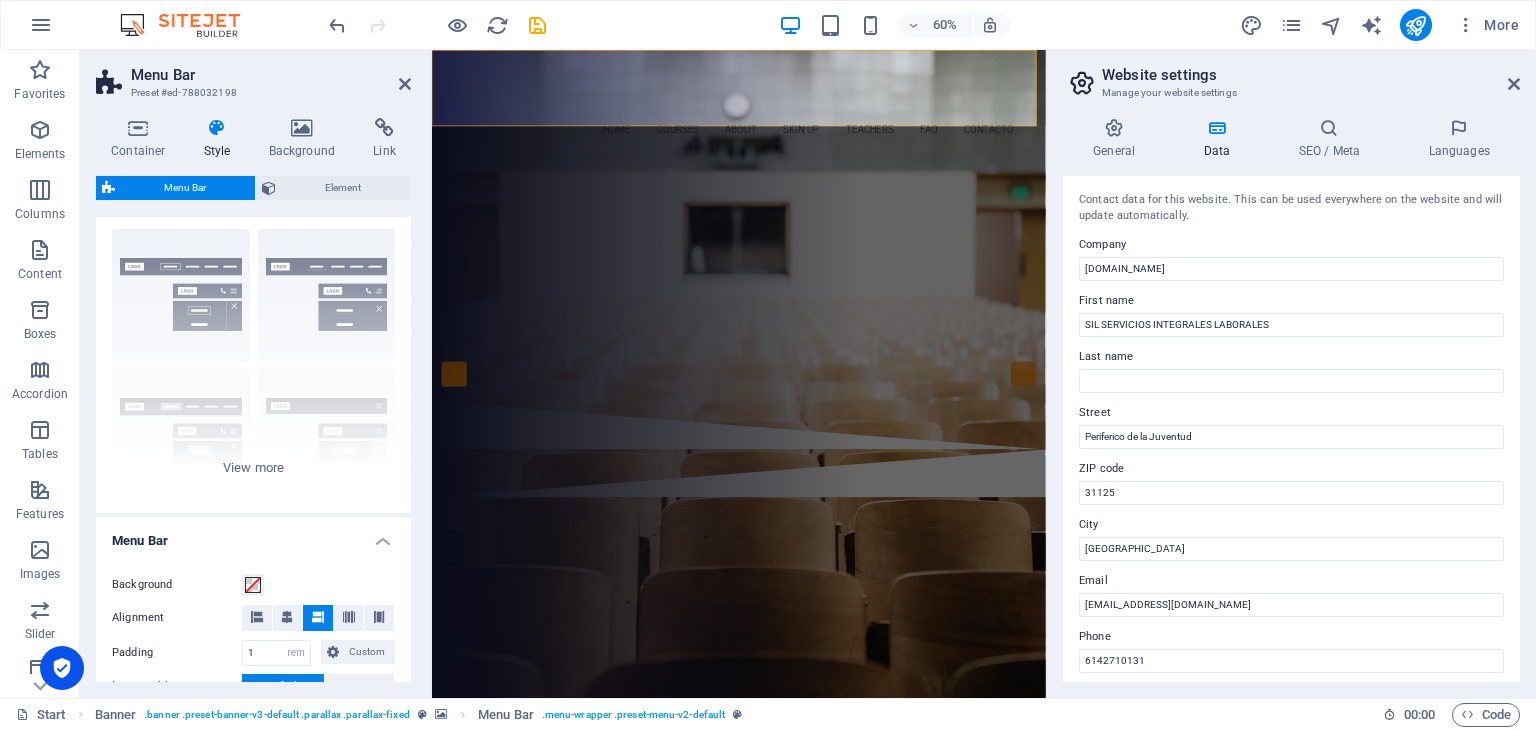 scroll, scrollTop: 0, scrollLeft: 0, axis: both 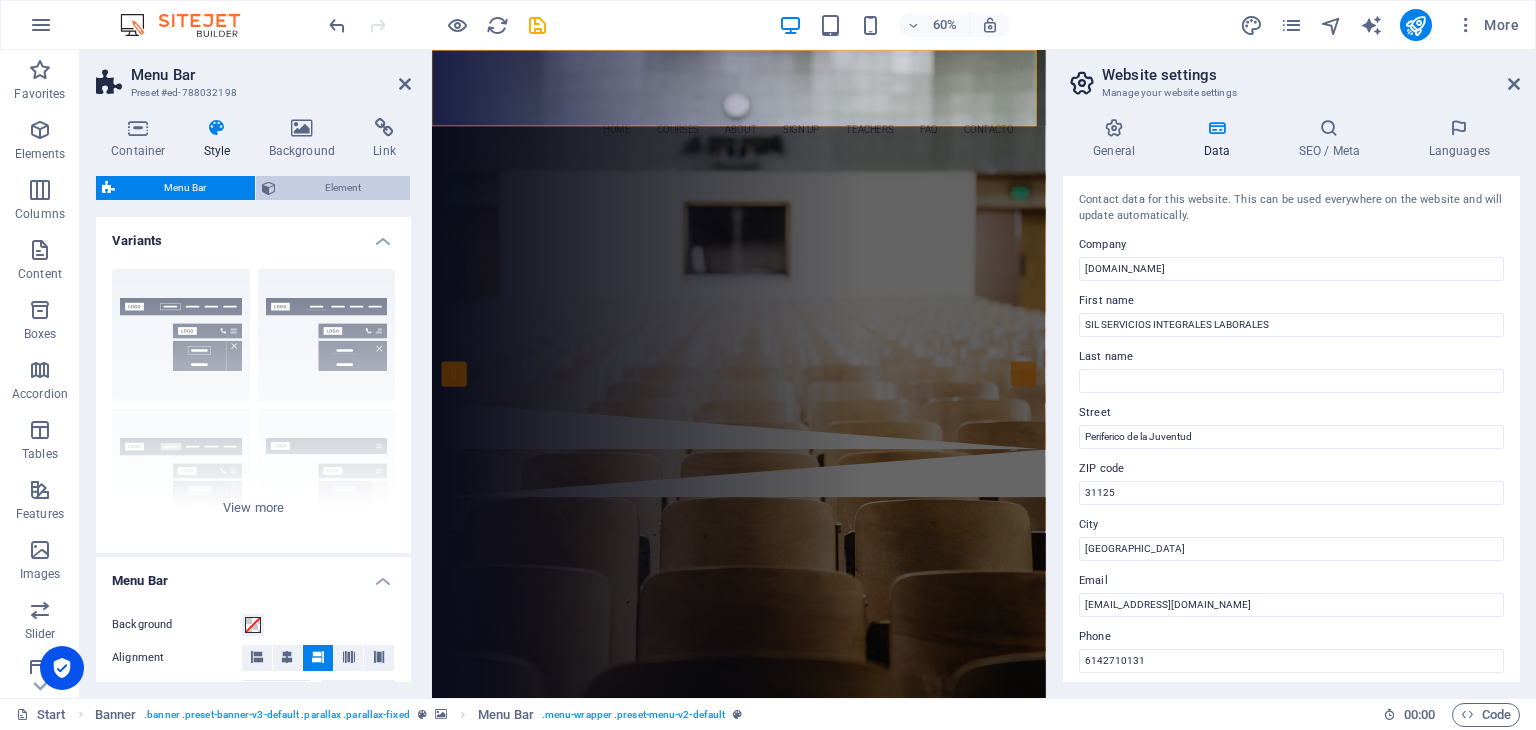 click on "Element" at bounding box center [343, 188] 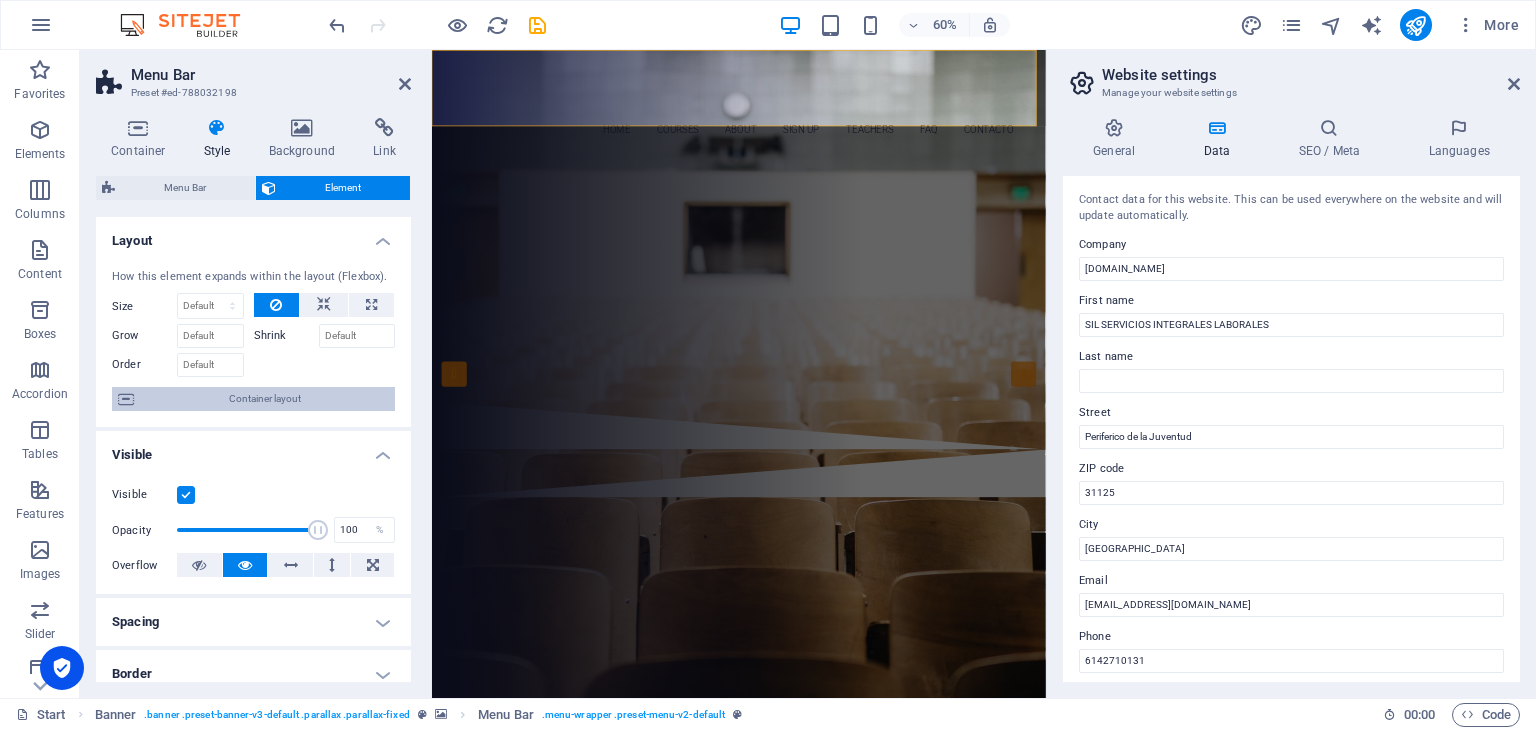 click on "Container layout" at bounding box center (264, 399) 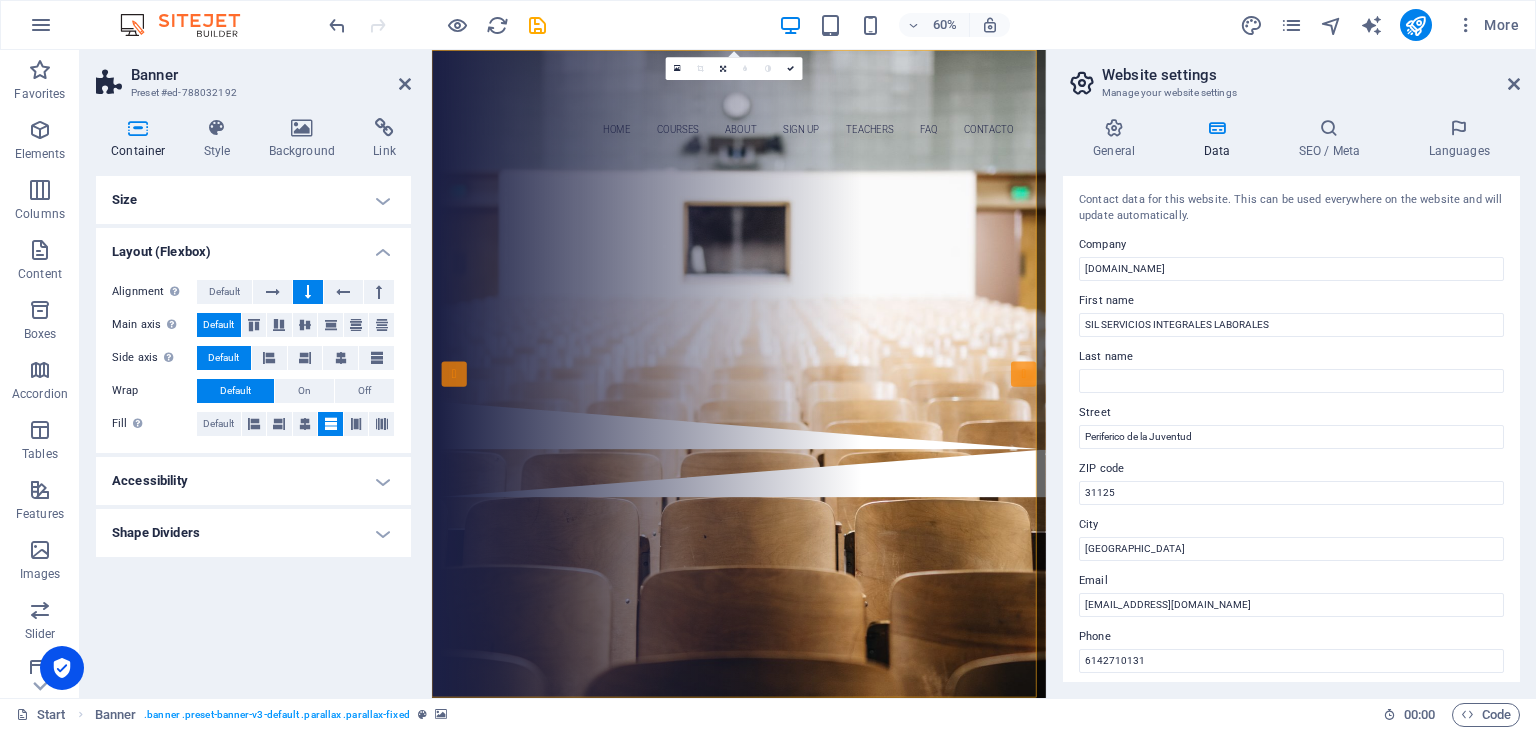 click on "Accessibility" at bounding box center (253, 481) 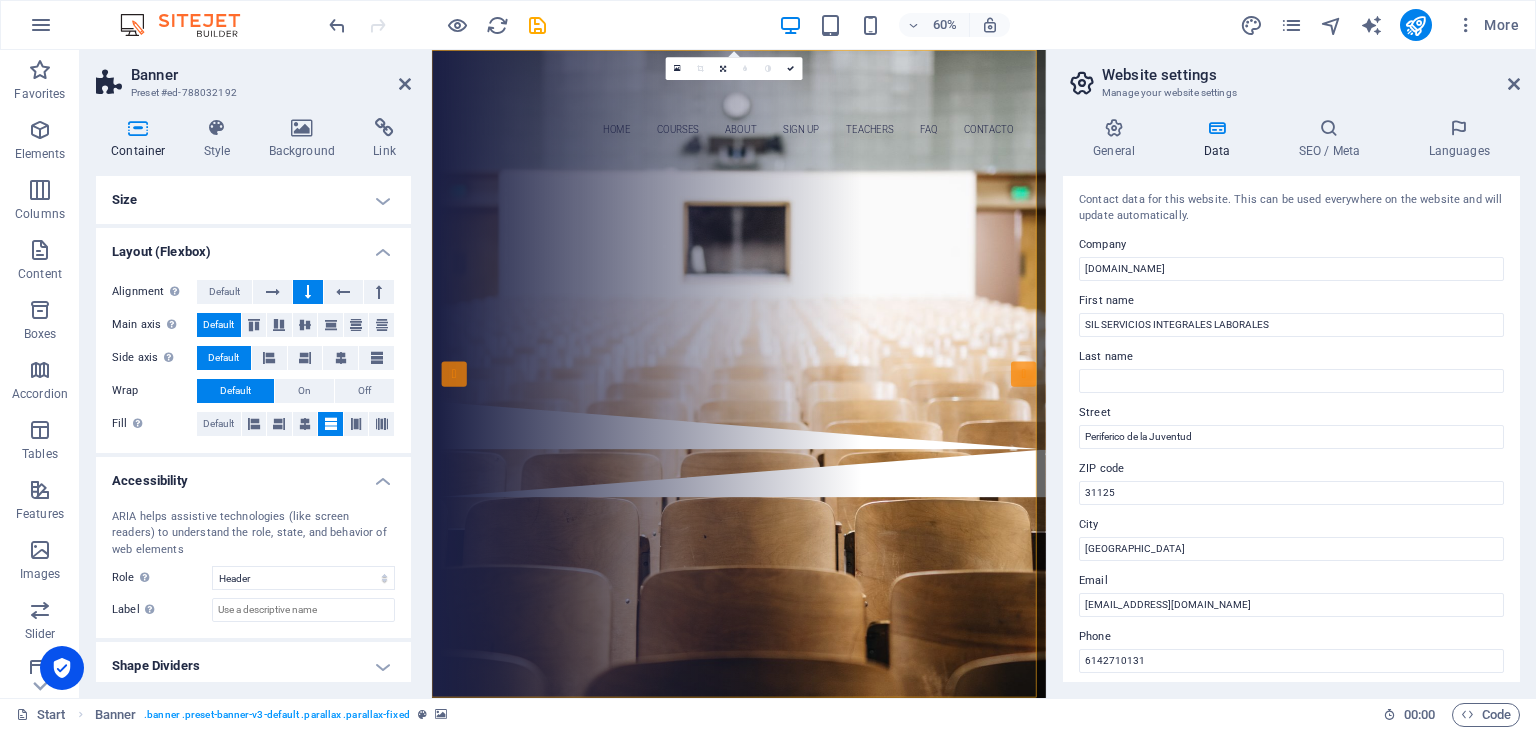 click on "Size" at bounding box center (253, 200) 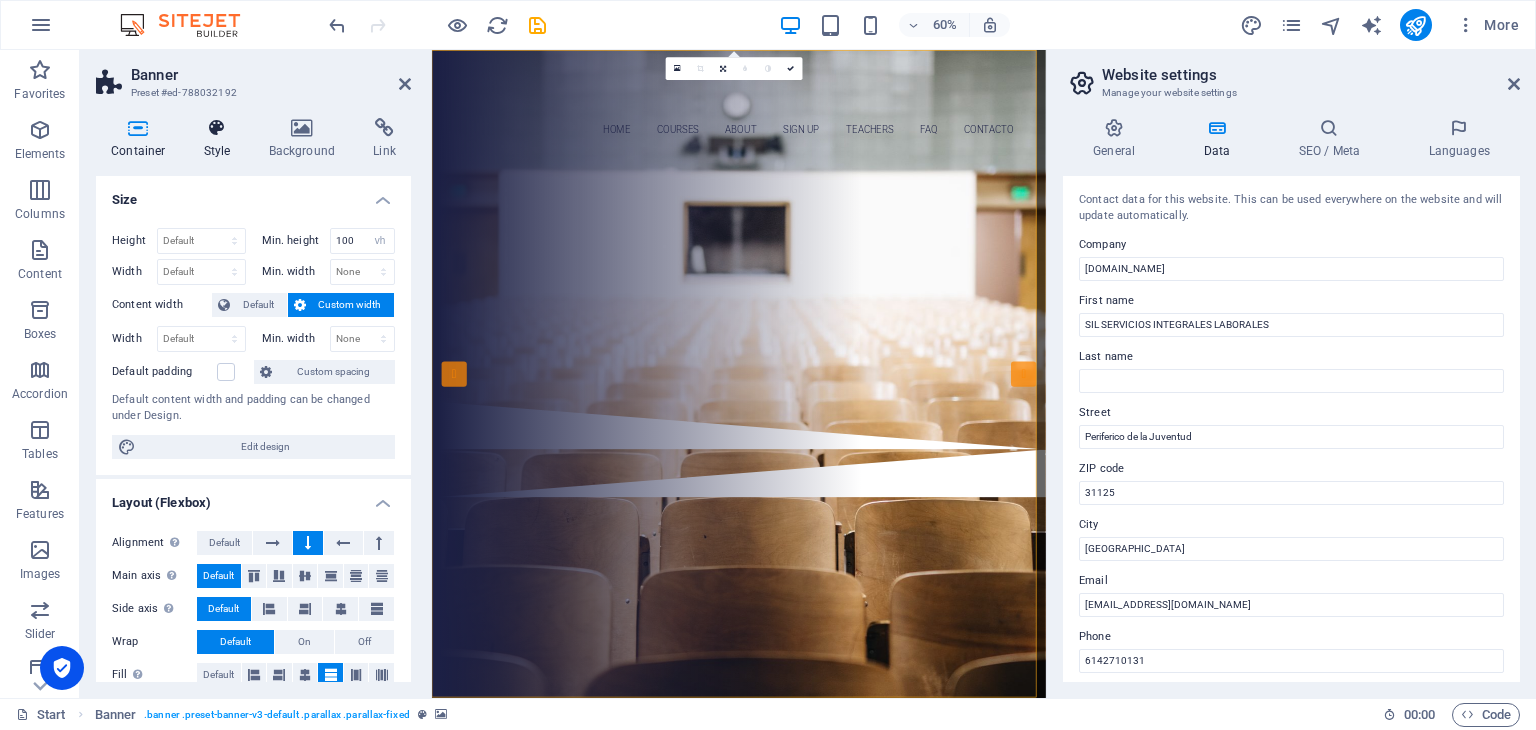 click at bounding box center (217, 128) 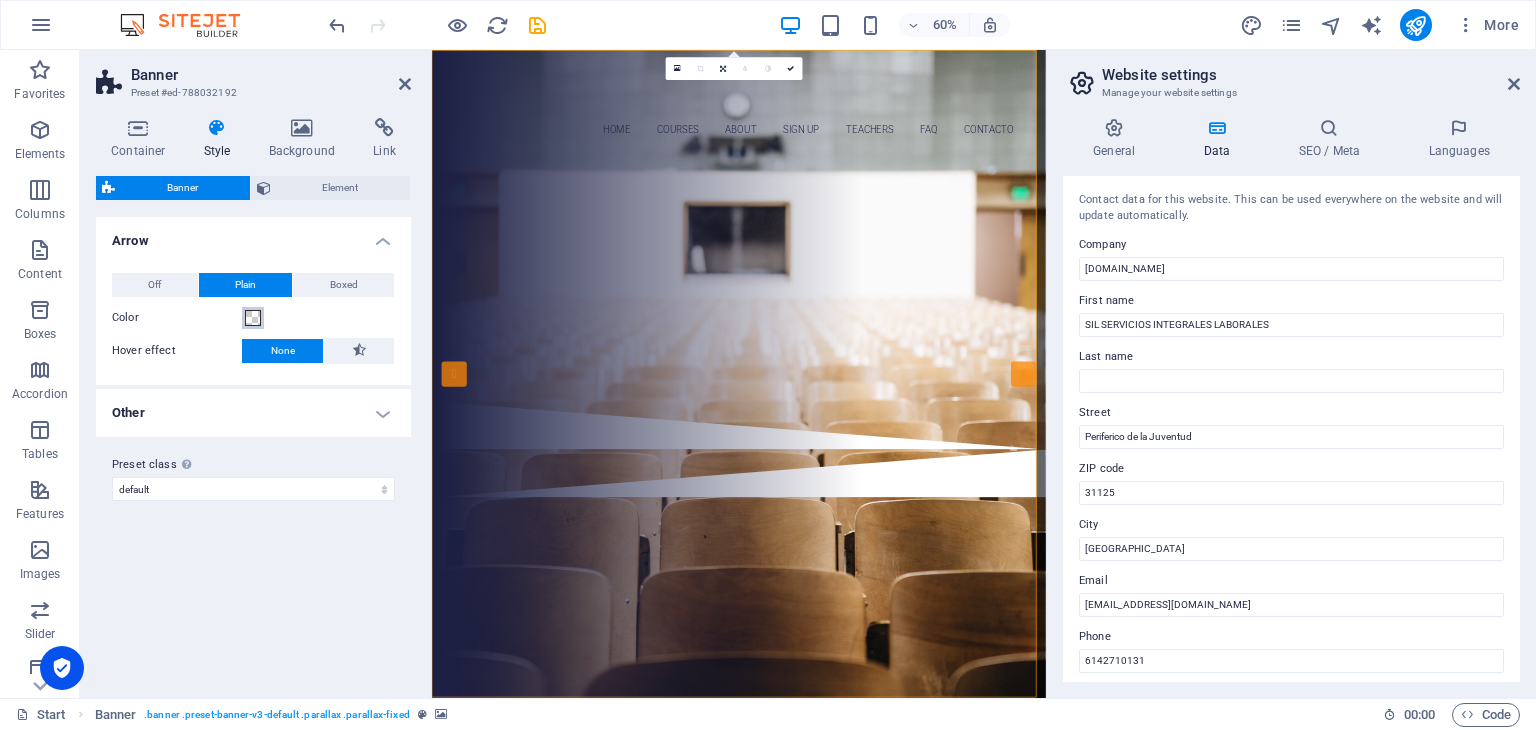 click at bounding box center (253, 318) 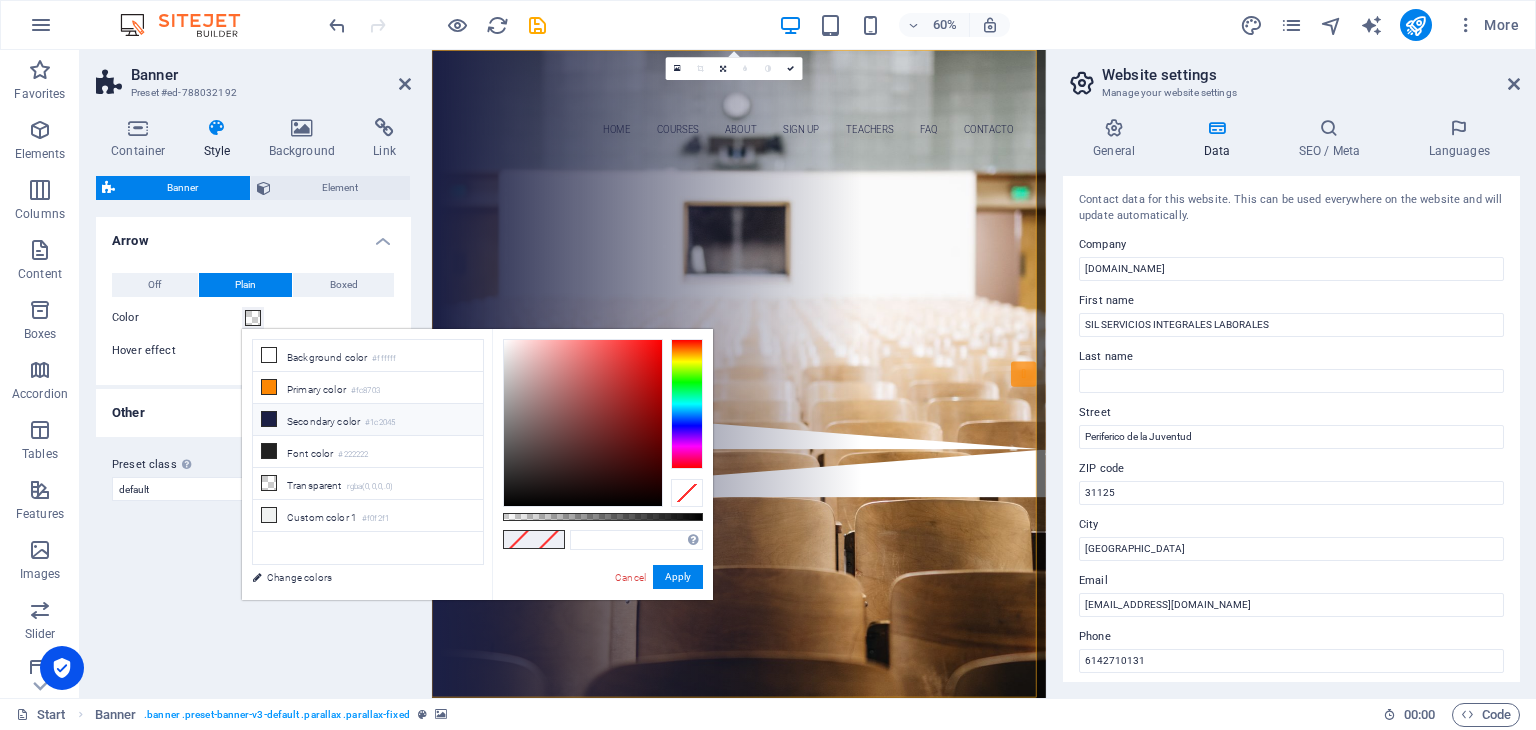 click on "Secondary color
#1c2045" at bounding box center (368, 420) 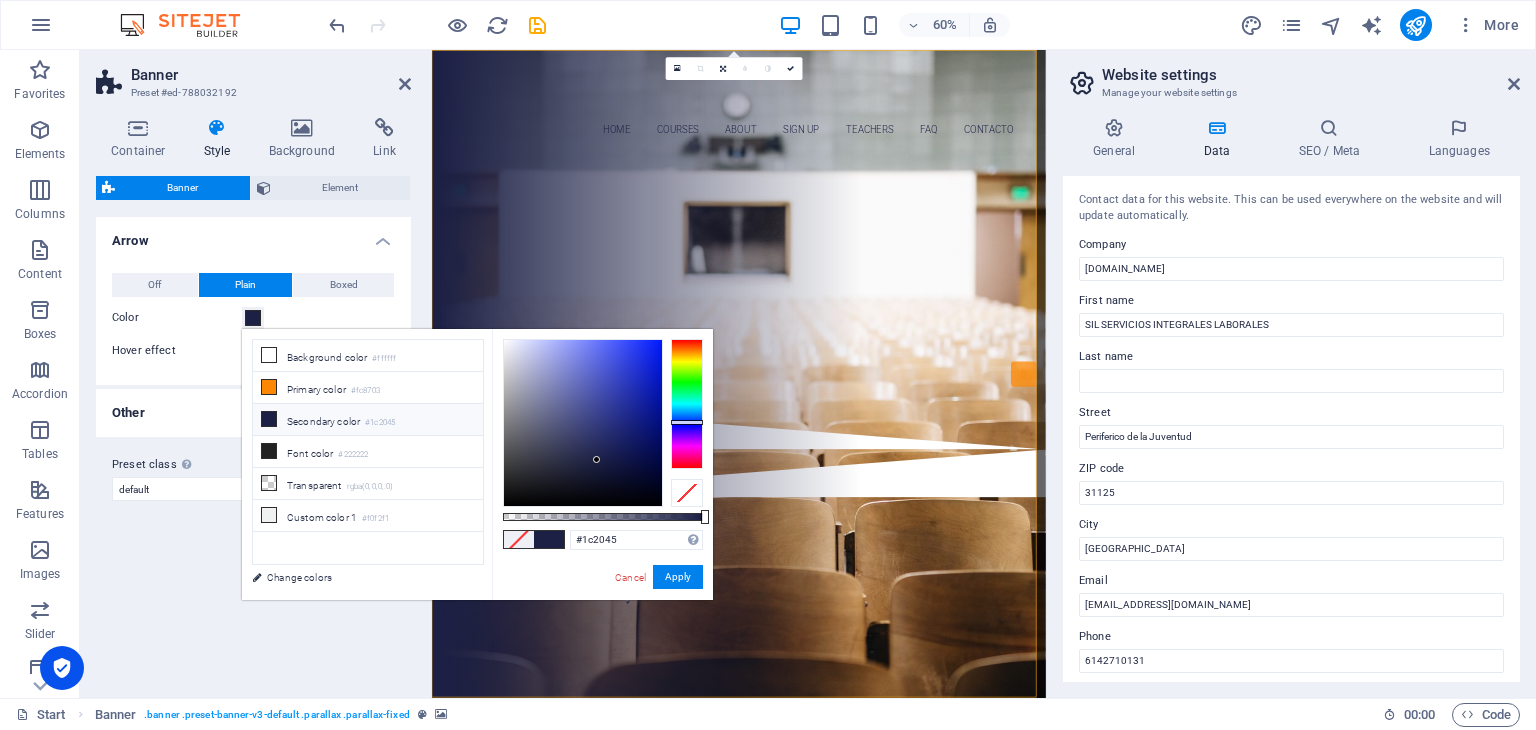 click on "Arrow" at bounding box center (253, 235) 